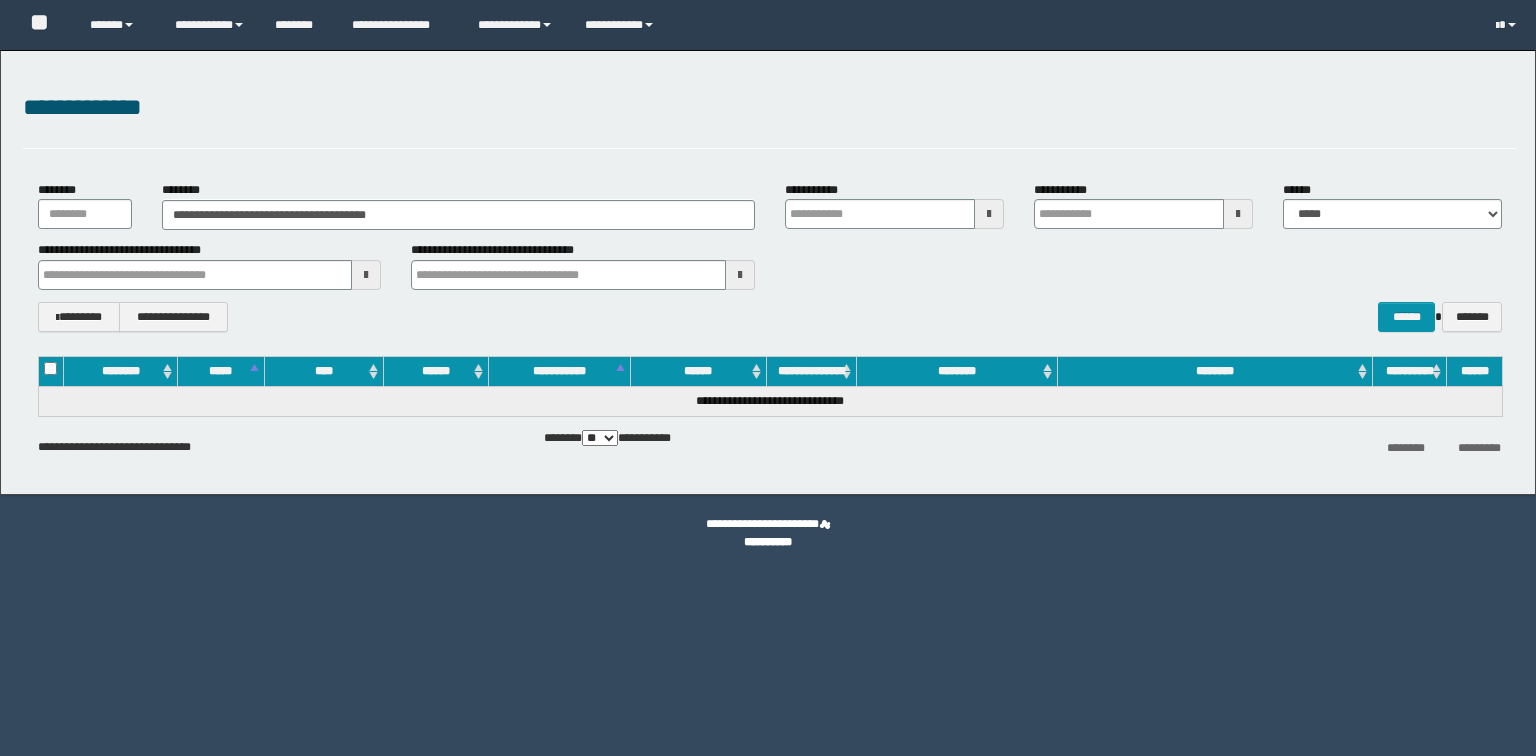 scroll, scrollTop: 0, scrollLeft: 0, axis: both 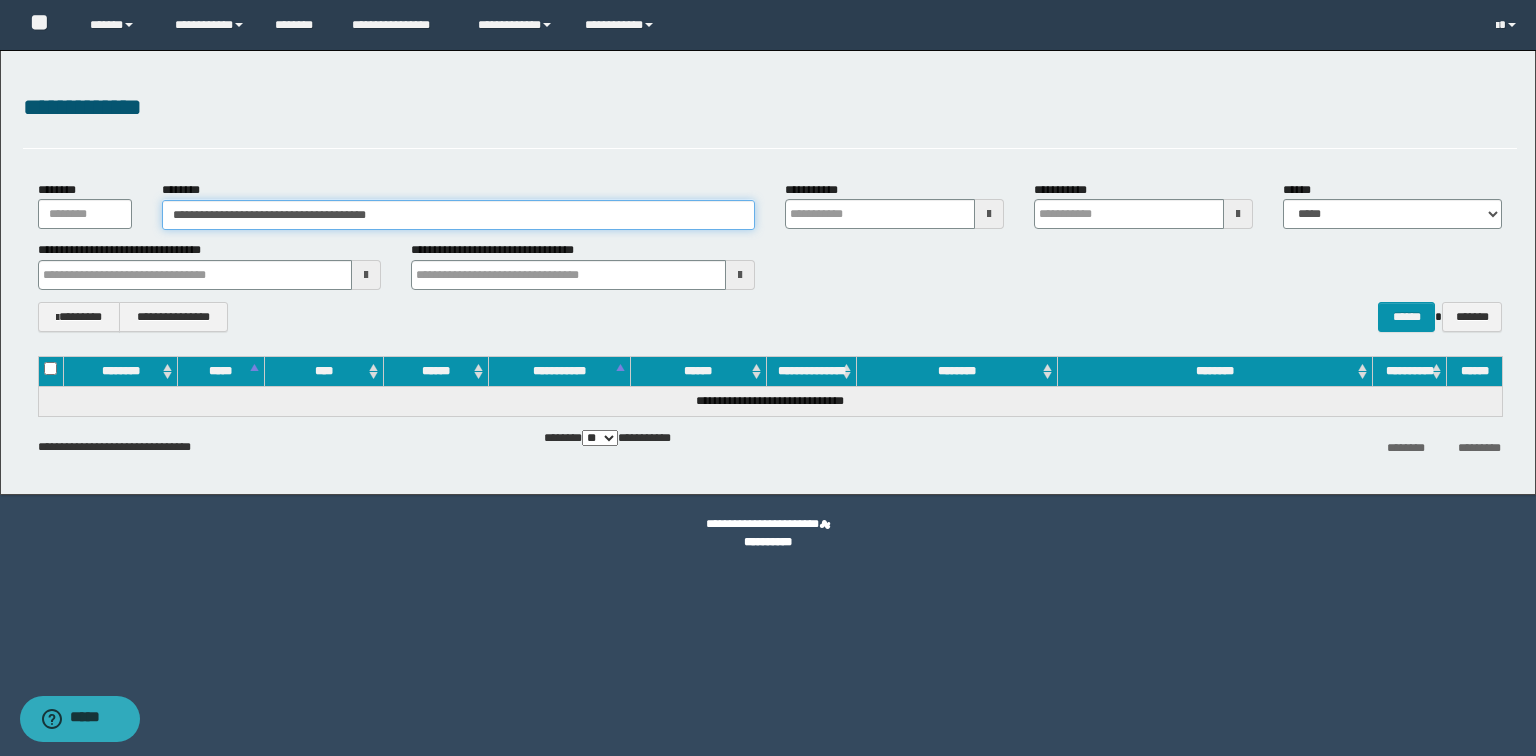 drag, startPoint x: 405, startPoint y: 223, endPoint x: 0, endPoint y: 223, distance: 405 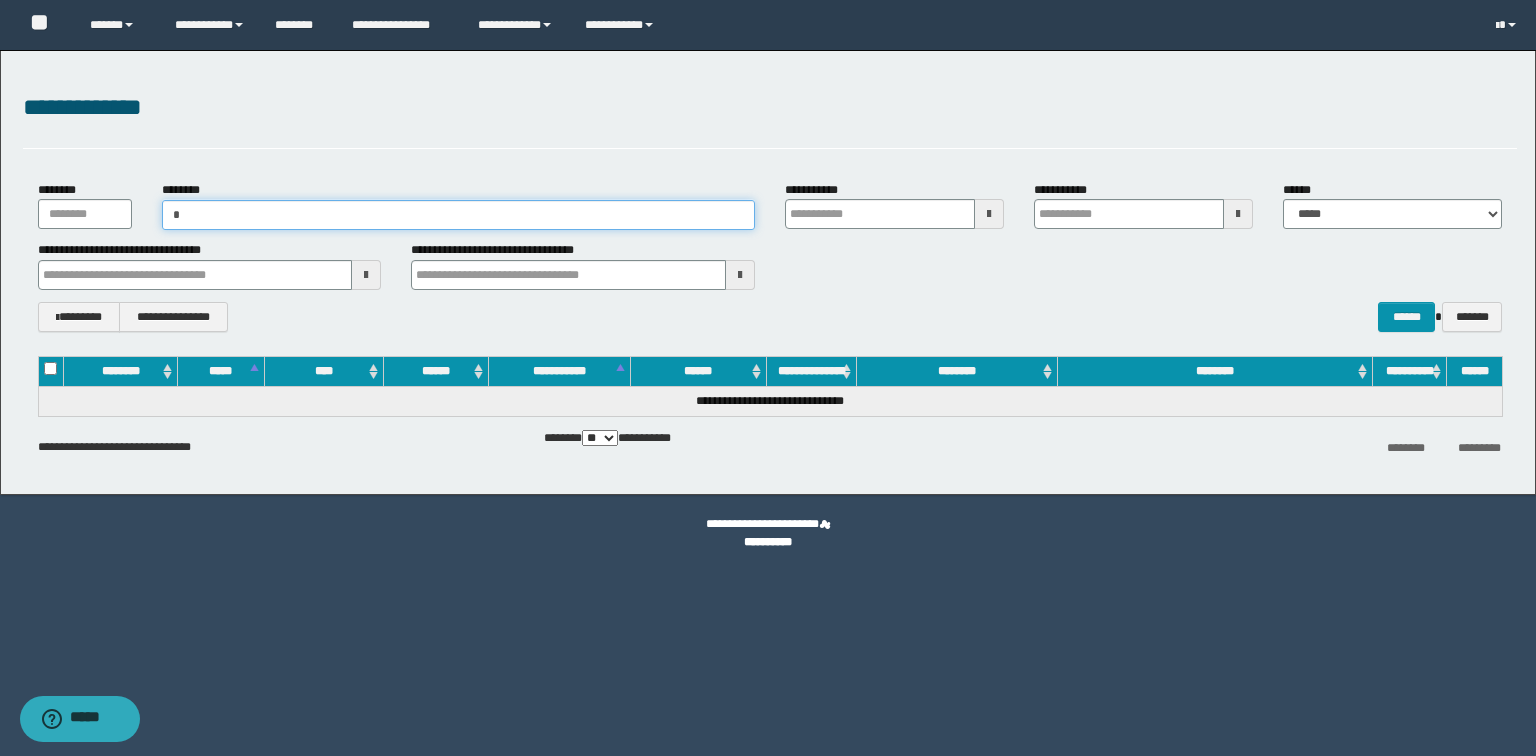 type on "**" 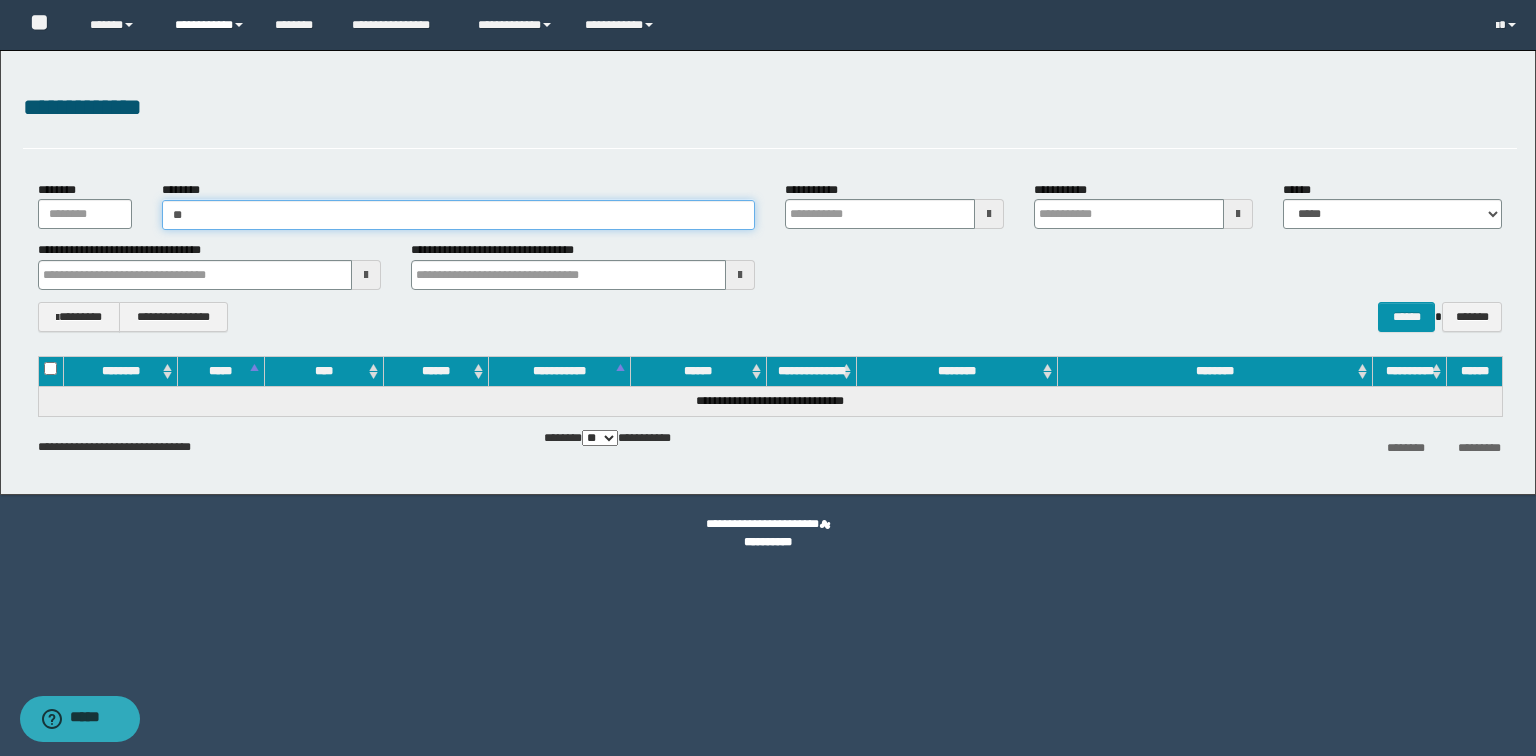 type on "**" 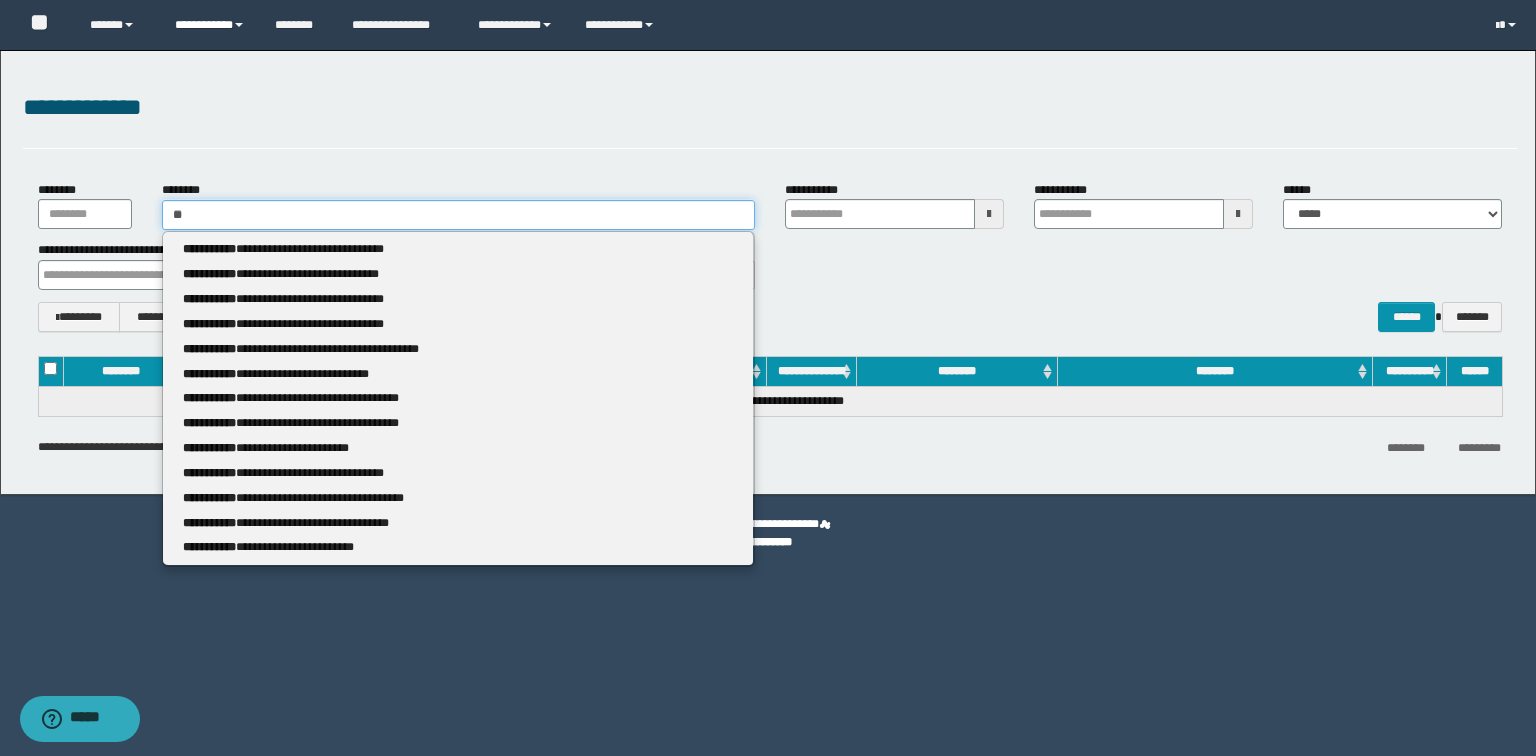 type 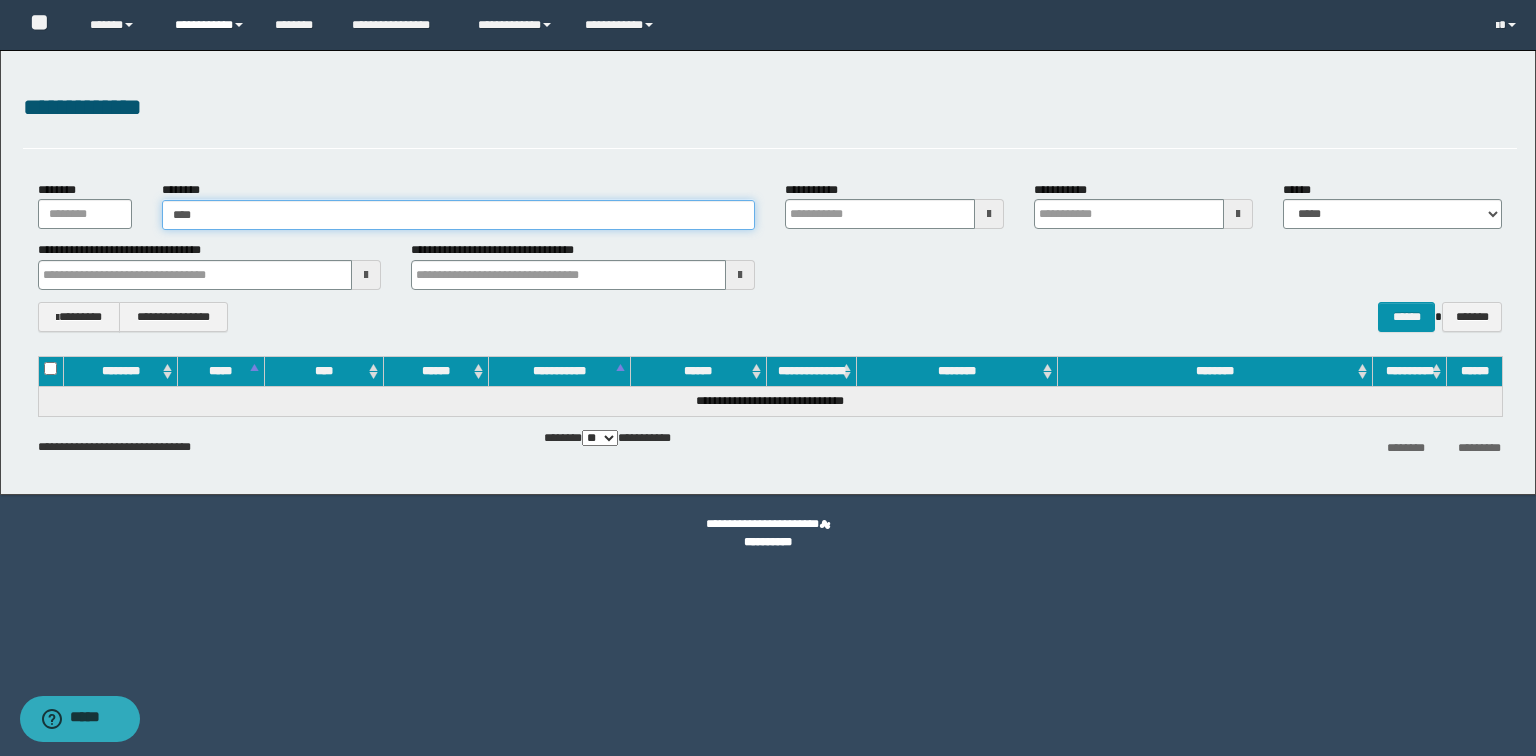 type on "*****" 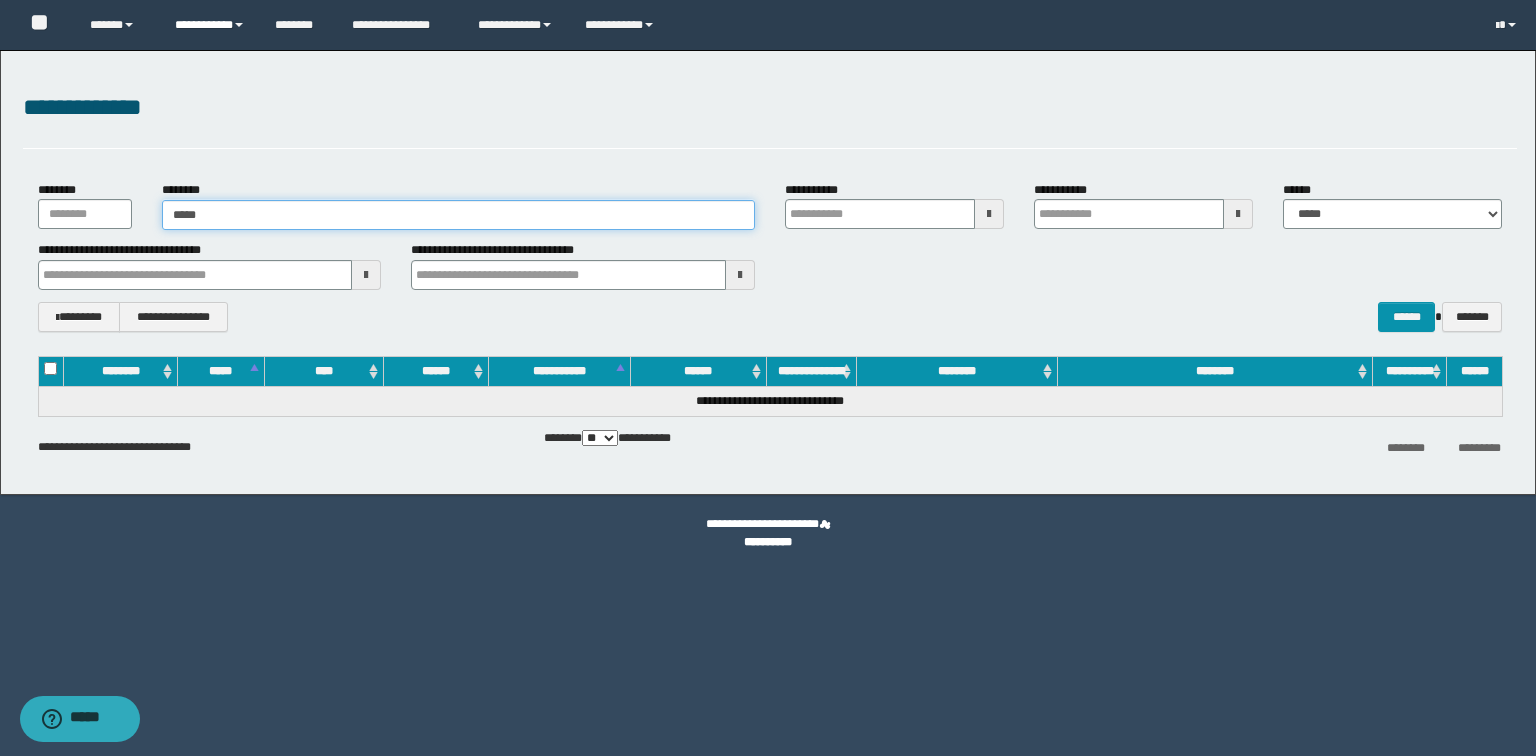 type on "*****" 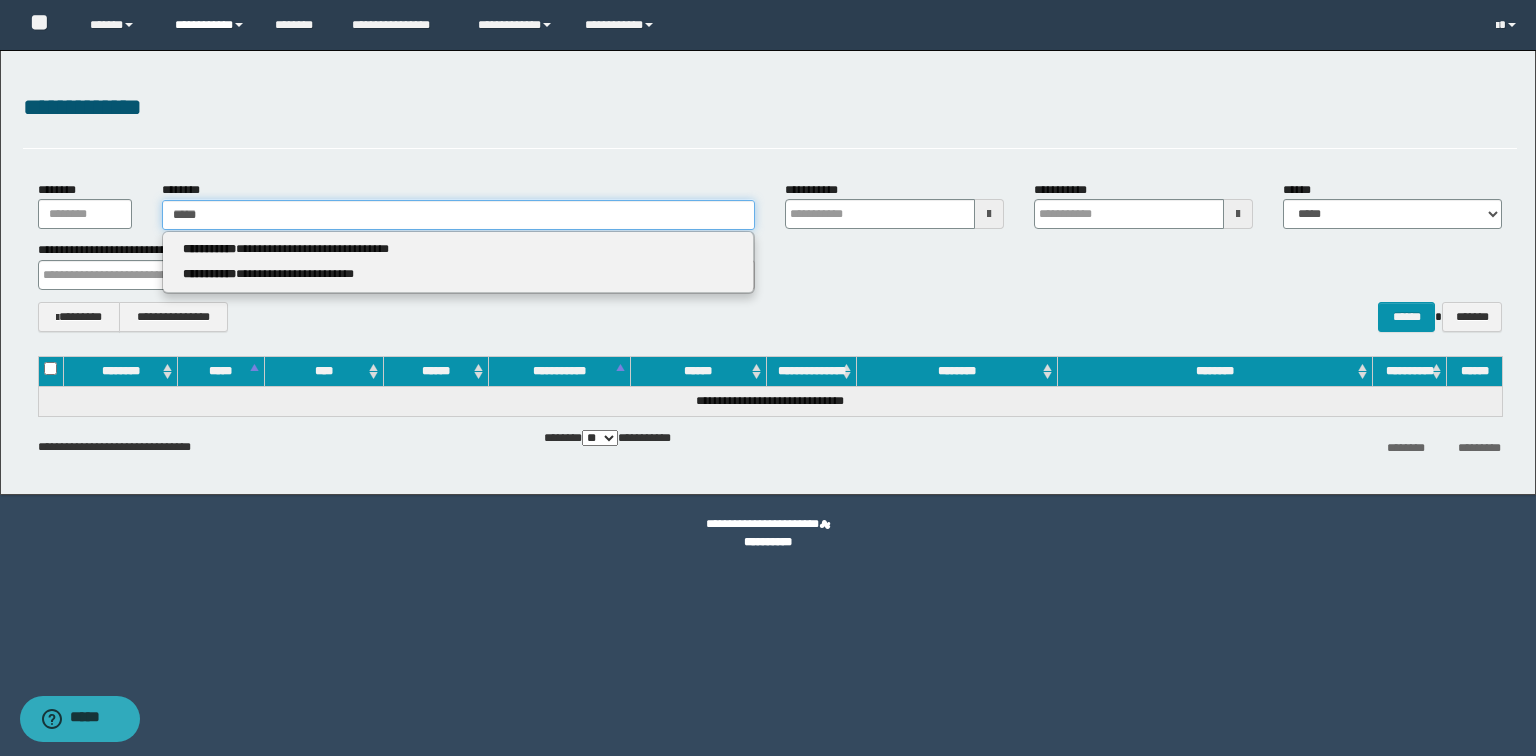 type 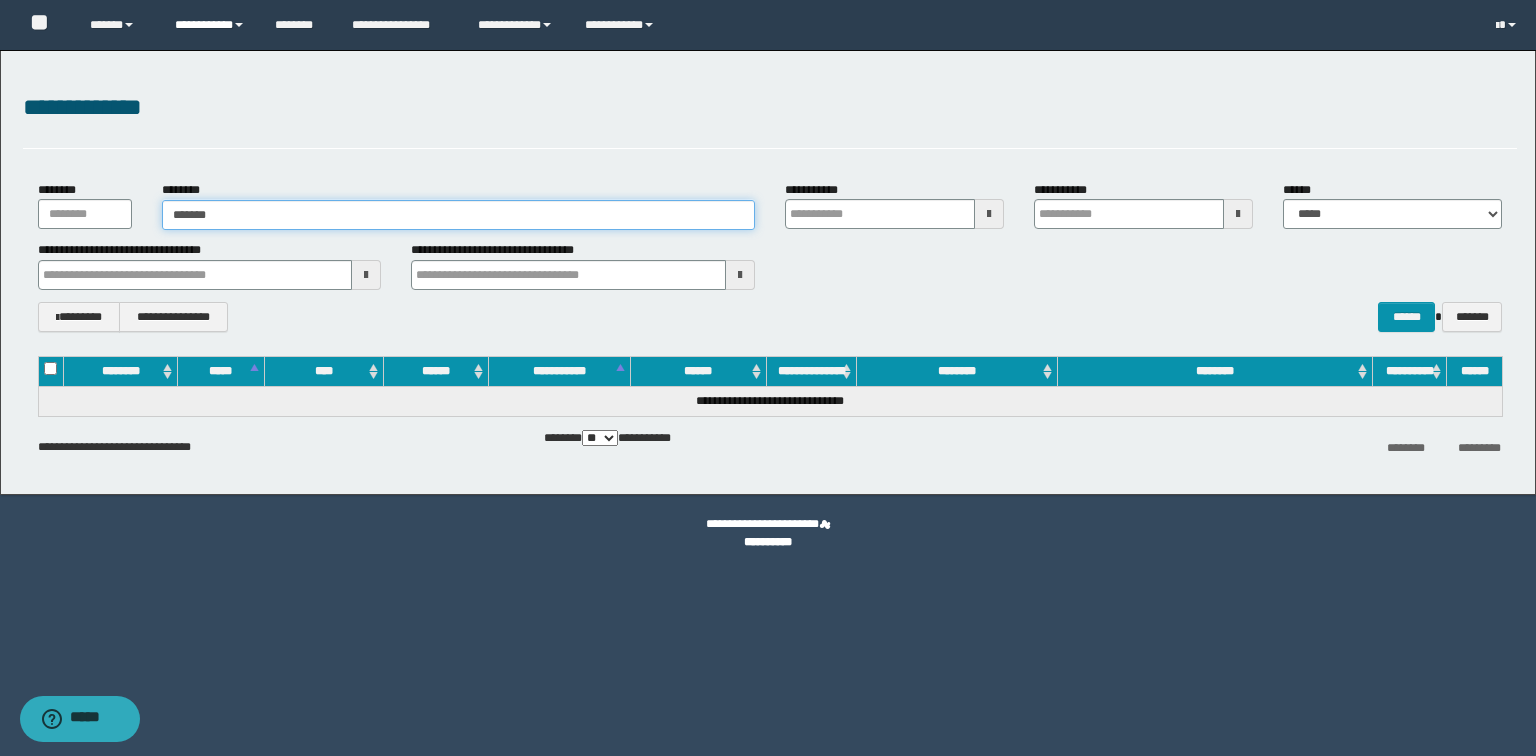 type on "********" 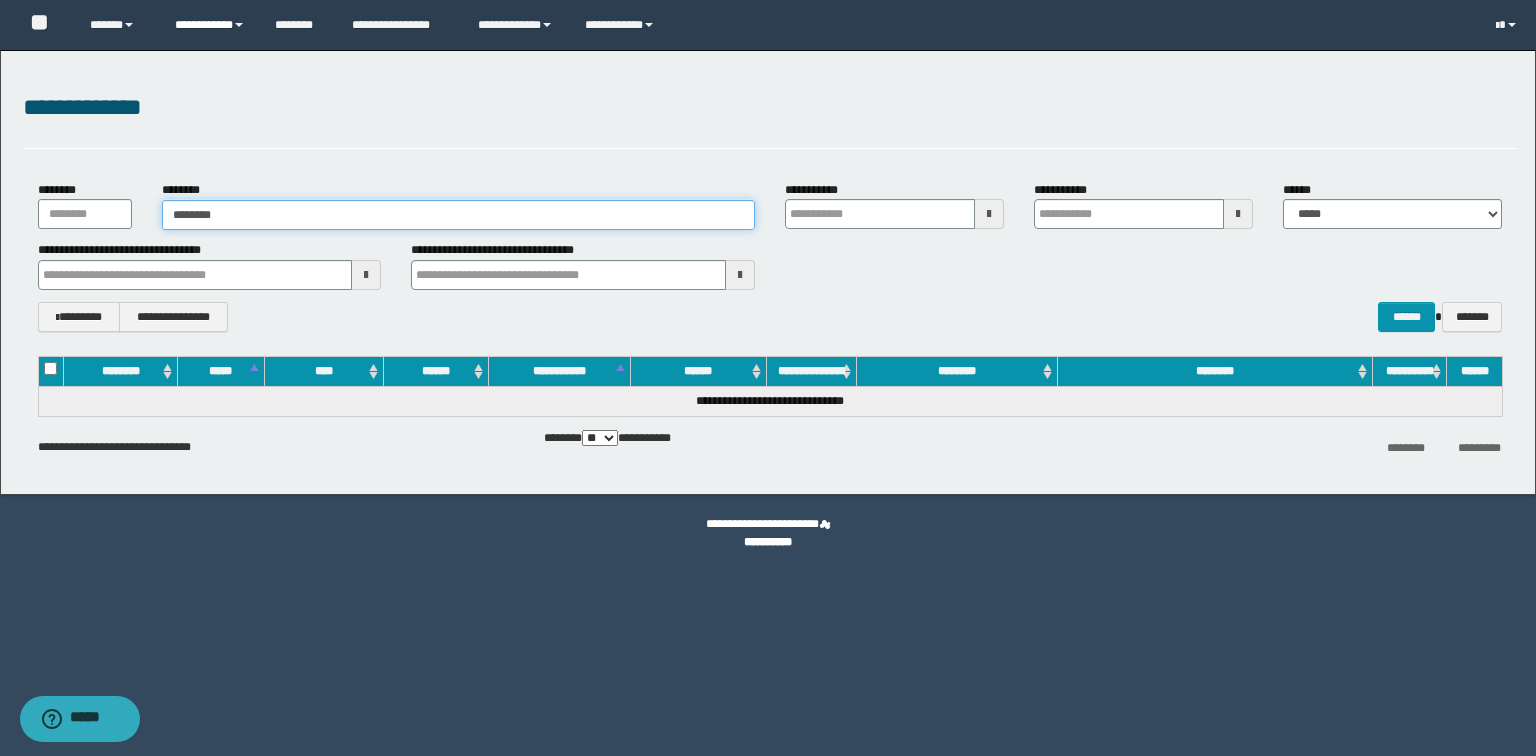 type on "********" 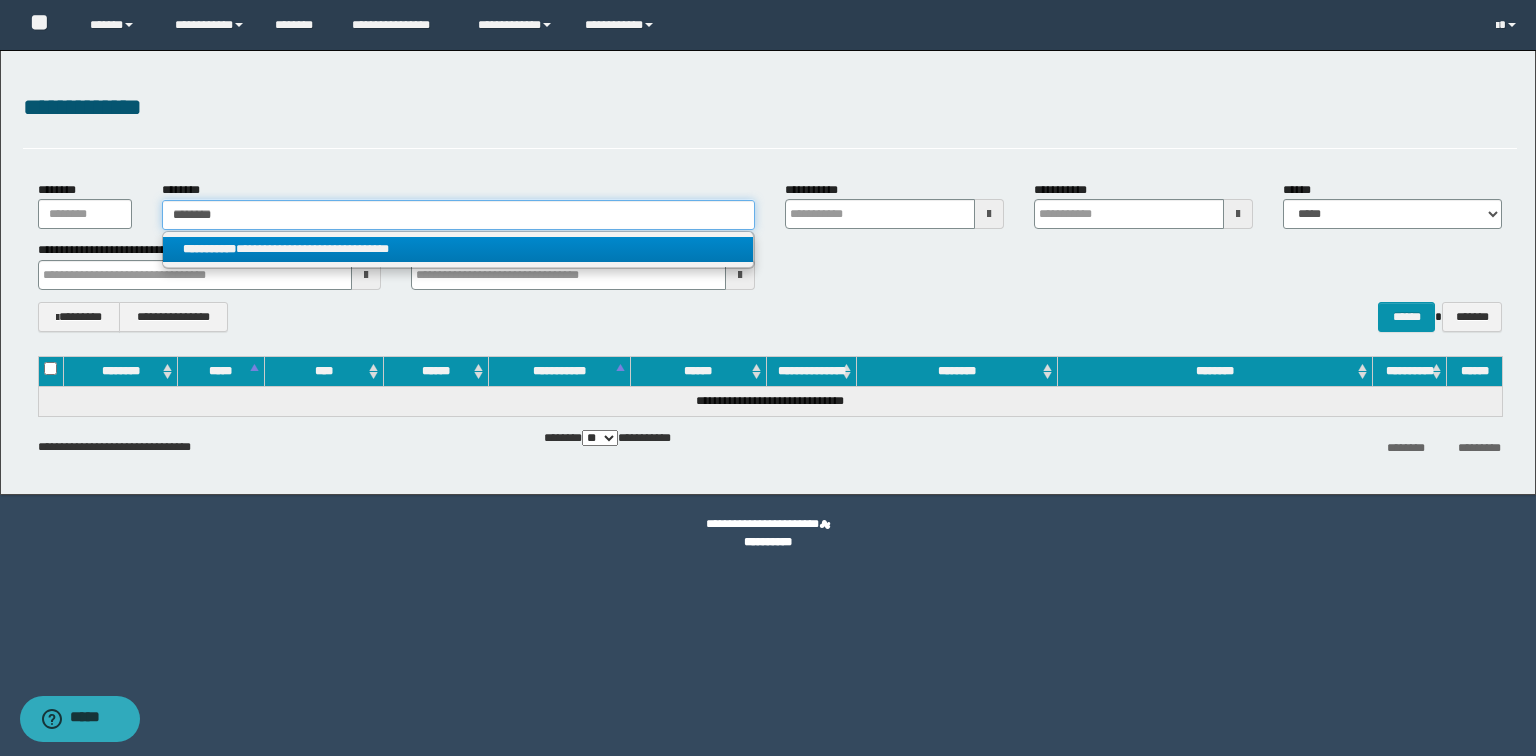 type on "********" 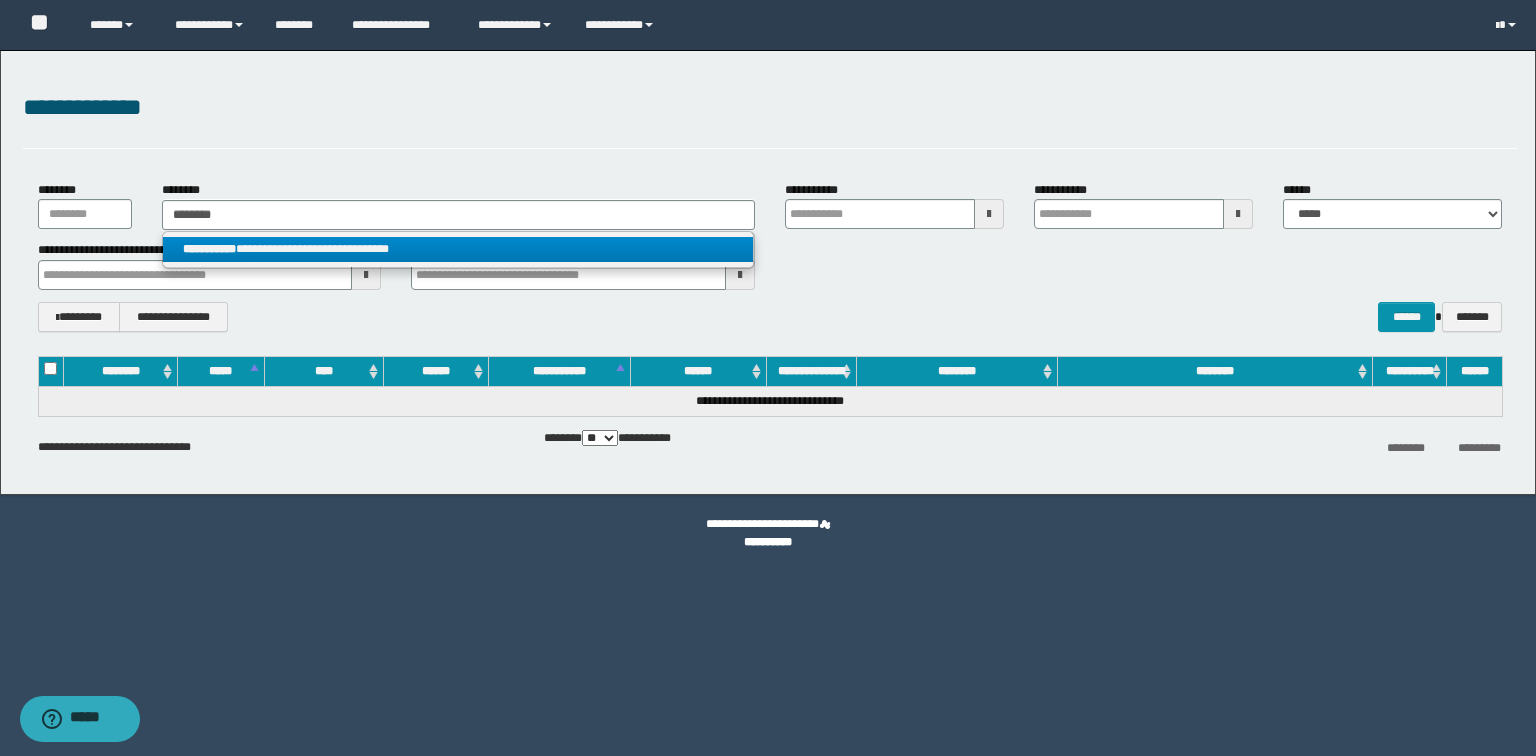 click on "**********" at bounding box center (458, 249) 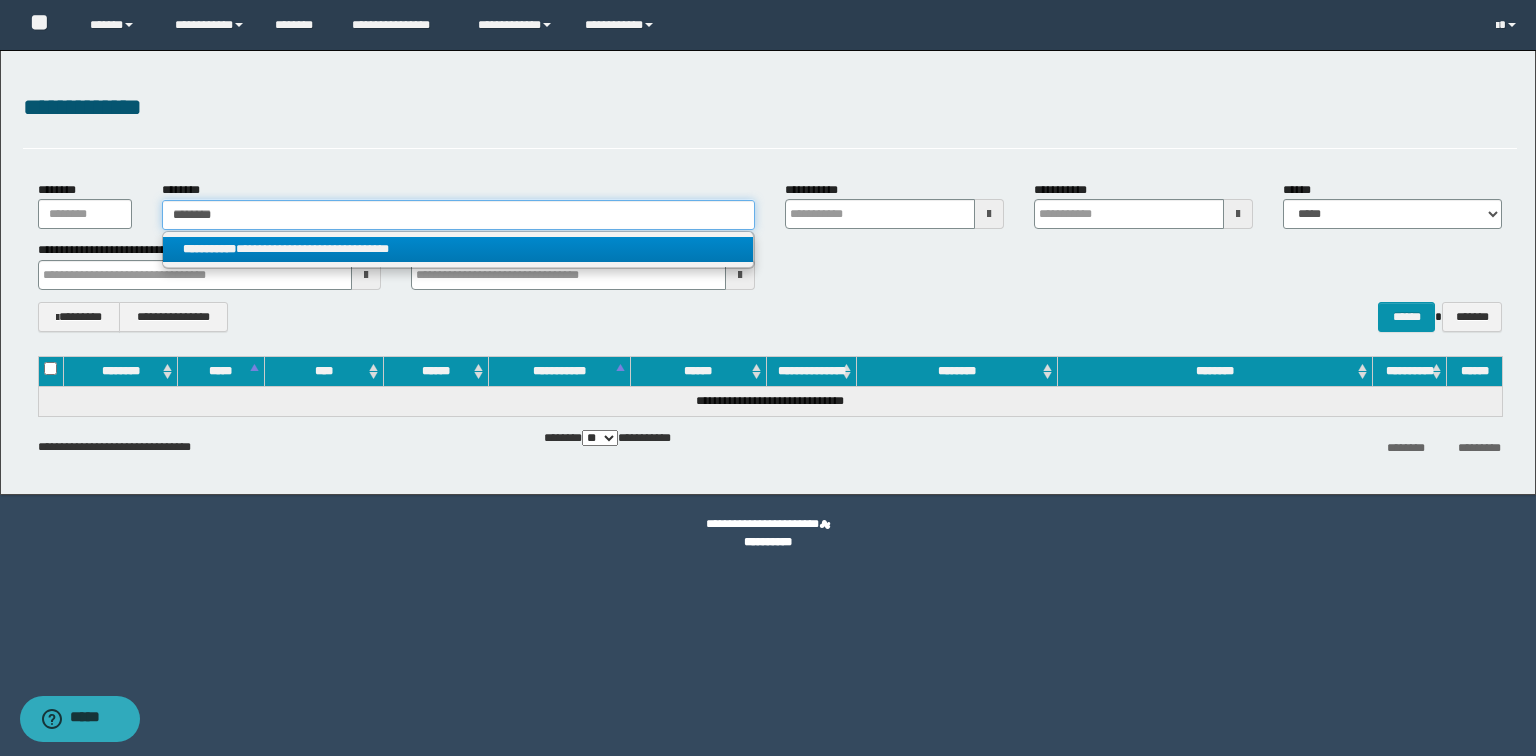 type 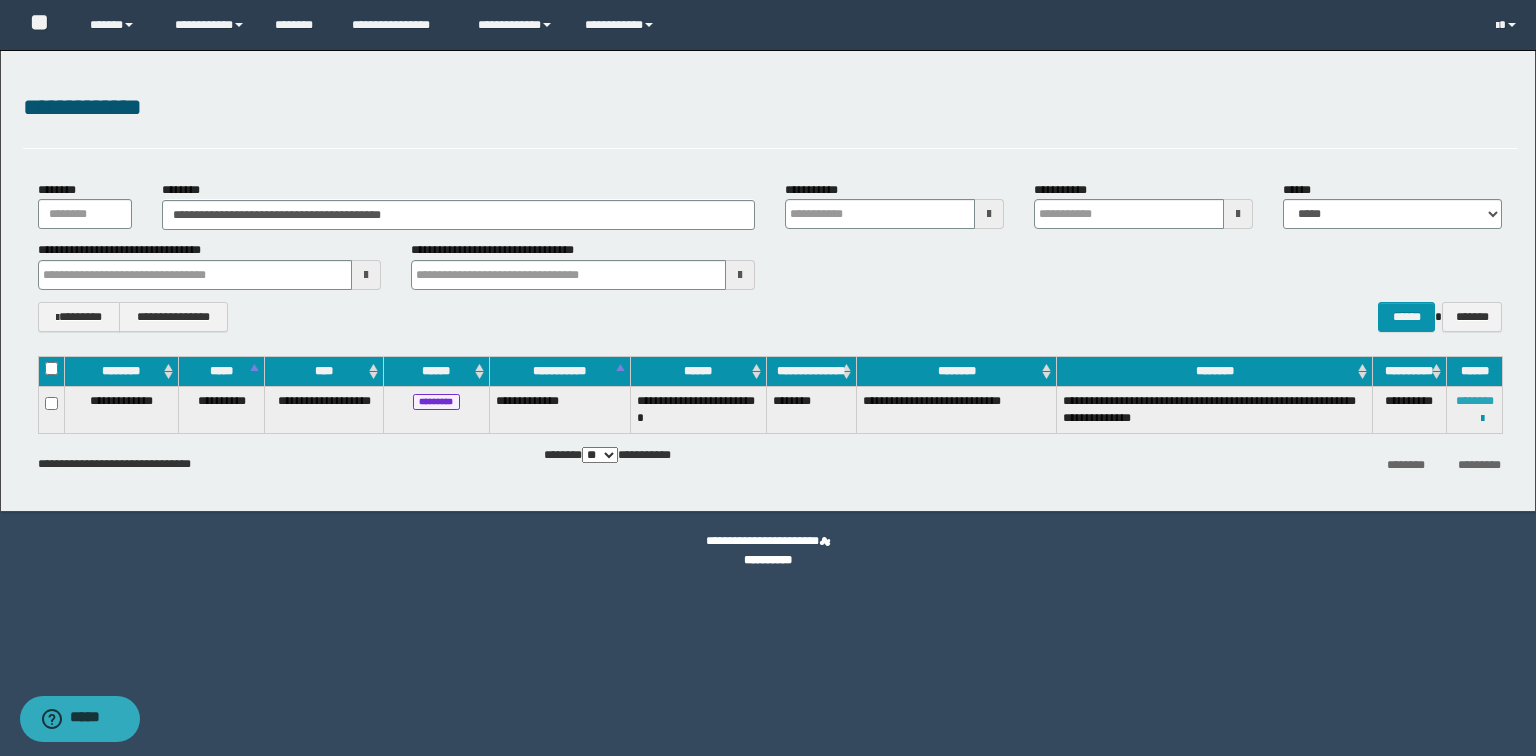 click on "********" at bounding box center (1475, 401) 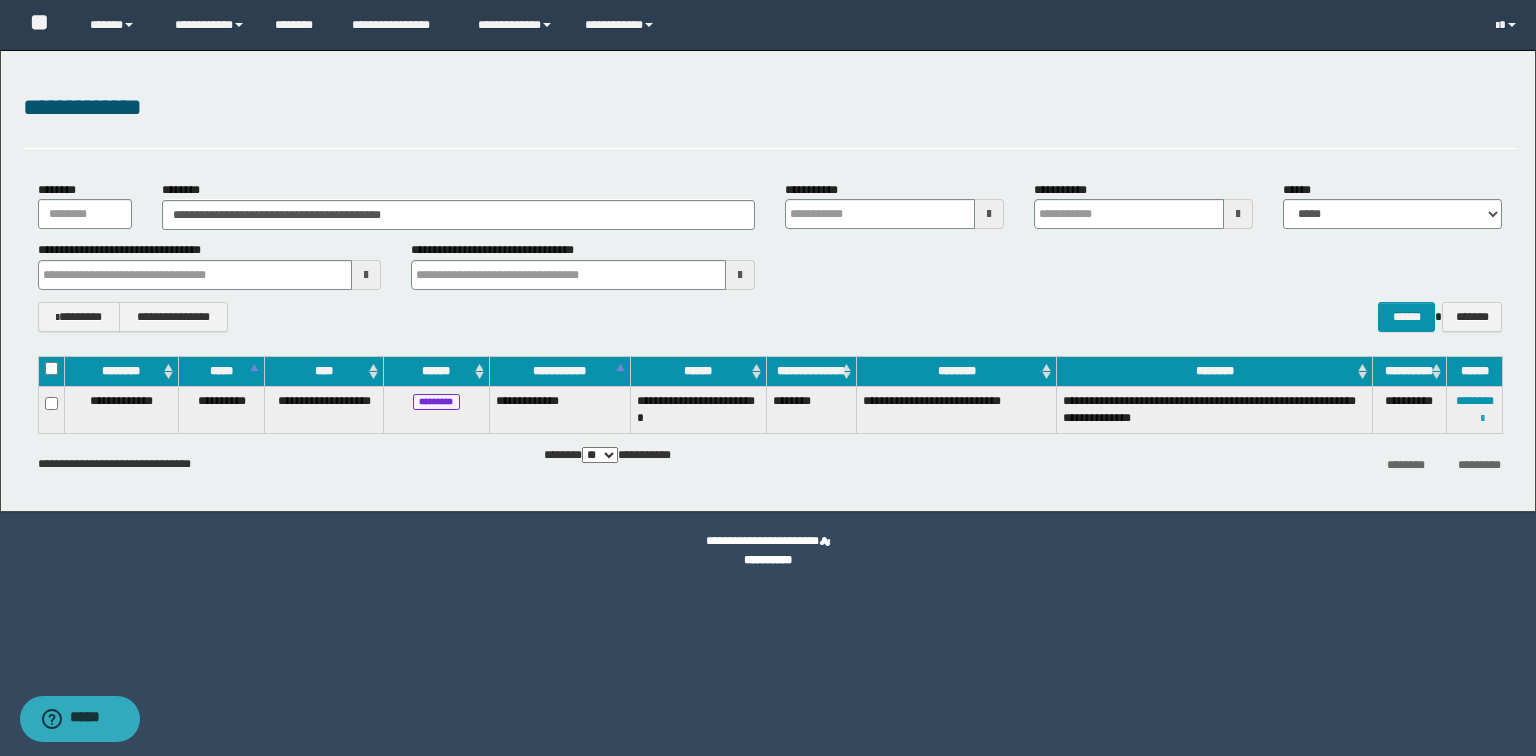 click at bounding box center (1482, 419) 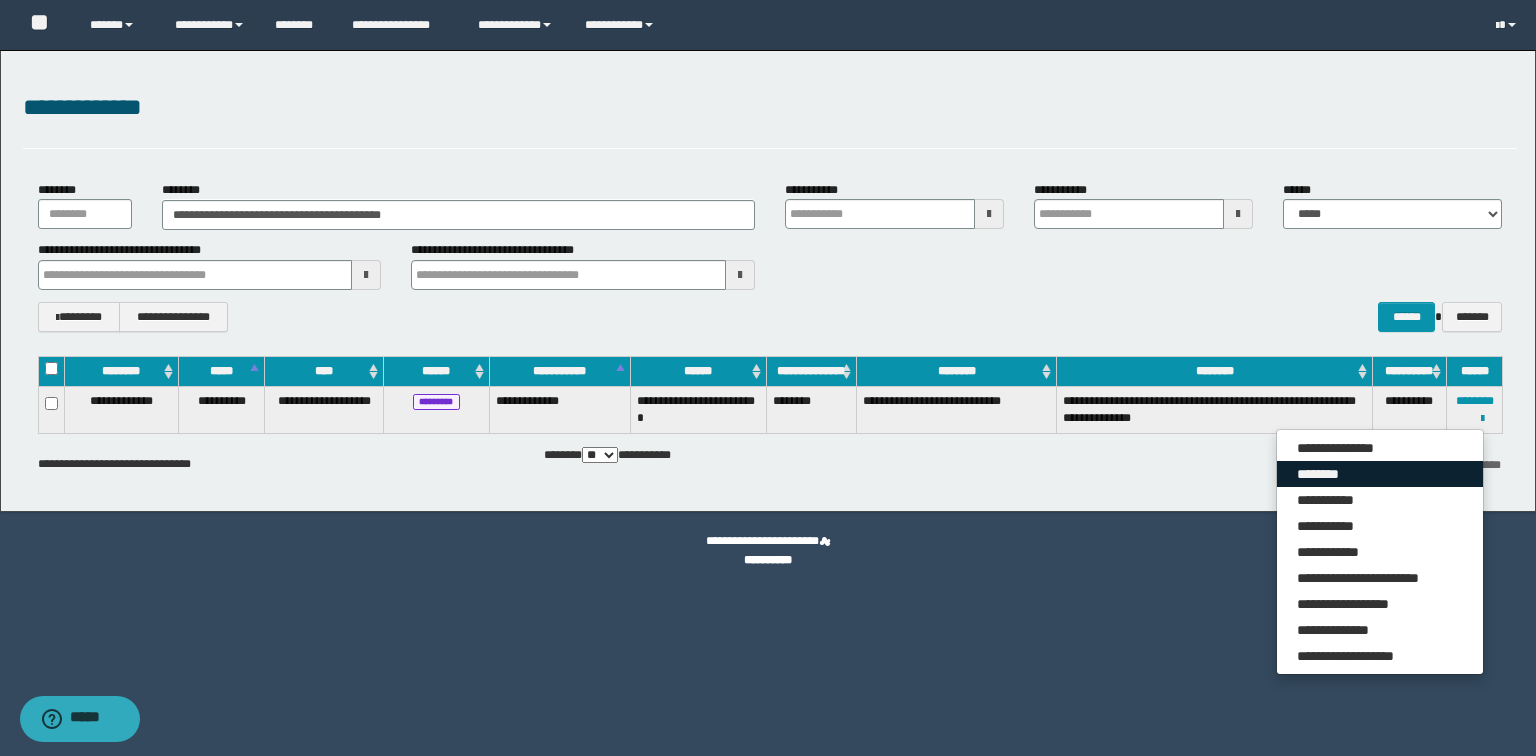 click on "********" at bounding box center [1380, 474] 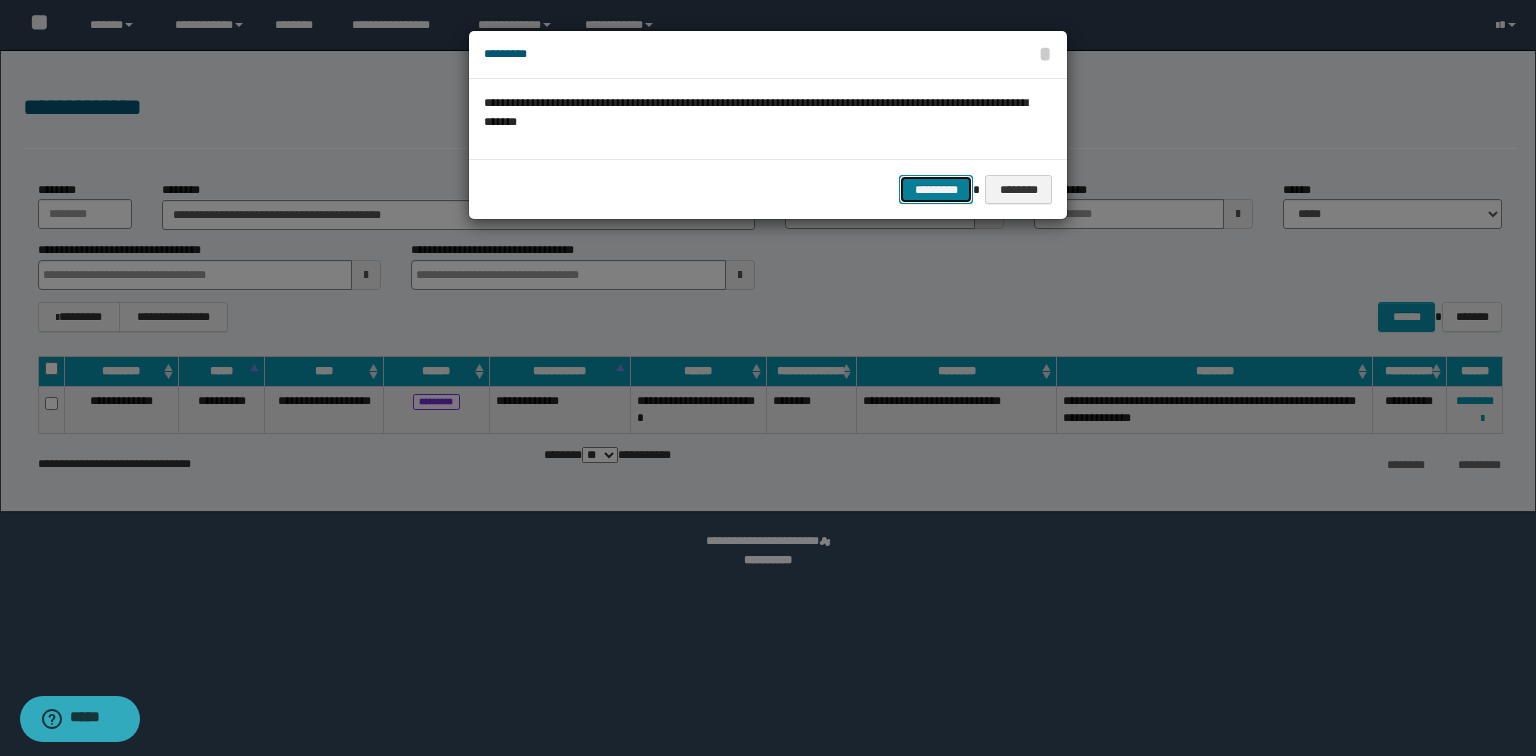 click on "*********" at bounding box center (936, 190) 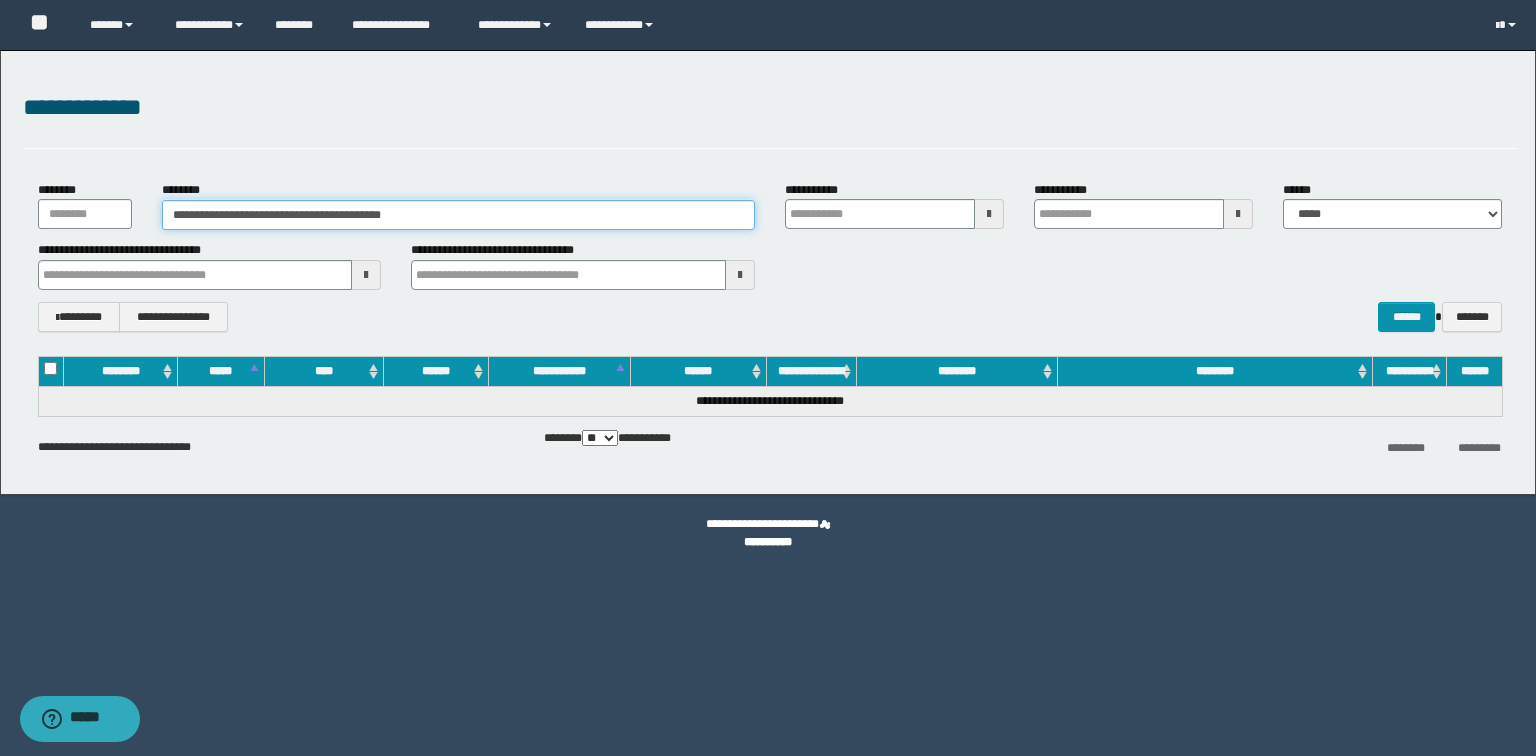 drag, startPoint x: 510, startPoint y: 216, endPoint x: 0, endPoint y: 53, distance: 535.4148 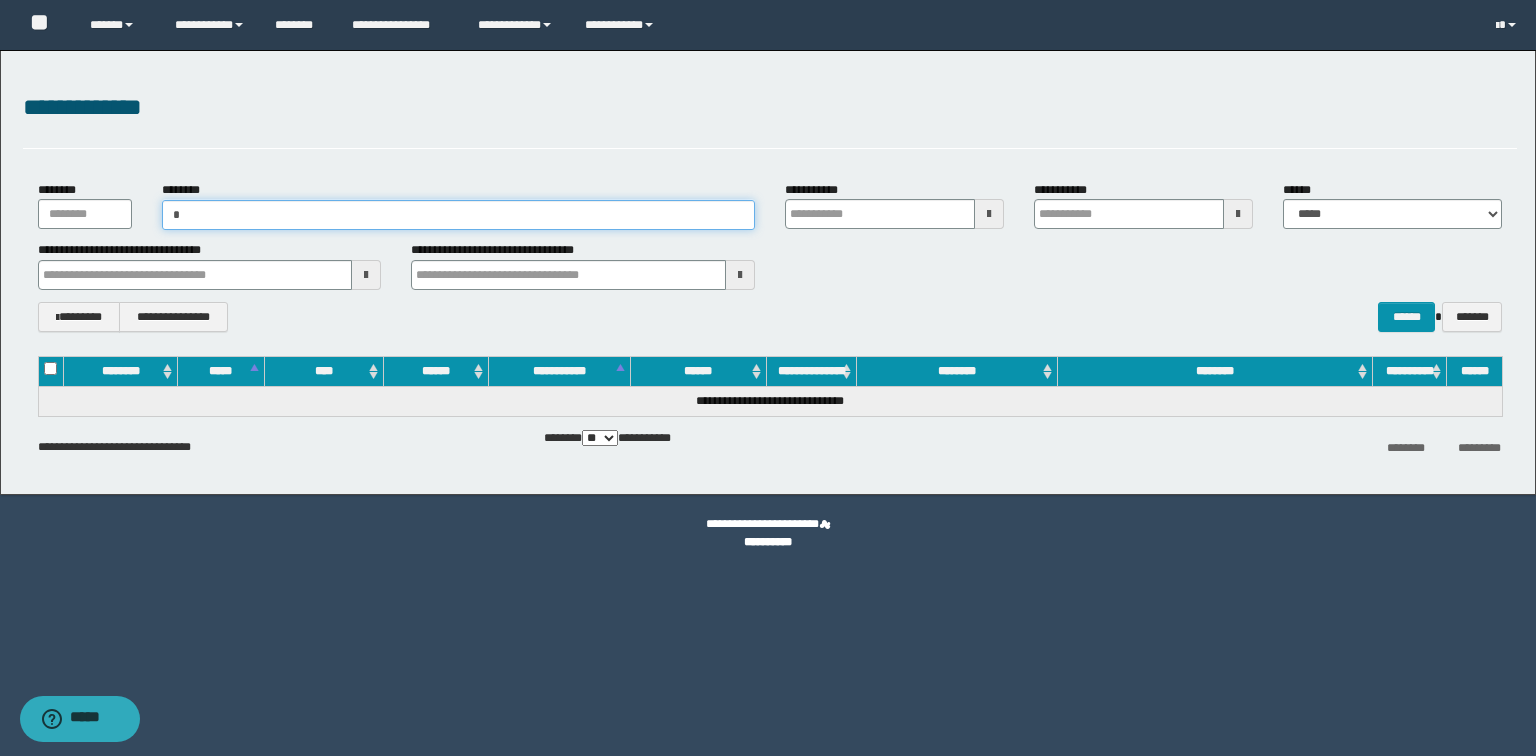type on "**" 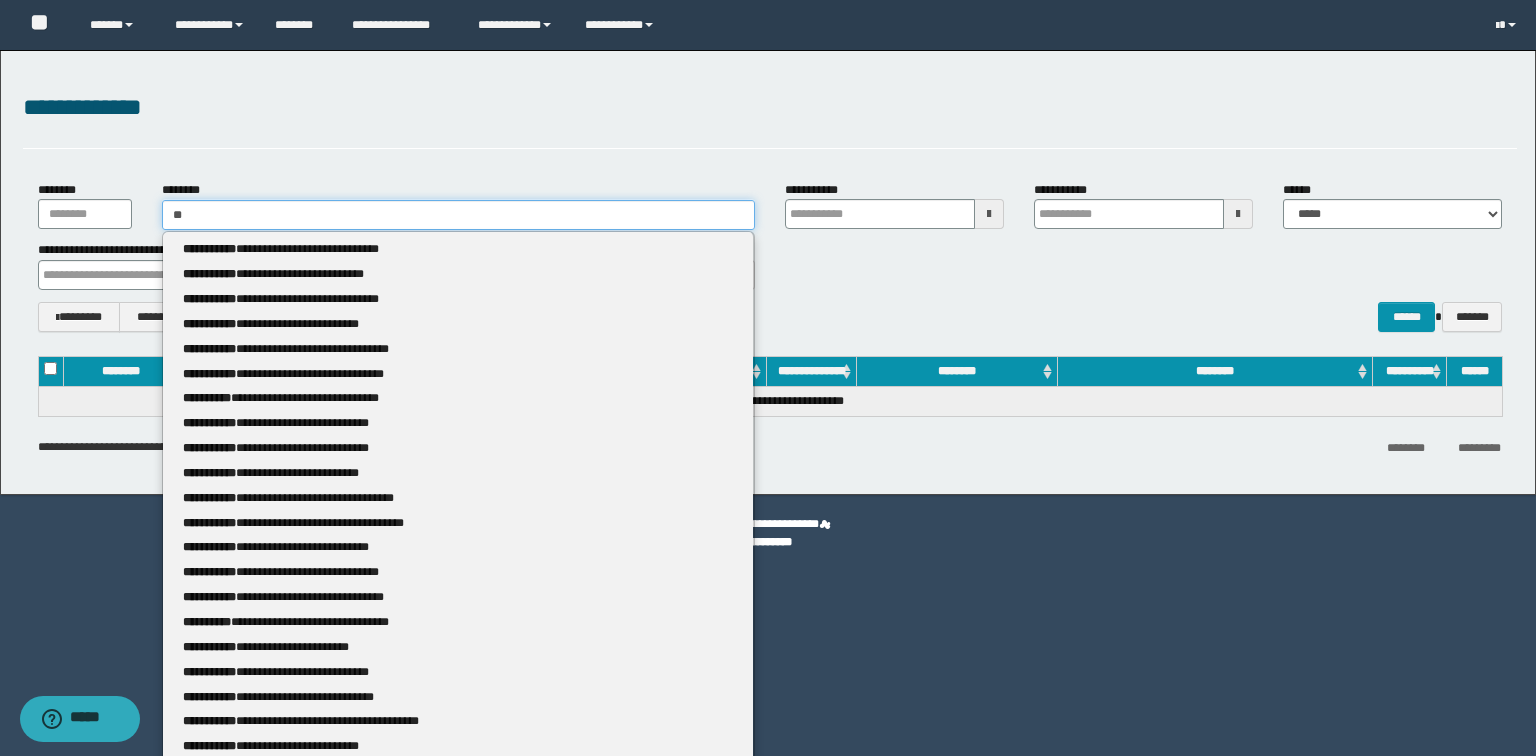 type on "**" 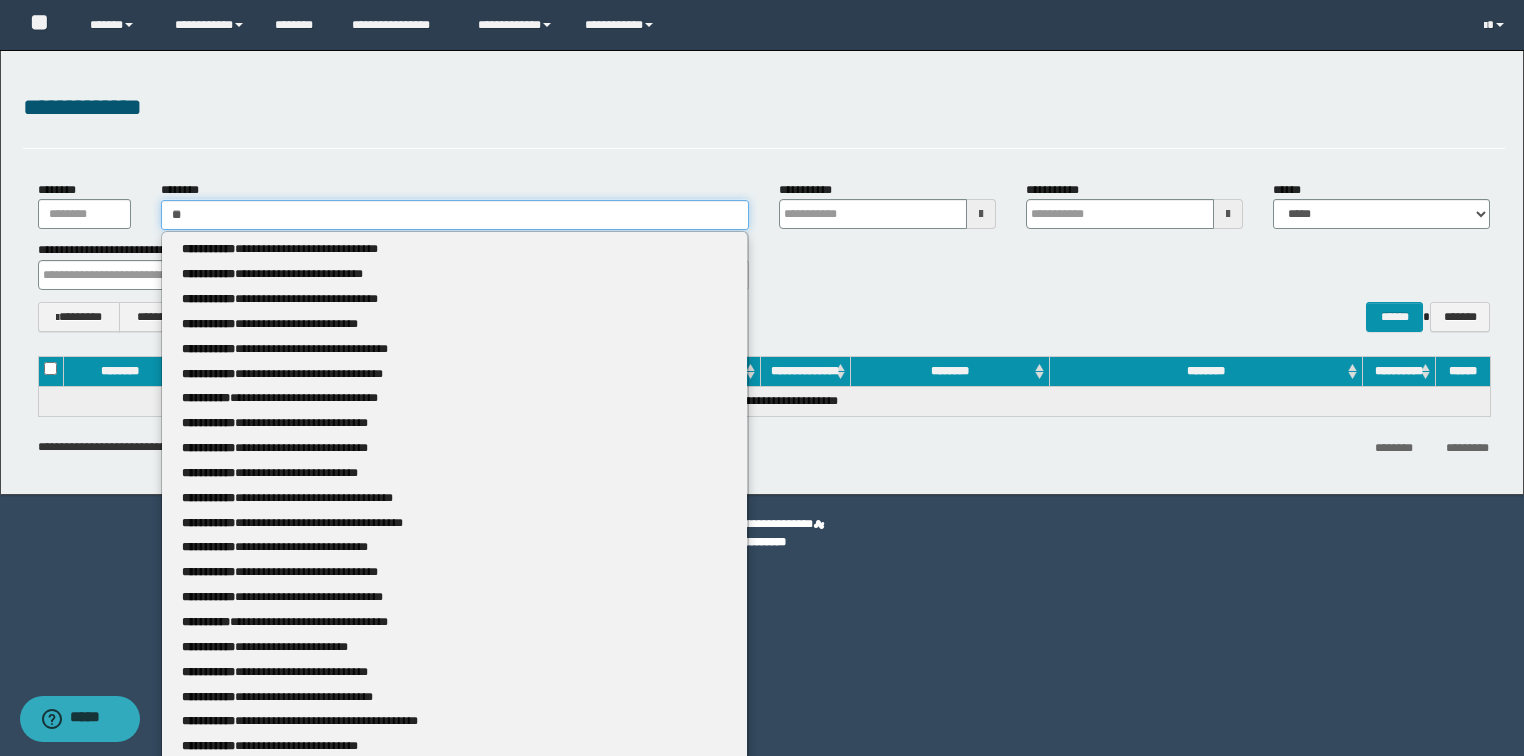 type 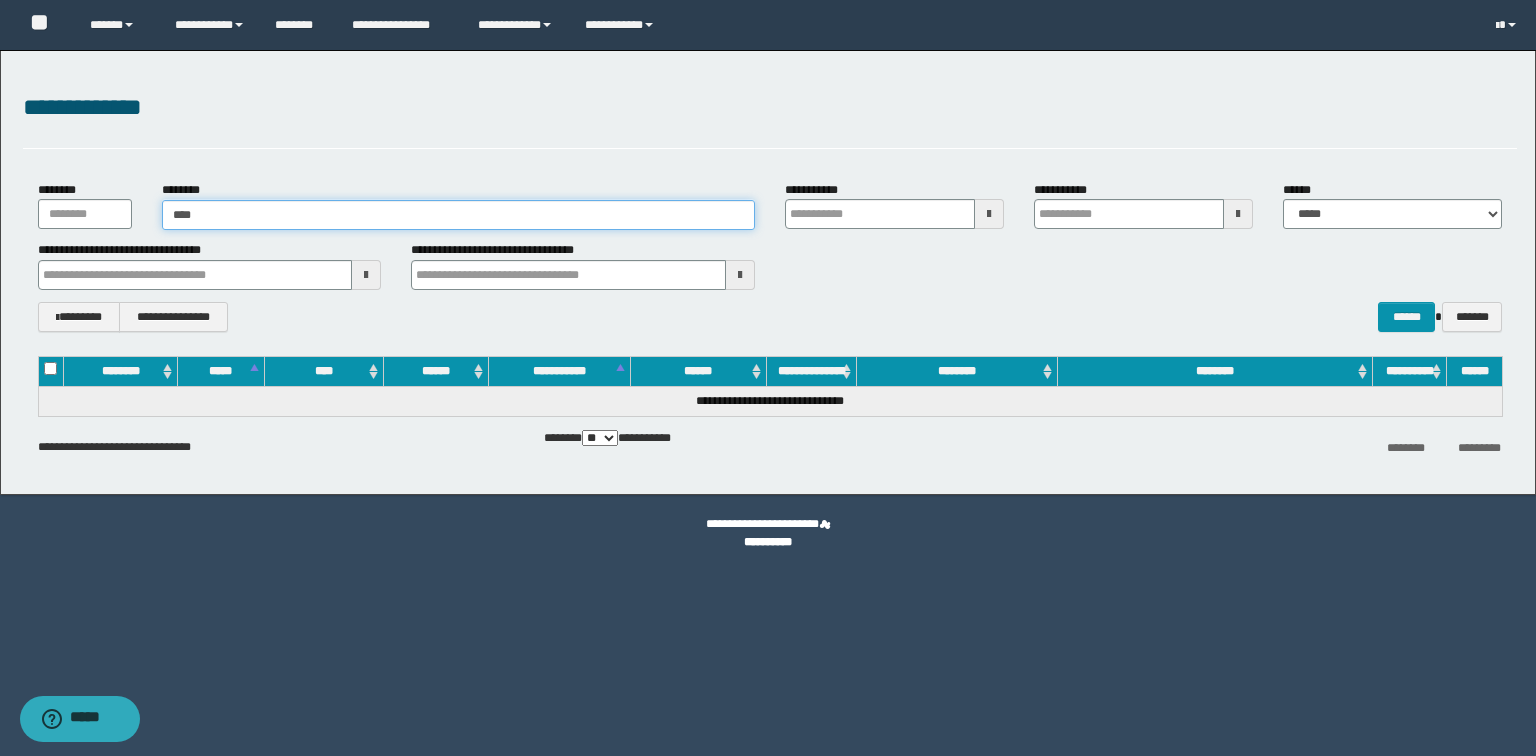 type on "*****" 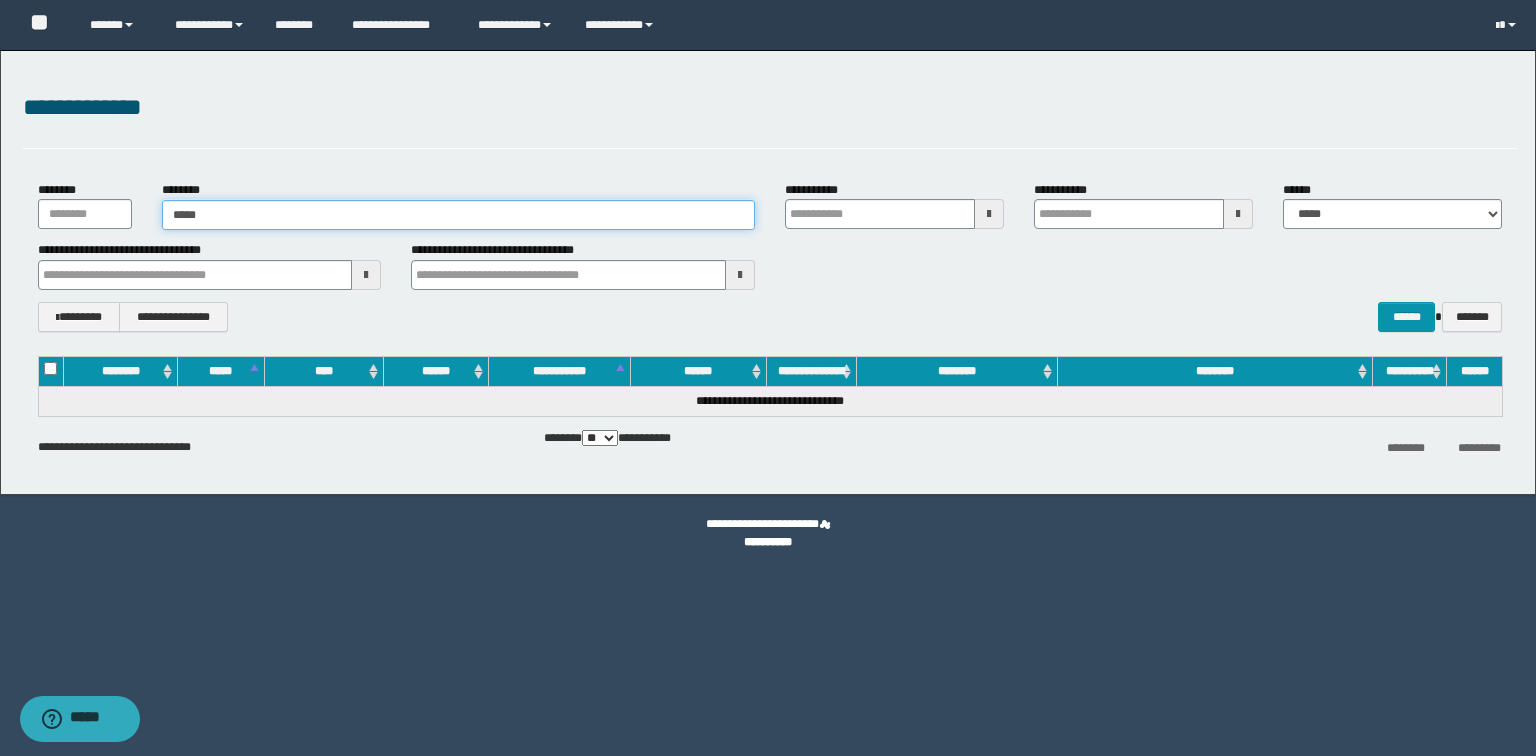 type on "*****" 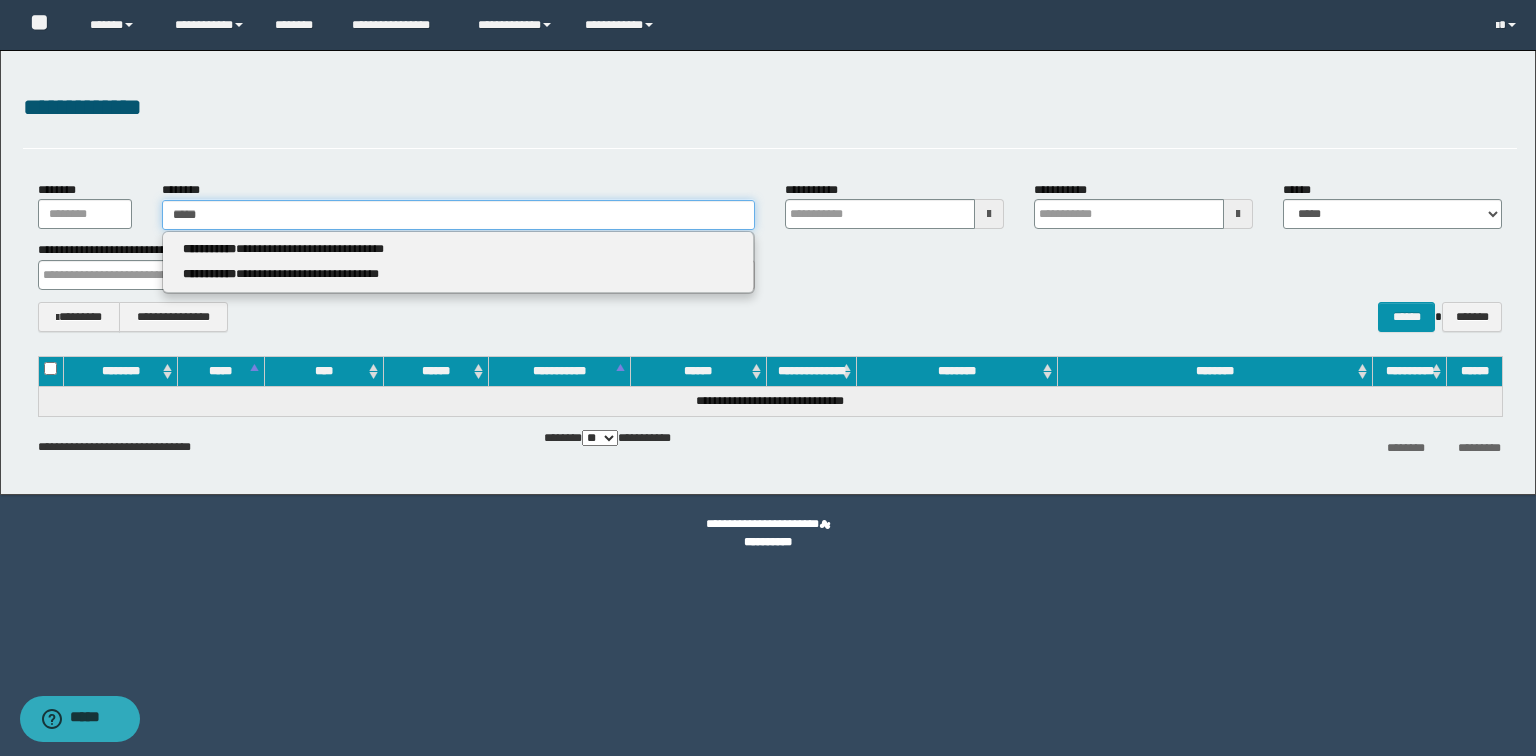 type 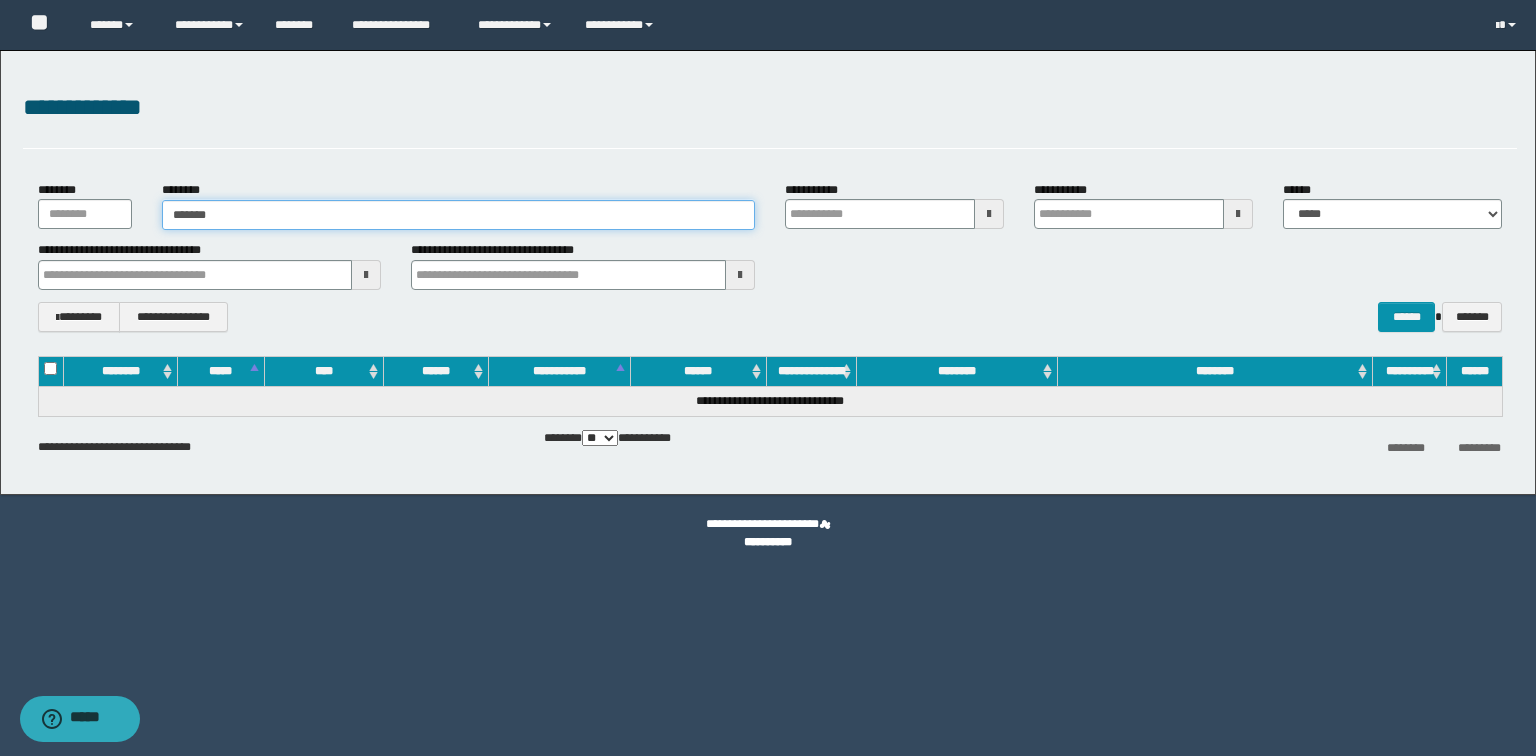 type on "********" 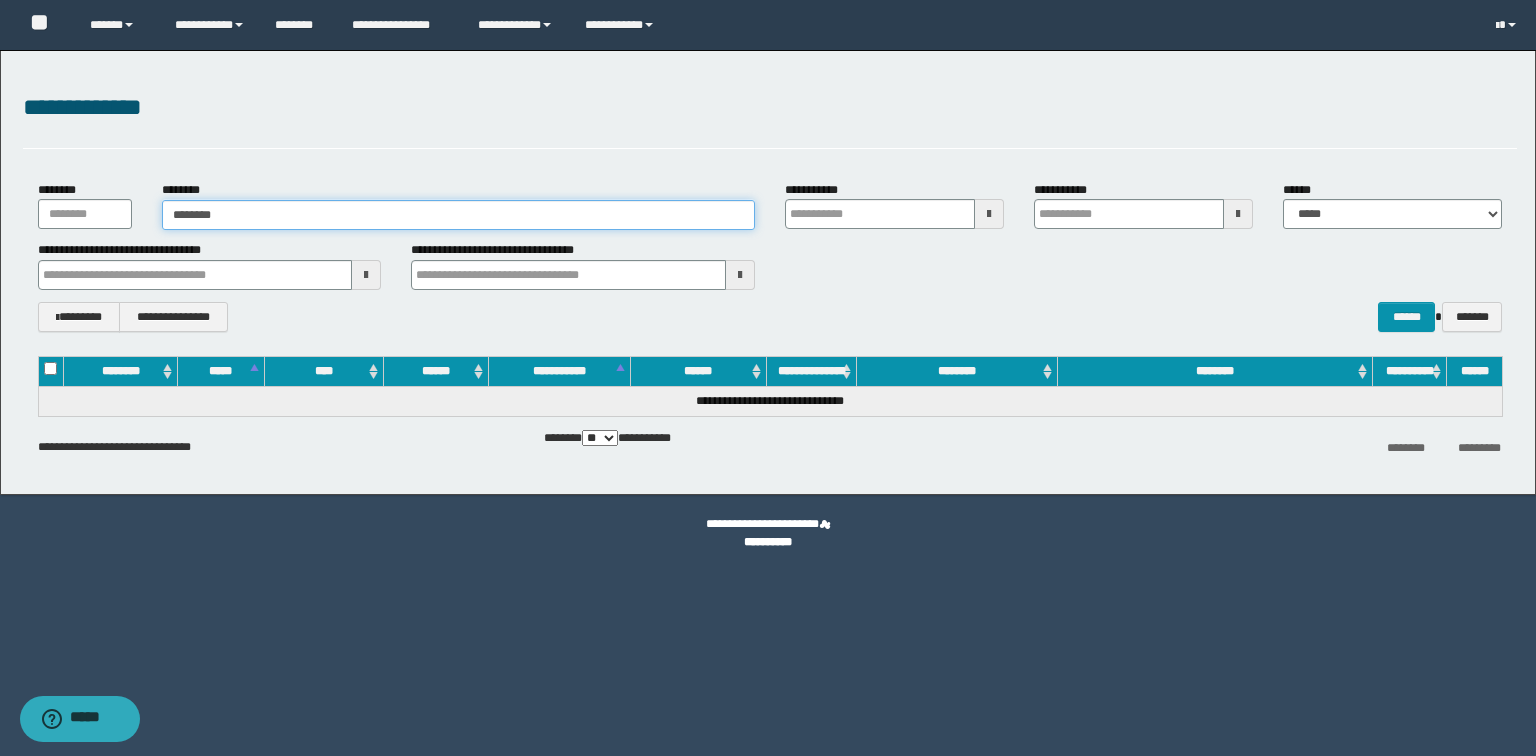 type on "********" 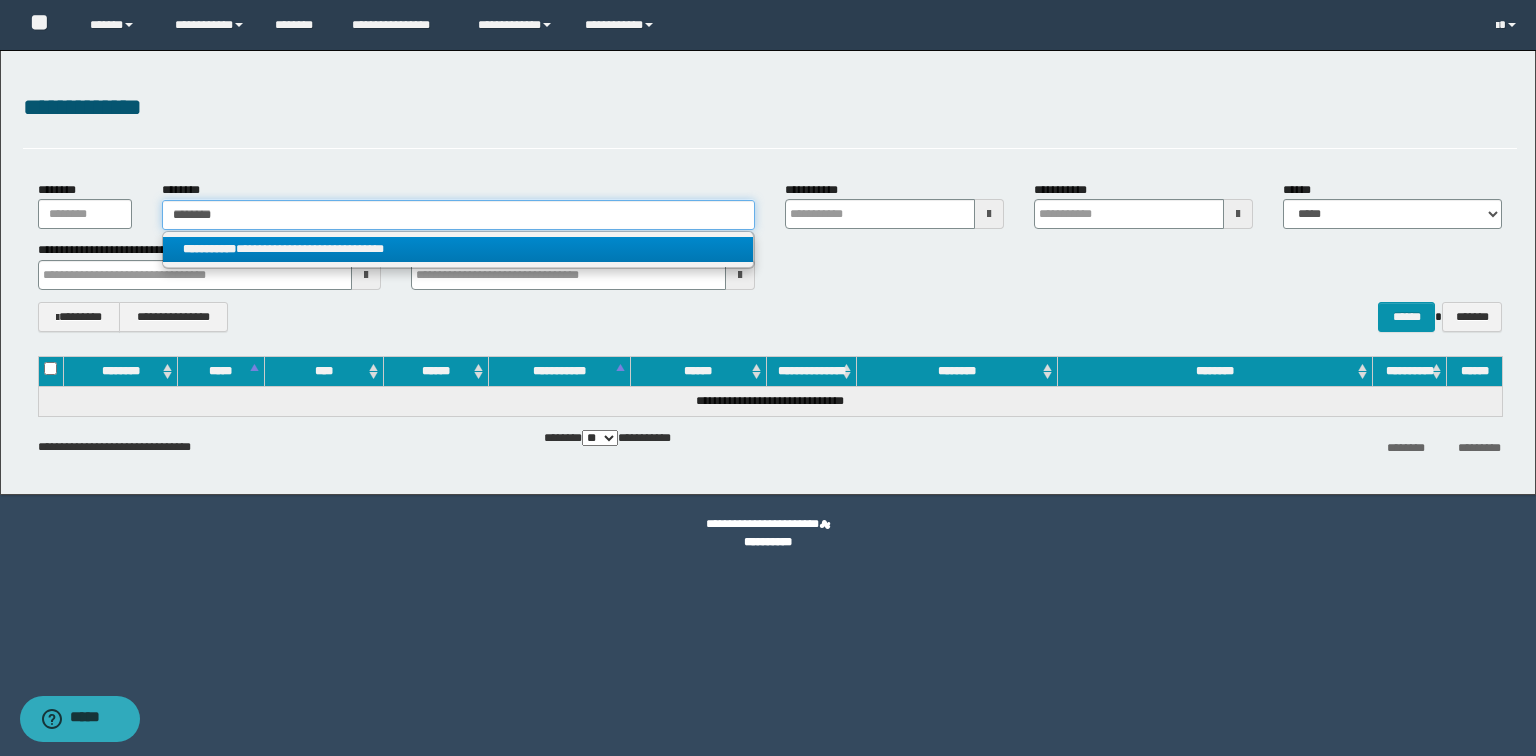 type on "********" 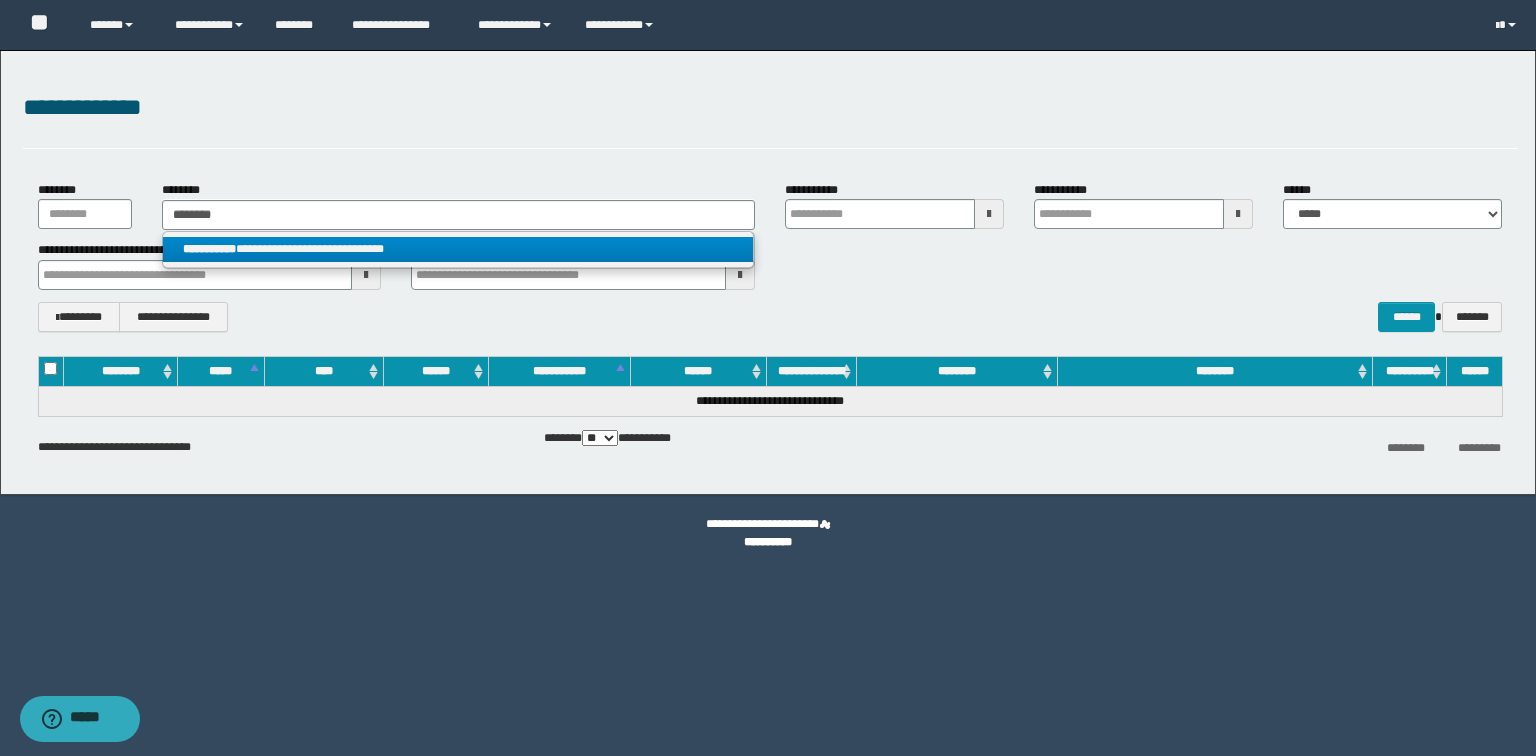 click on "**********" at bounding box center (458, 249) 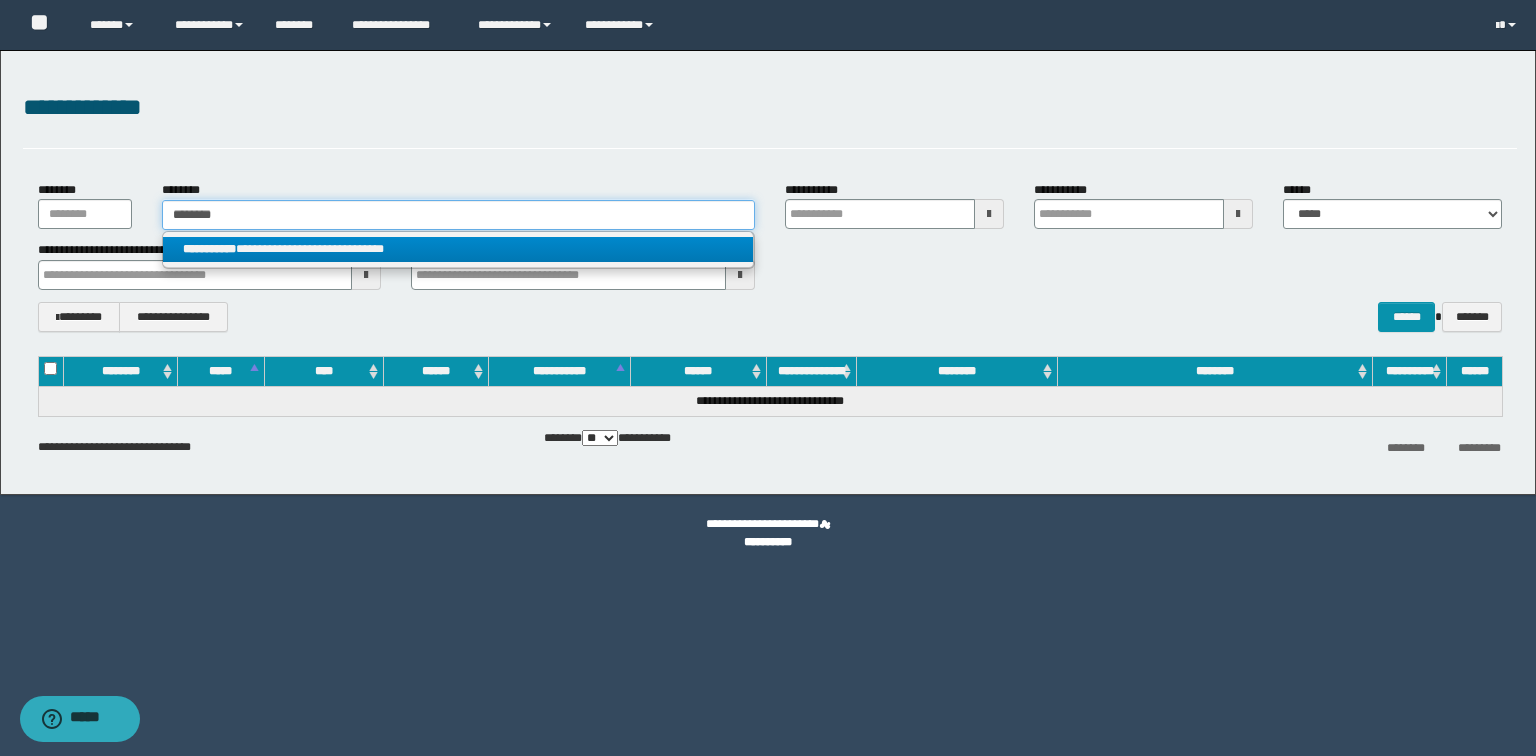 type 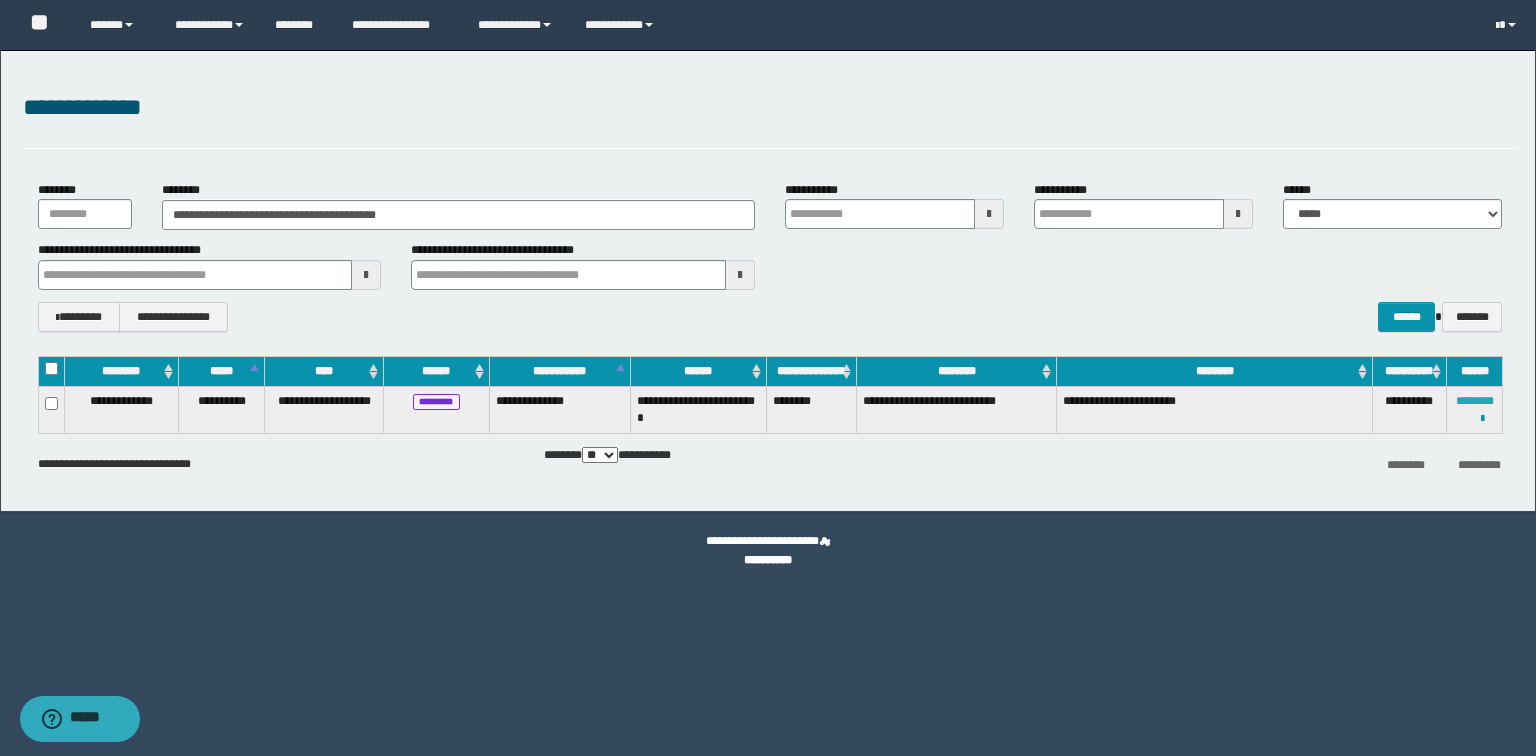 click on "********" at bounding box center [1475, 401] 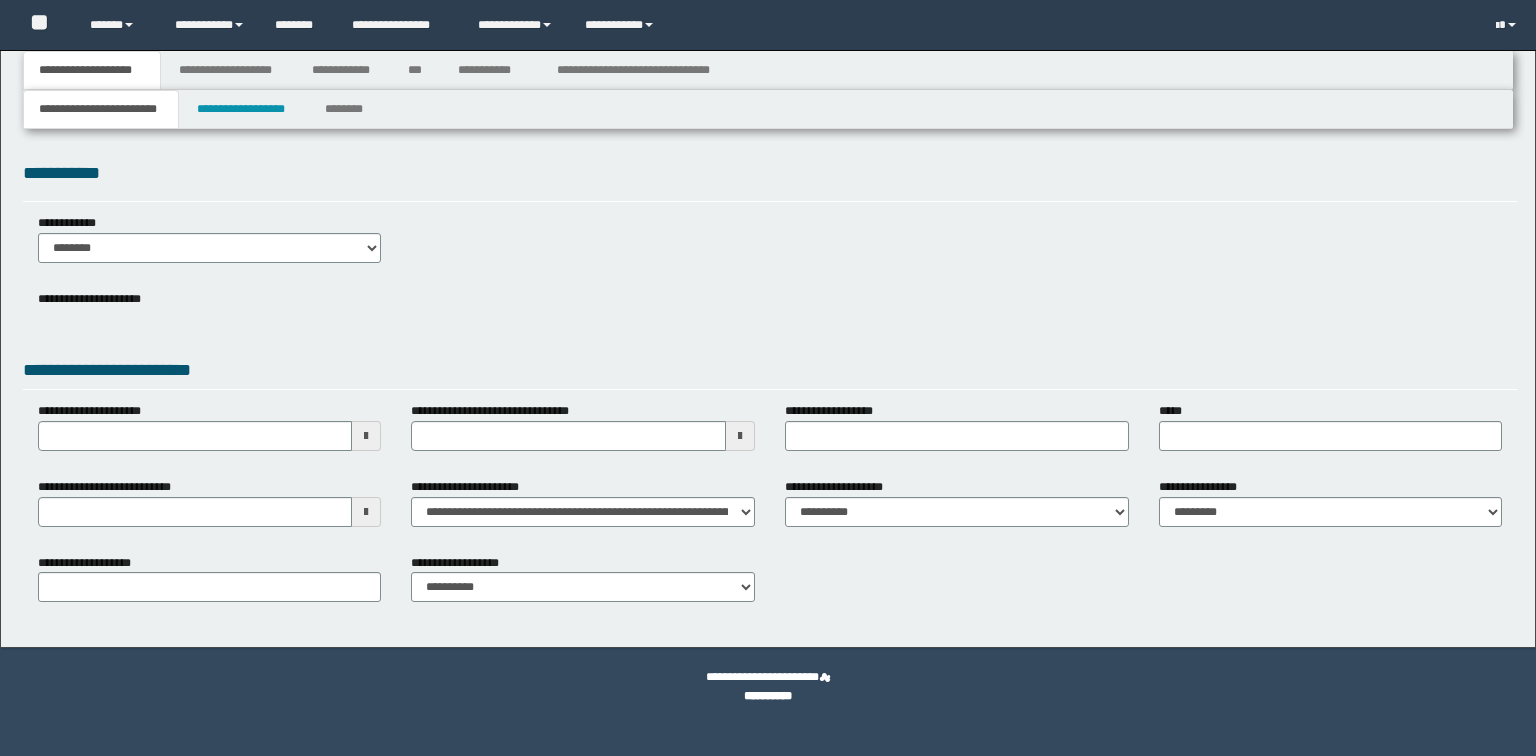 scroll, scrollTop: 0, scrollLeft: 0, axis: both 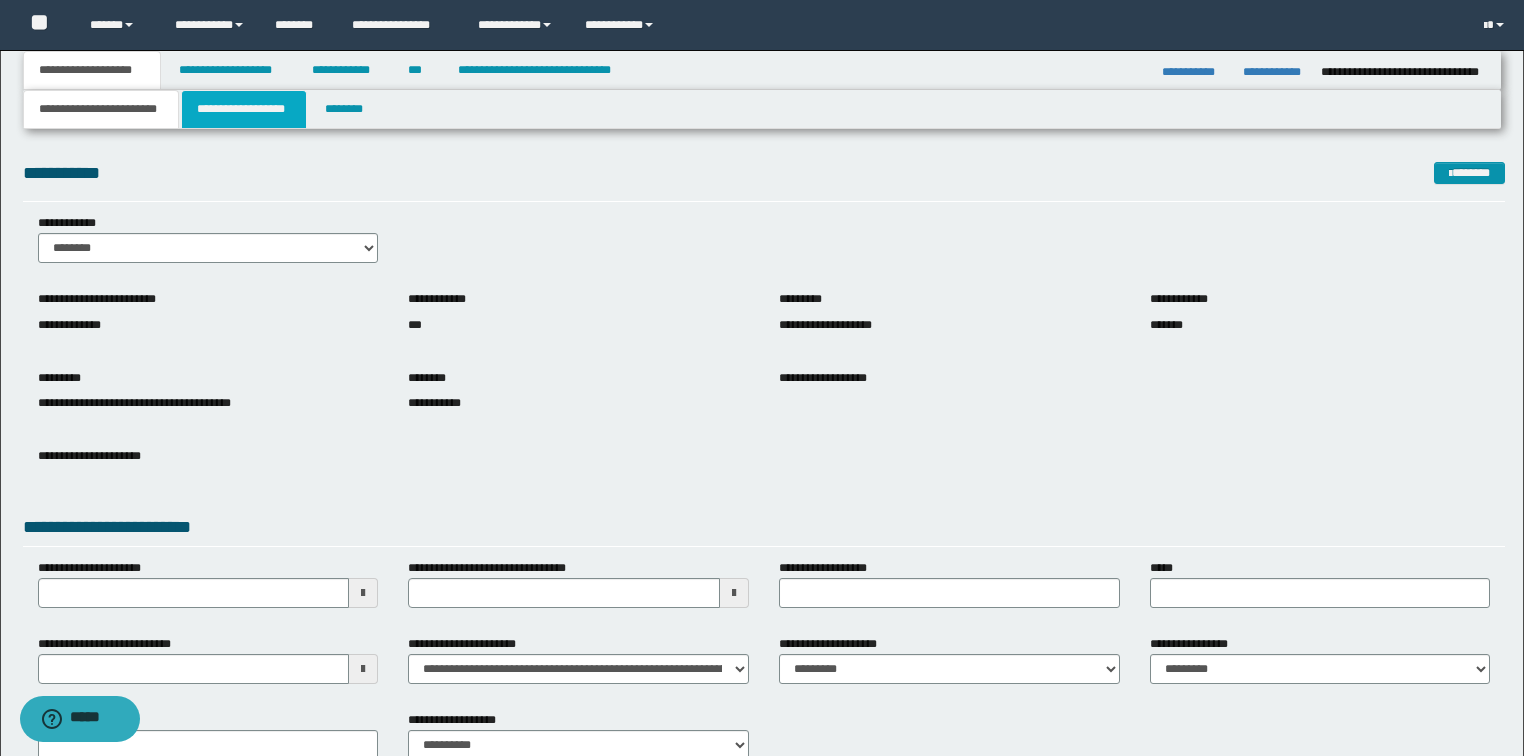 drag, startPoint x: 241, startPoint y: 110, endPoint x: 255, endPoint y: 104, distance: 15.231546 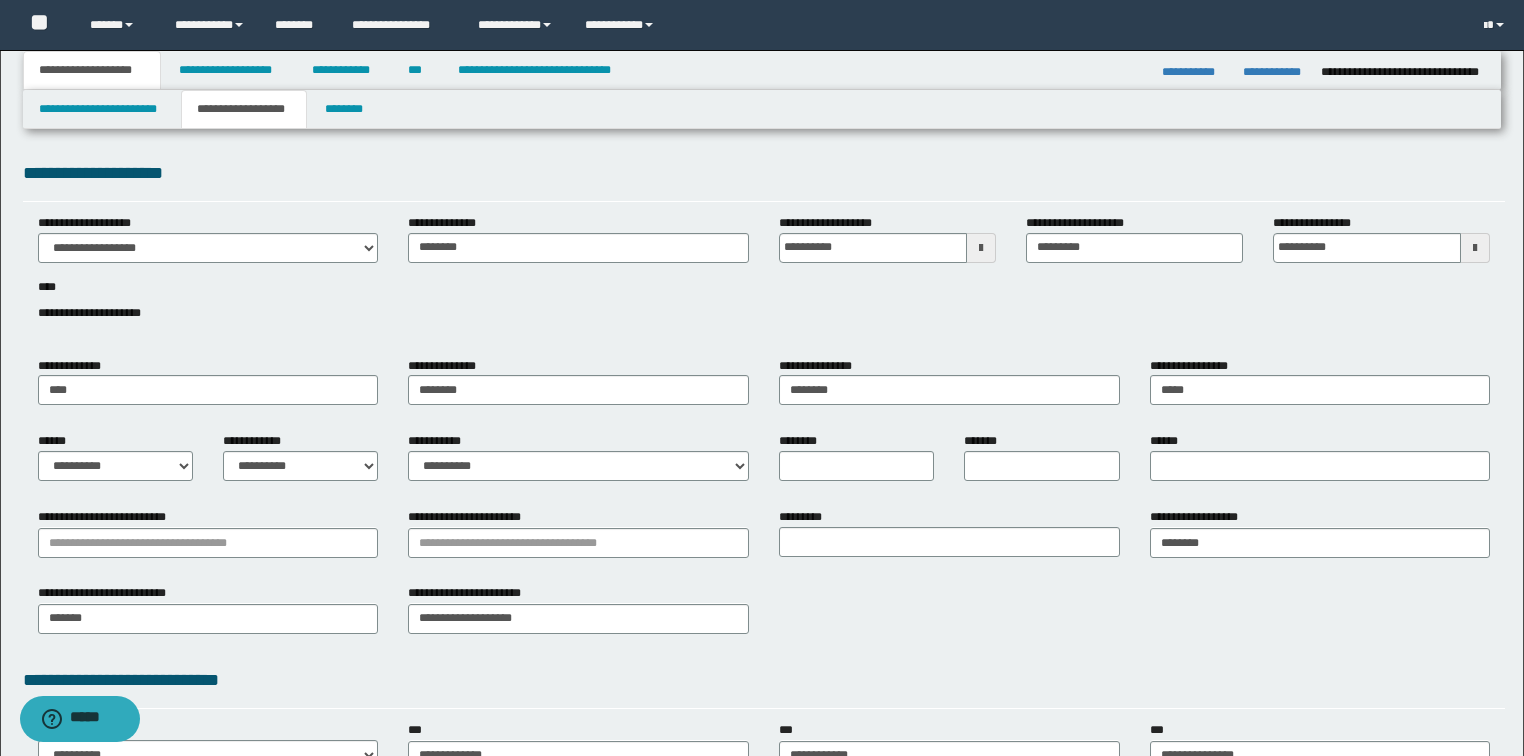 click on "**********" at bounding box center (764, 279) 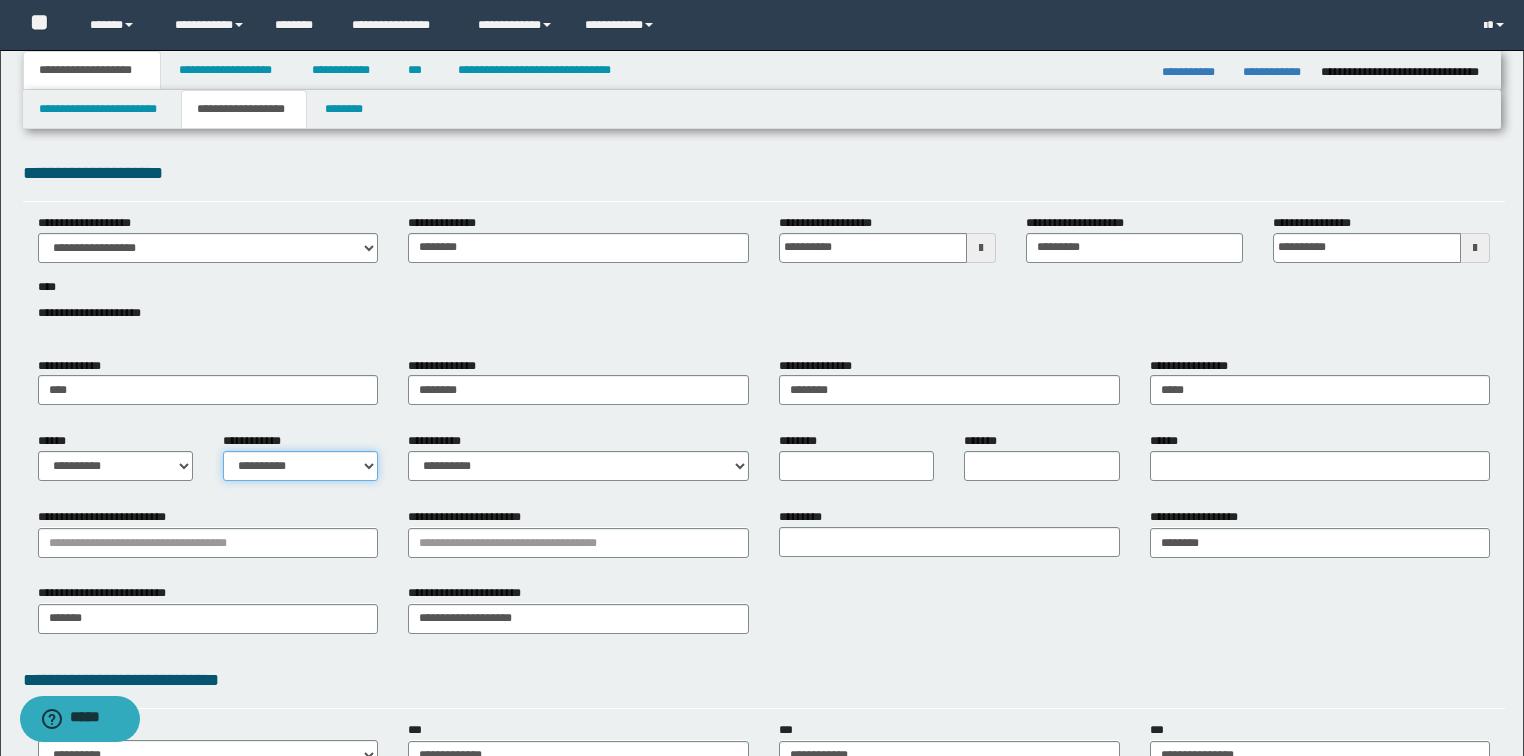 click on "**********" at bounding box center [300, 466] 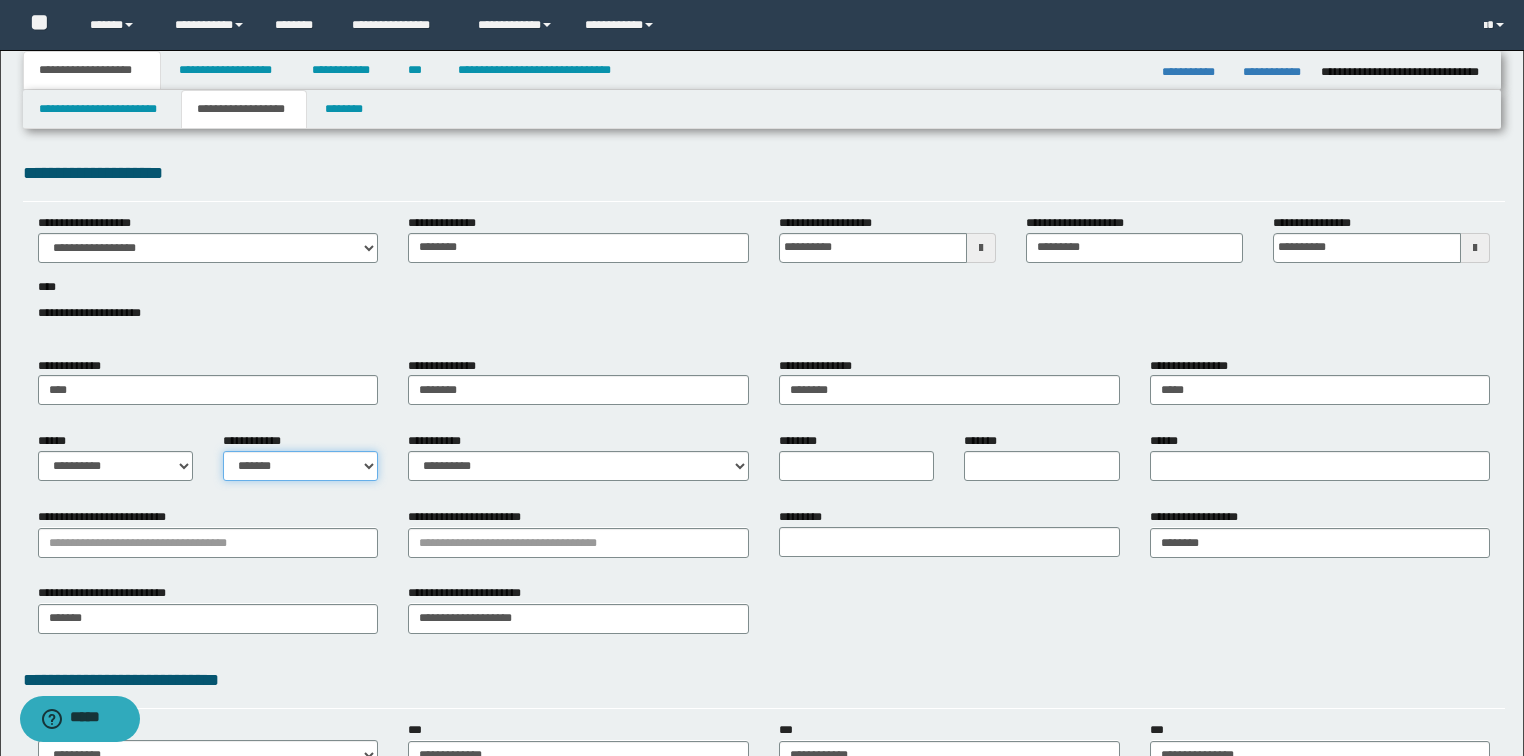 click on "**********" at bounding box center [300, 466] 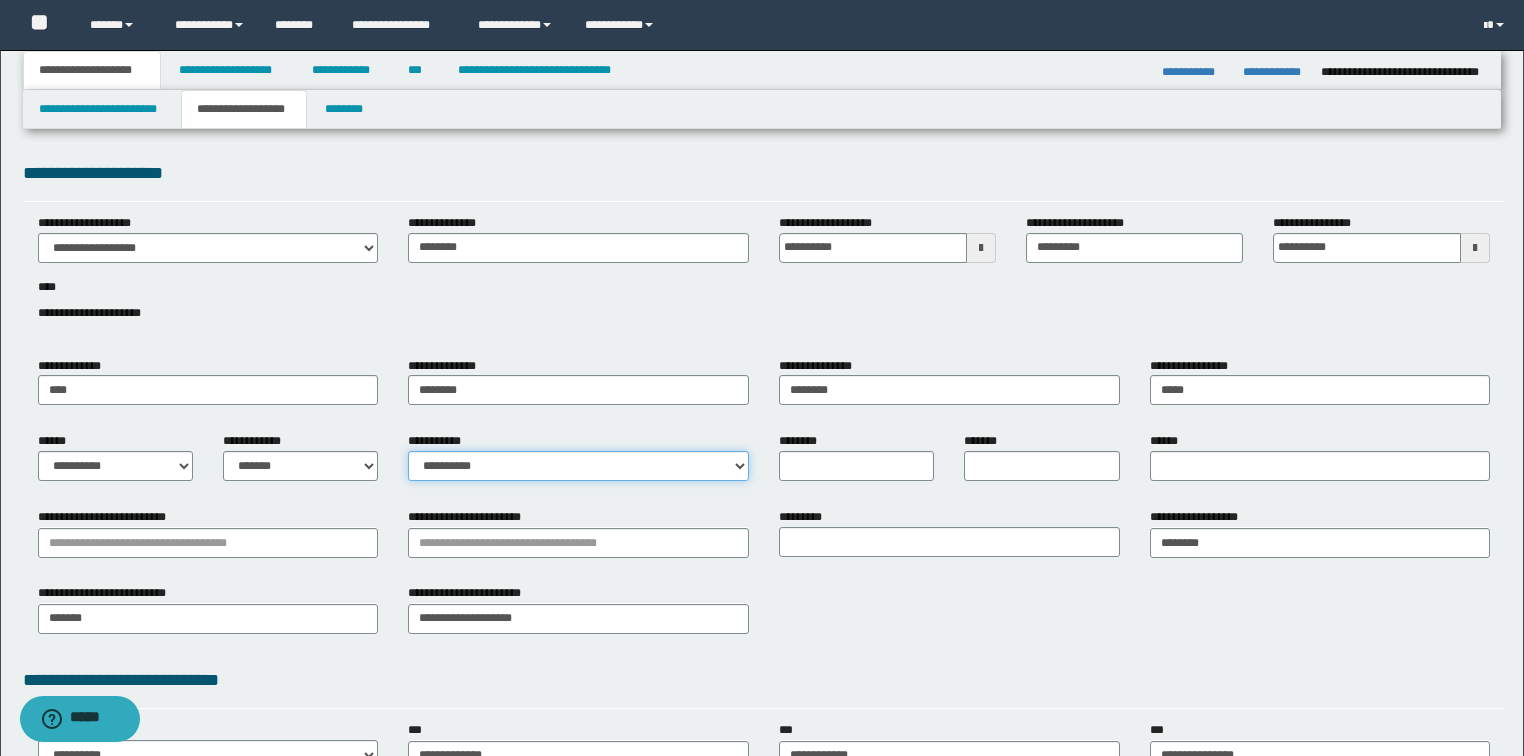 click on "**********" at bounding box center (578, 466) 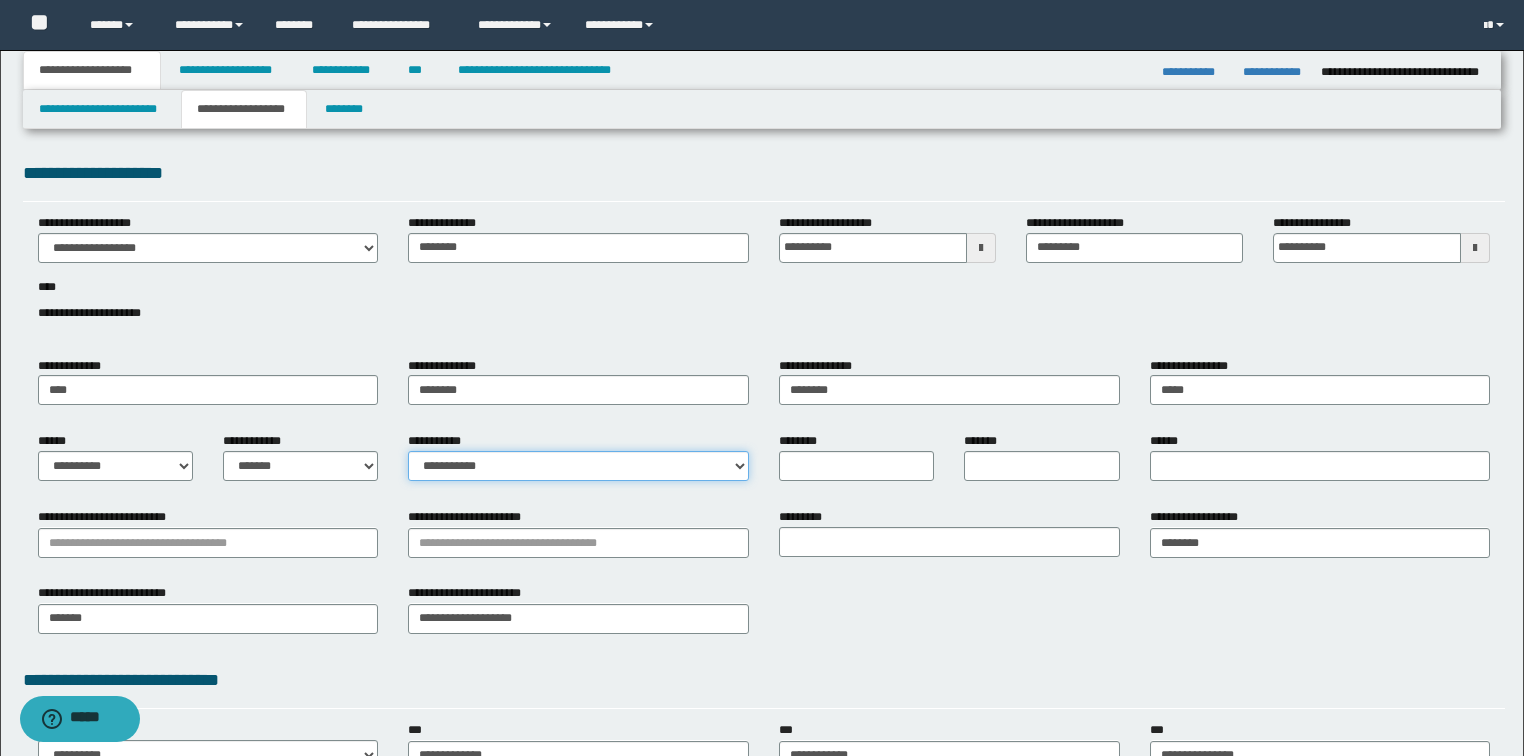 click on "**********" at bounding box center (578, 466) 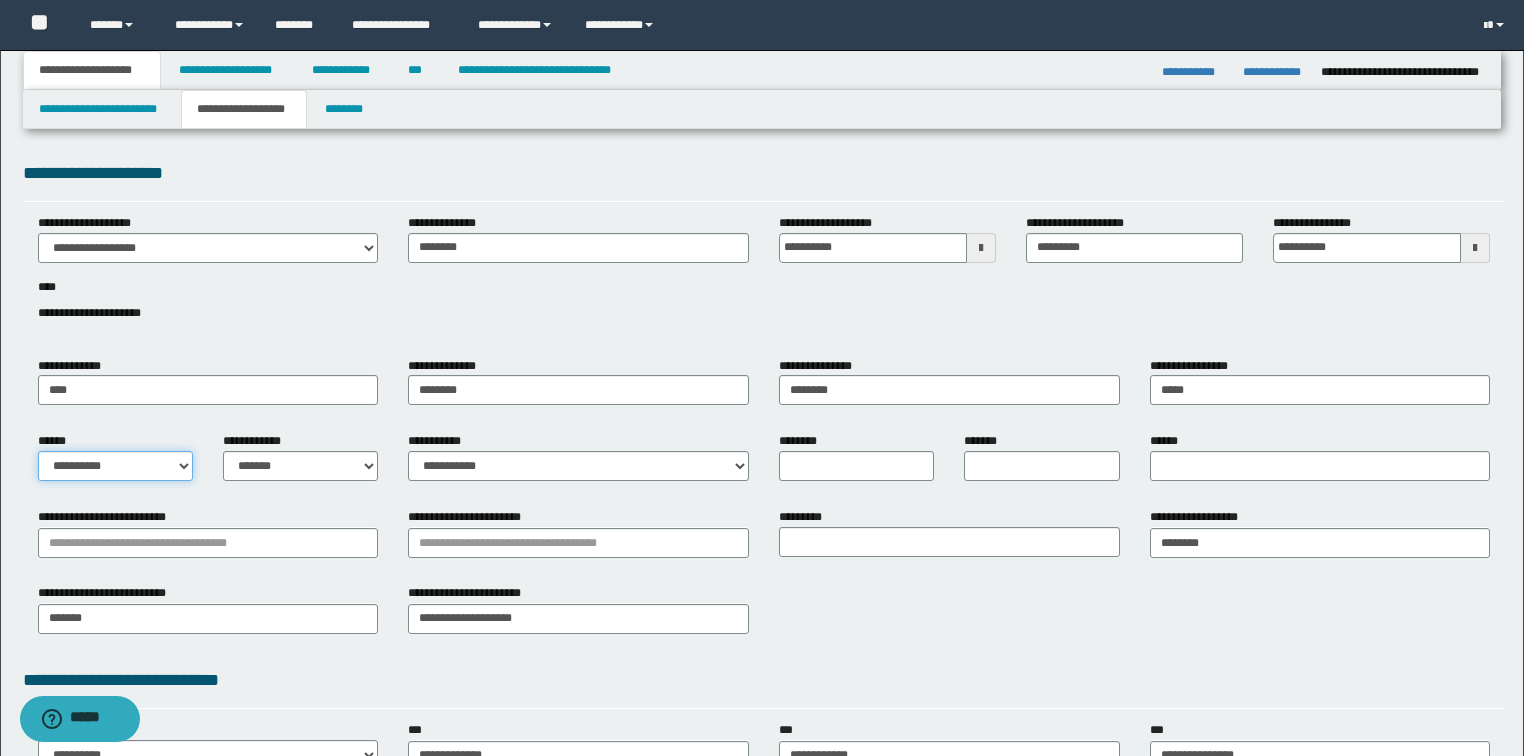 click on "**********" at bounding box center (115, 466) 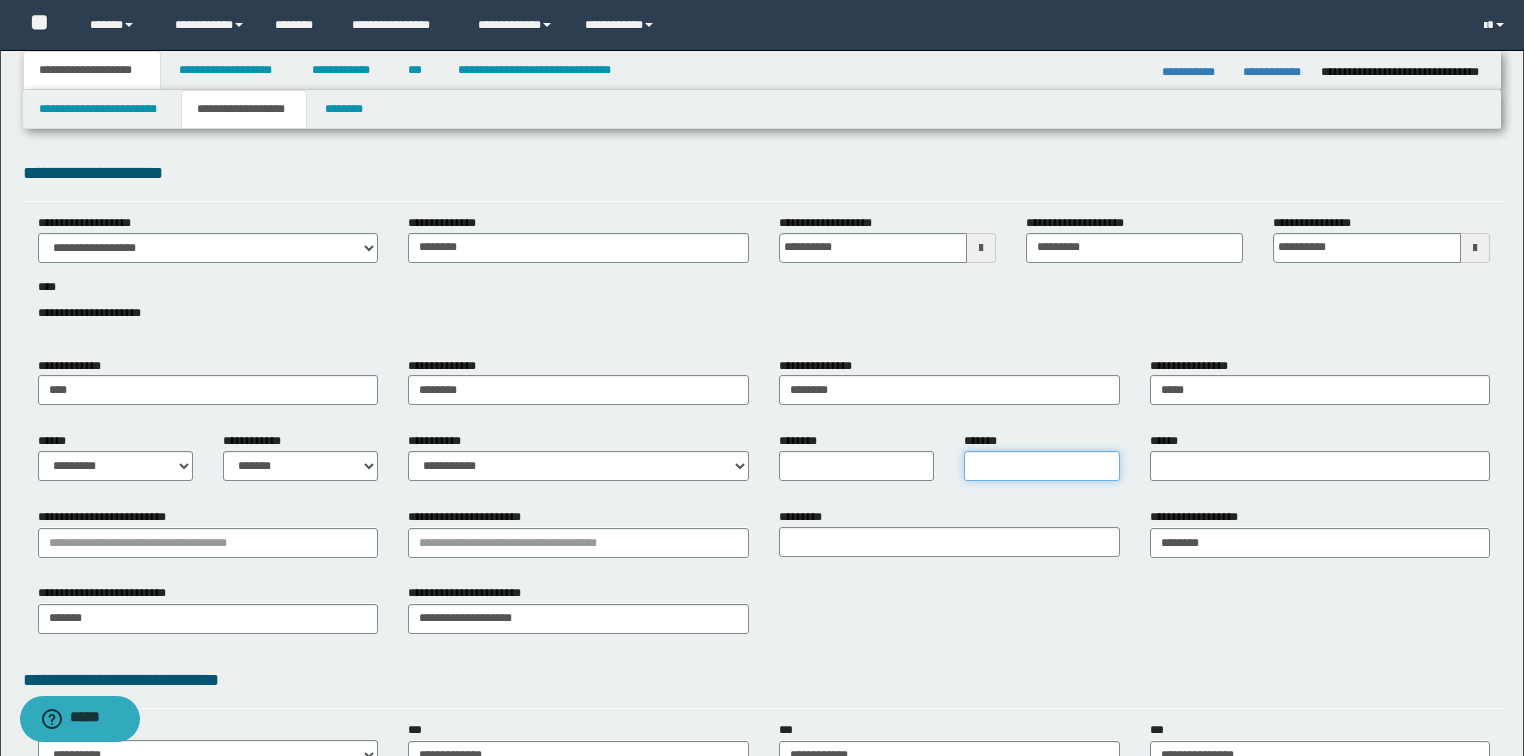 click on "*******" at bounding box center (1041, 466) 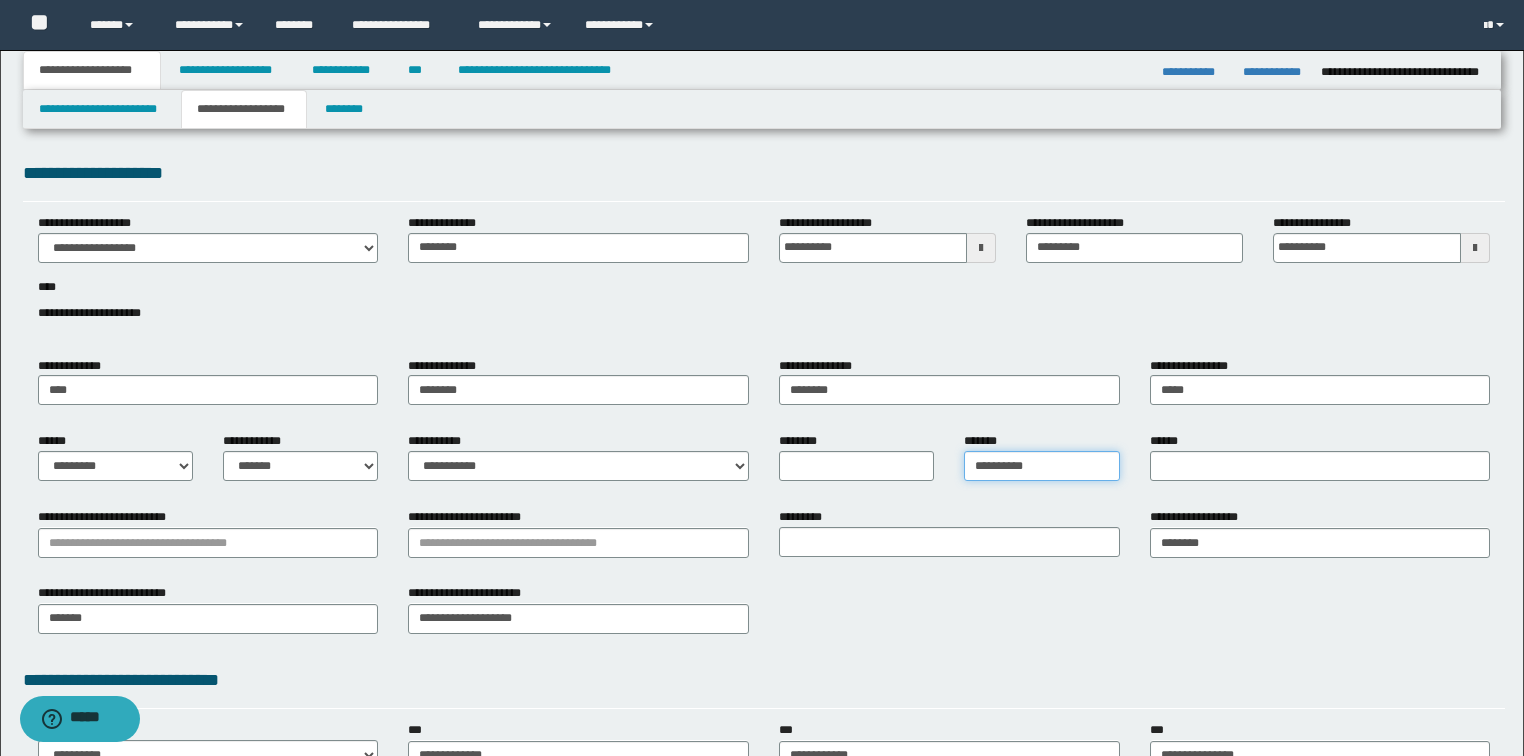 type on "**********" 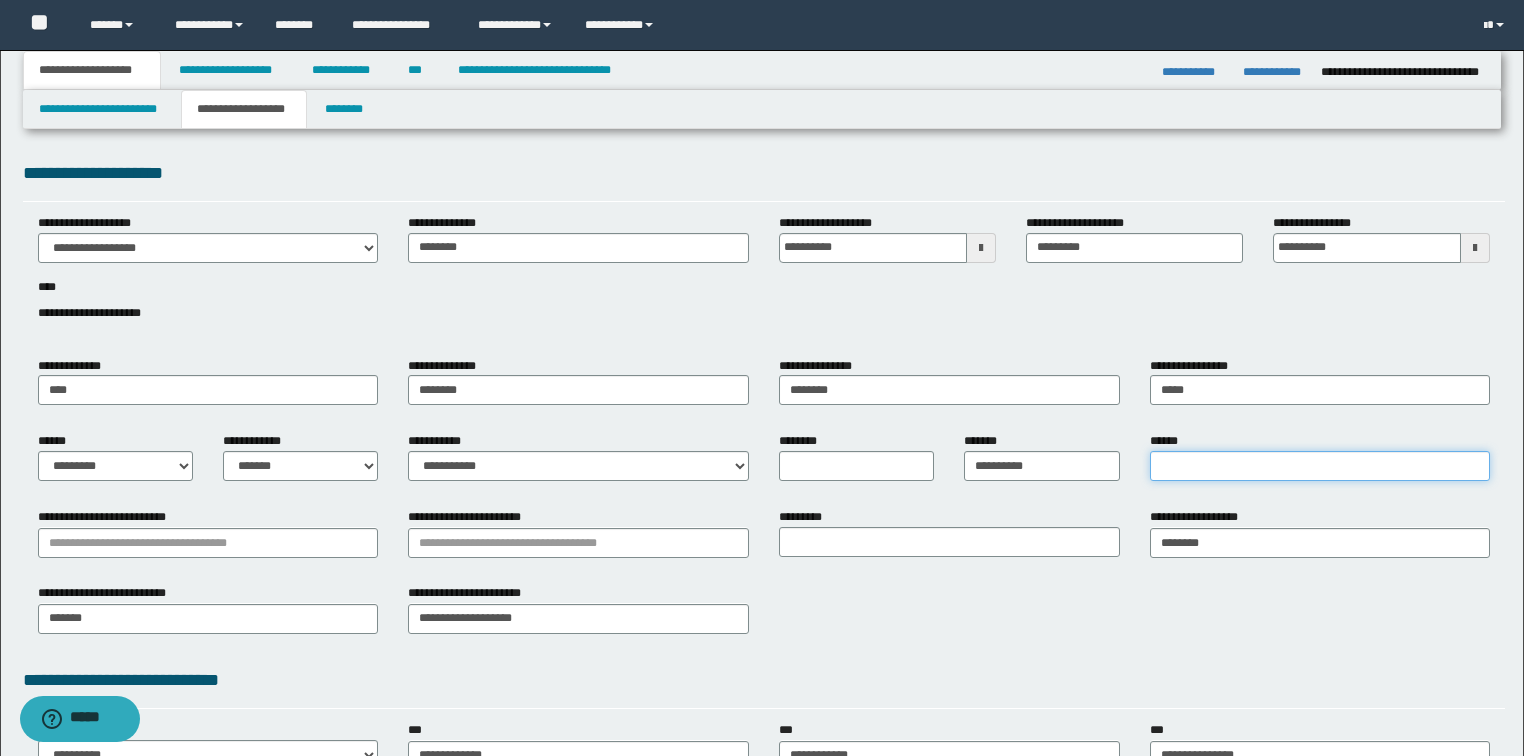 click on "******" at bounding box center [1320, 466] 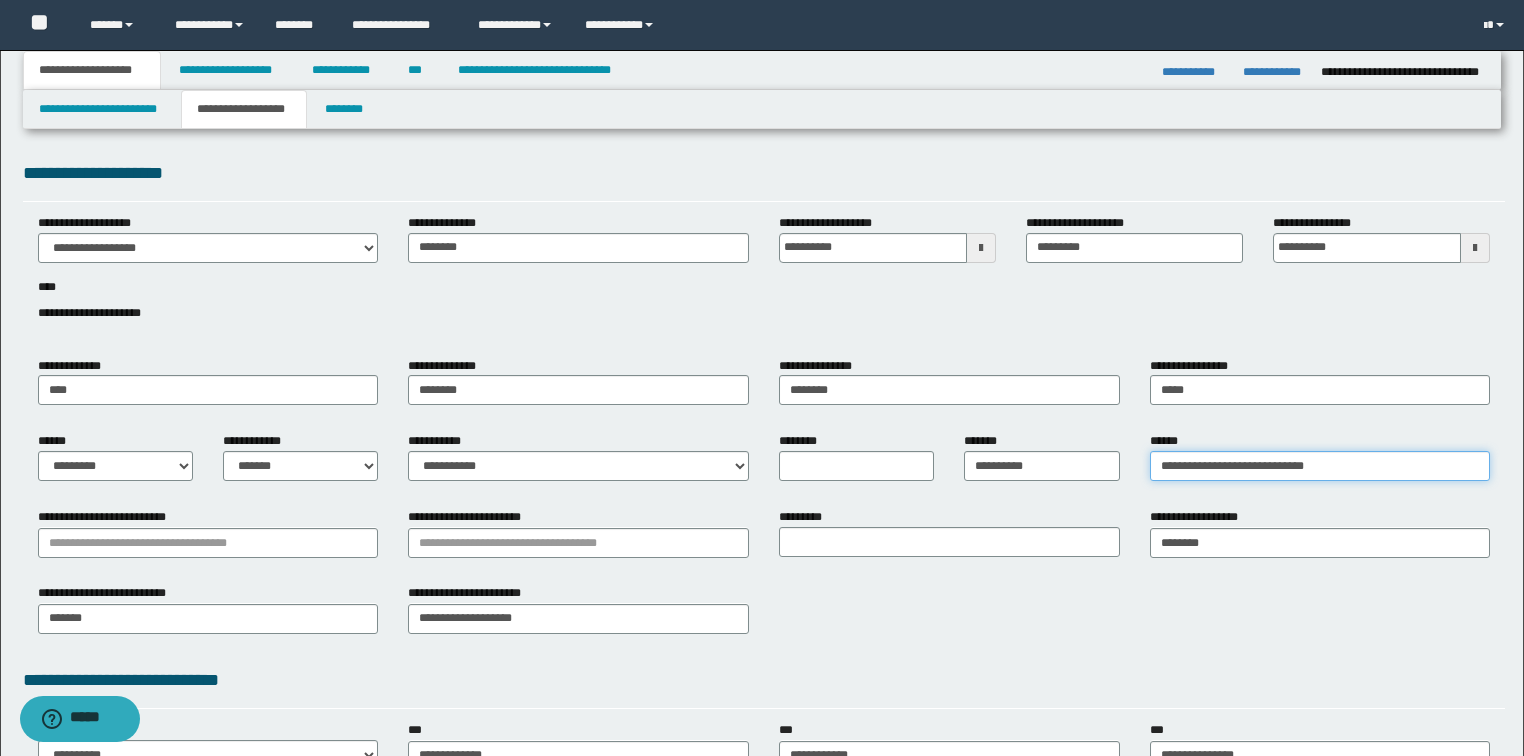 type on "**********" 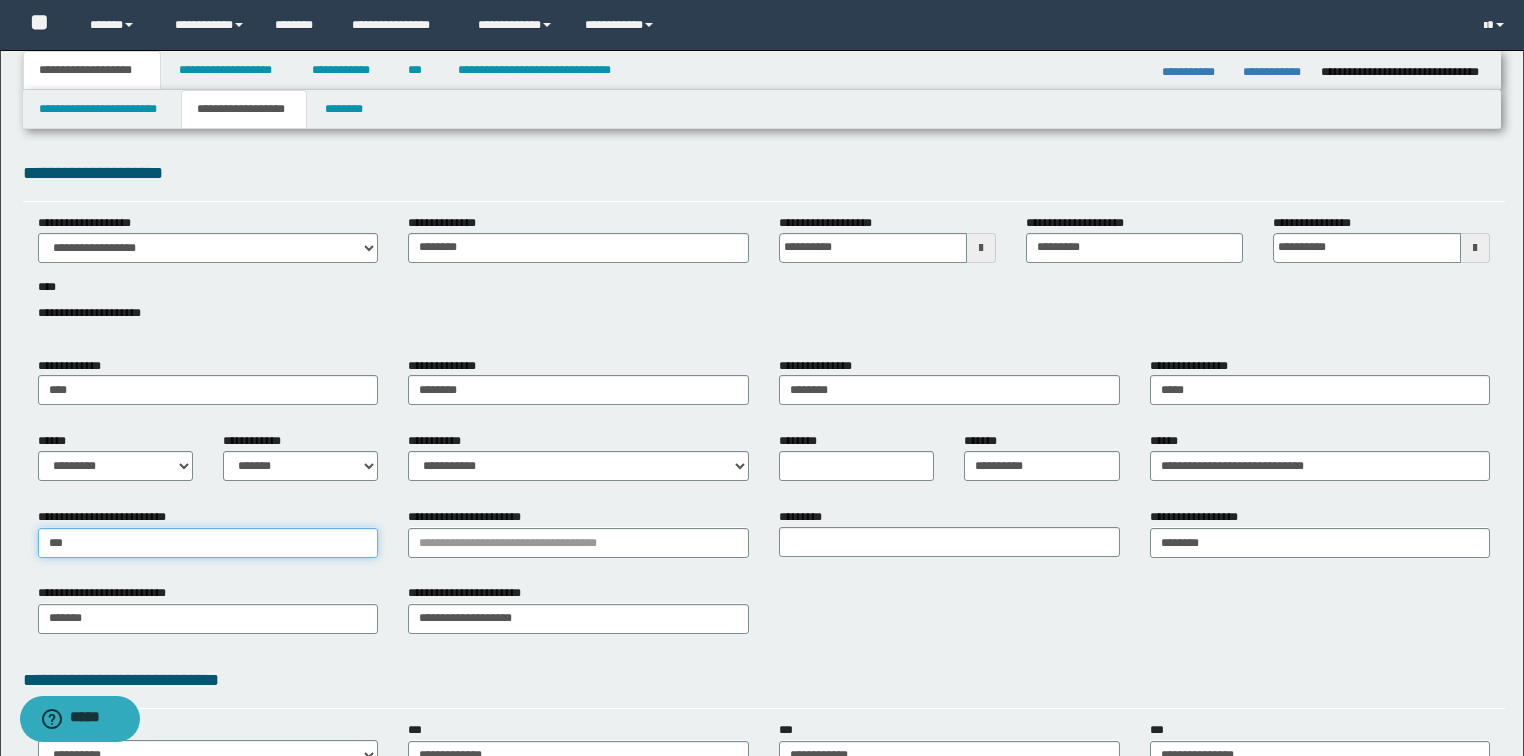 type on "****" 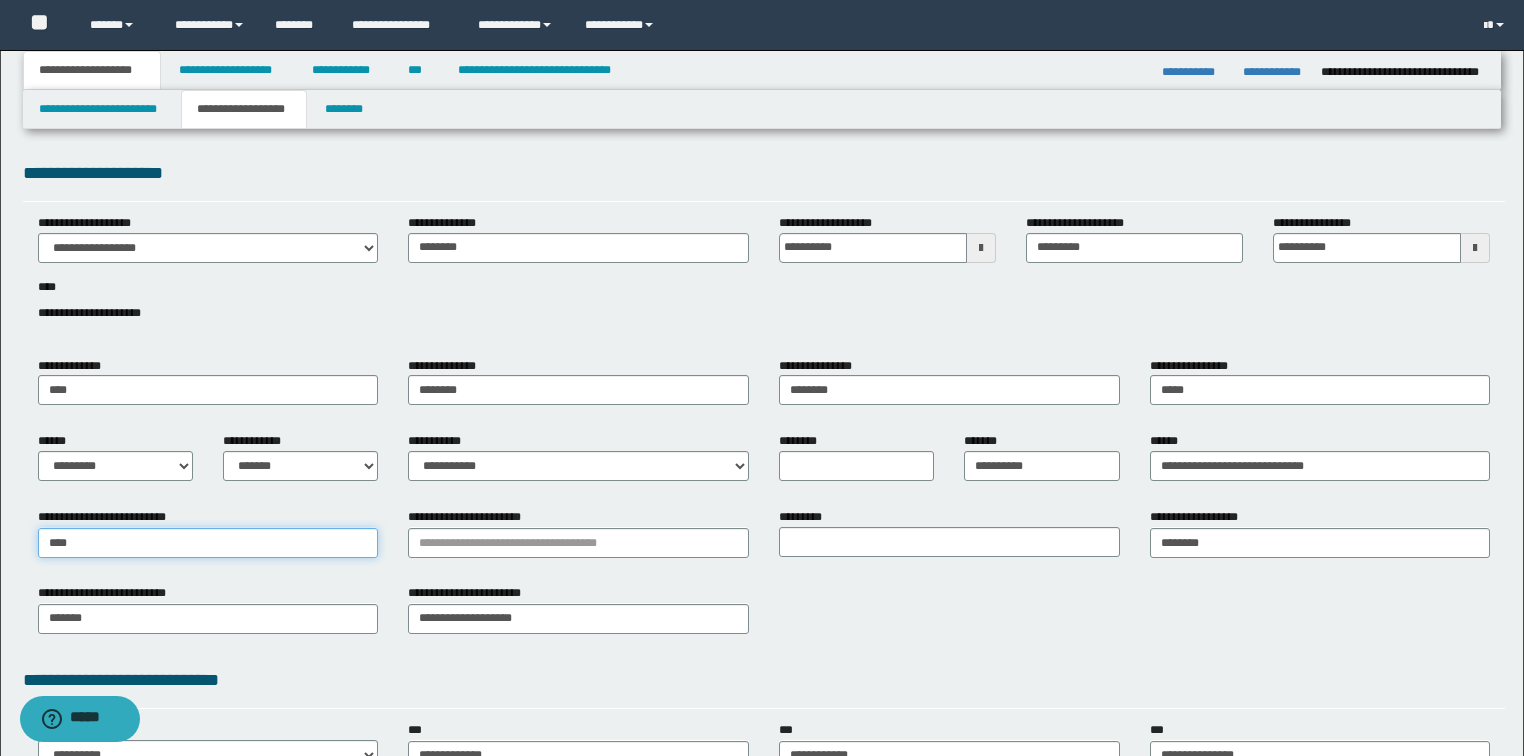 type on "****" 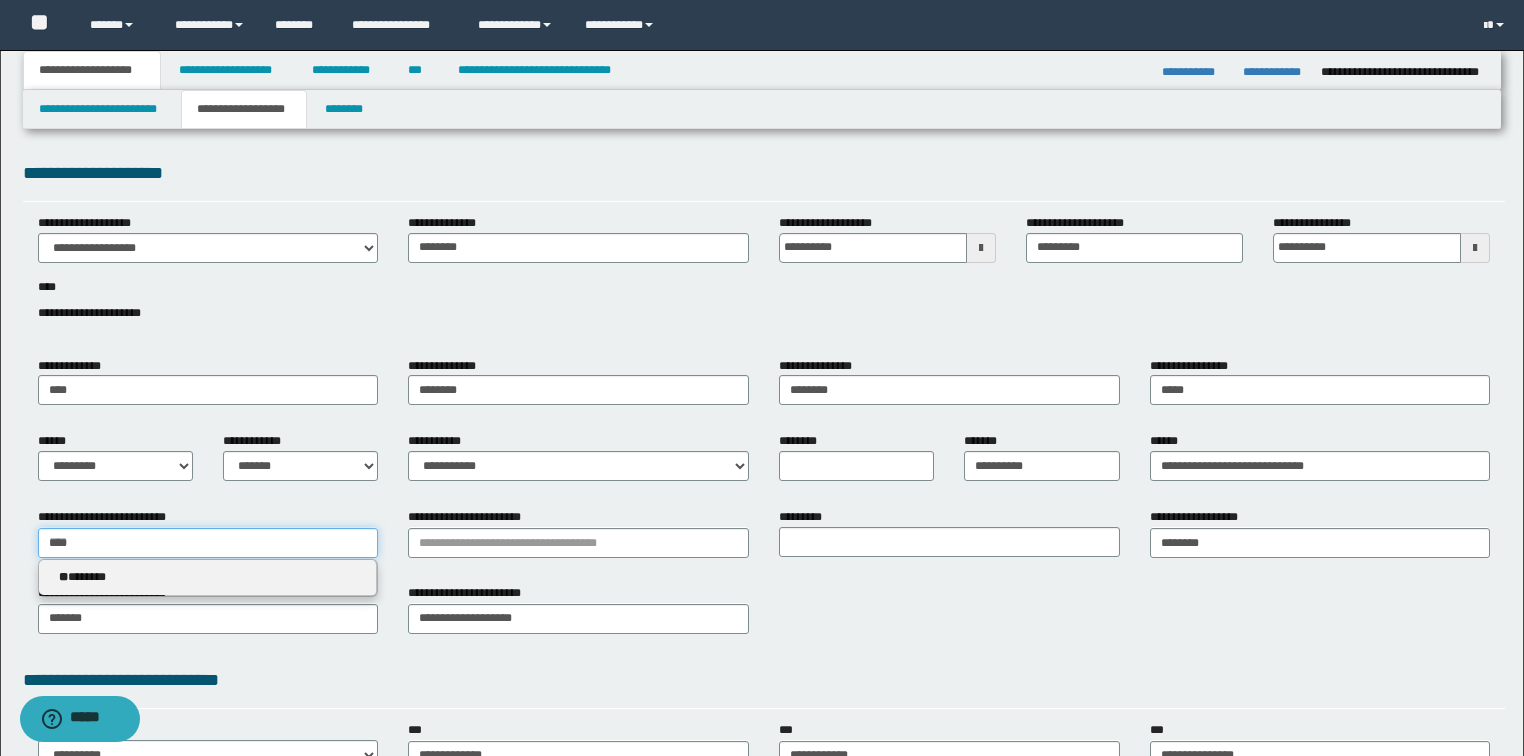 type 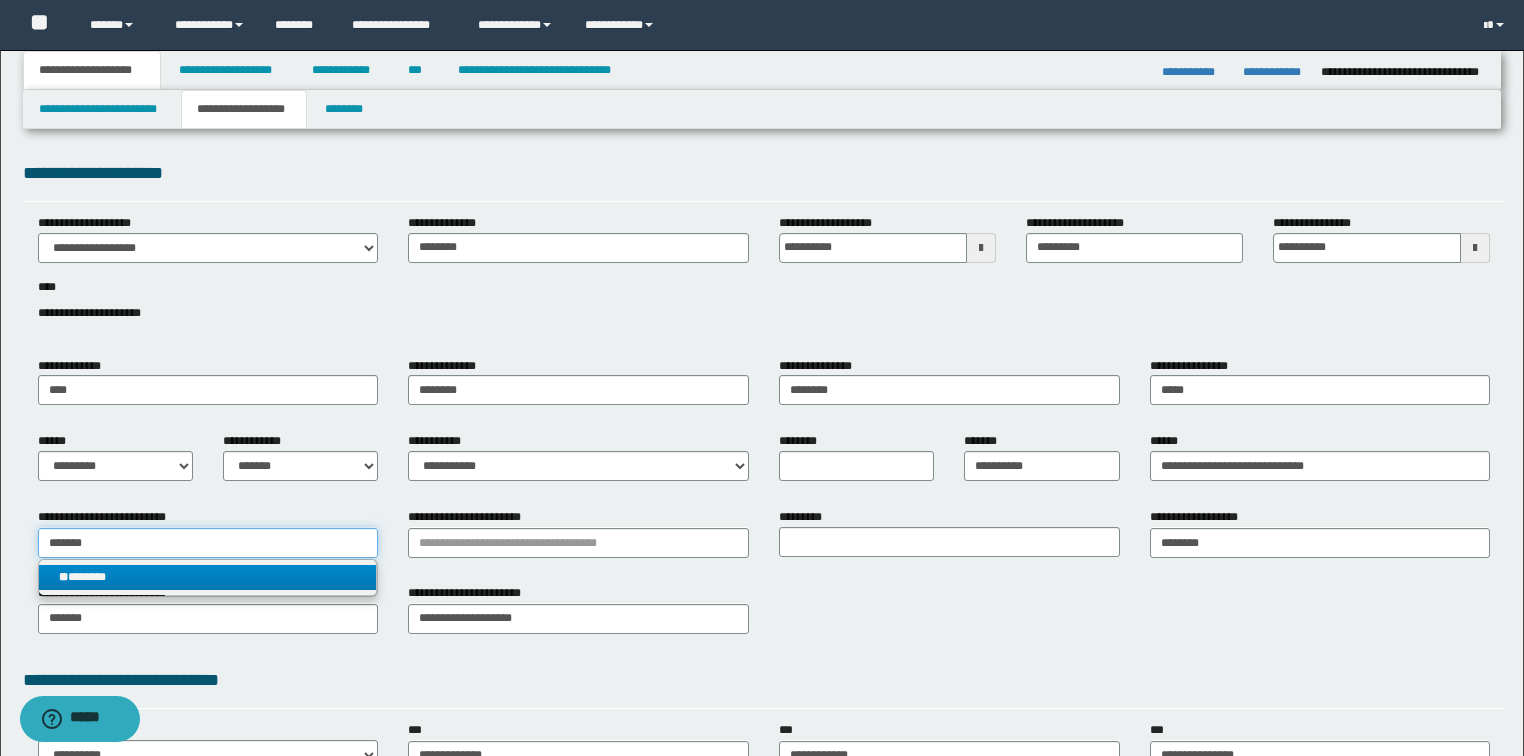 type on "*******" 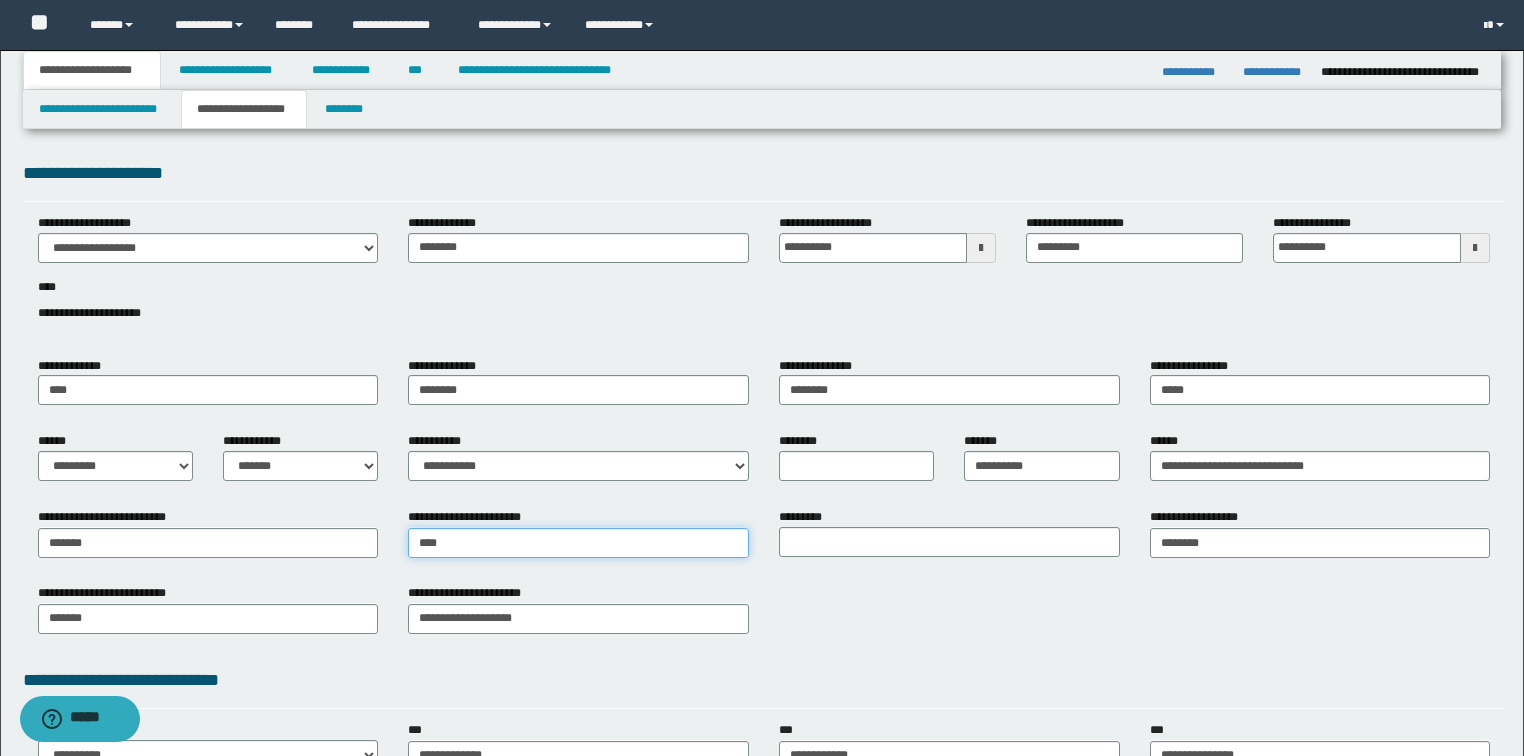 type on "*****" 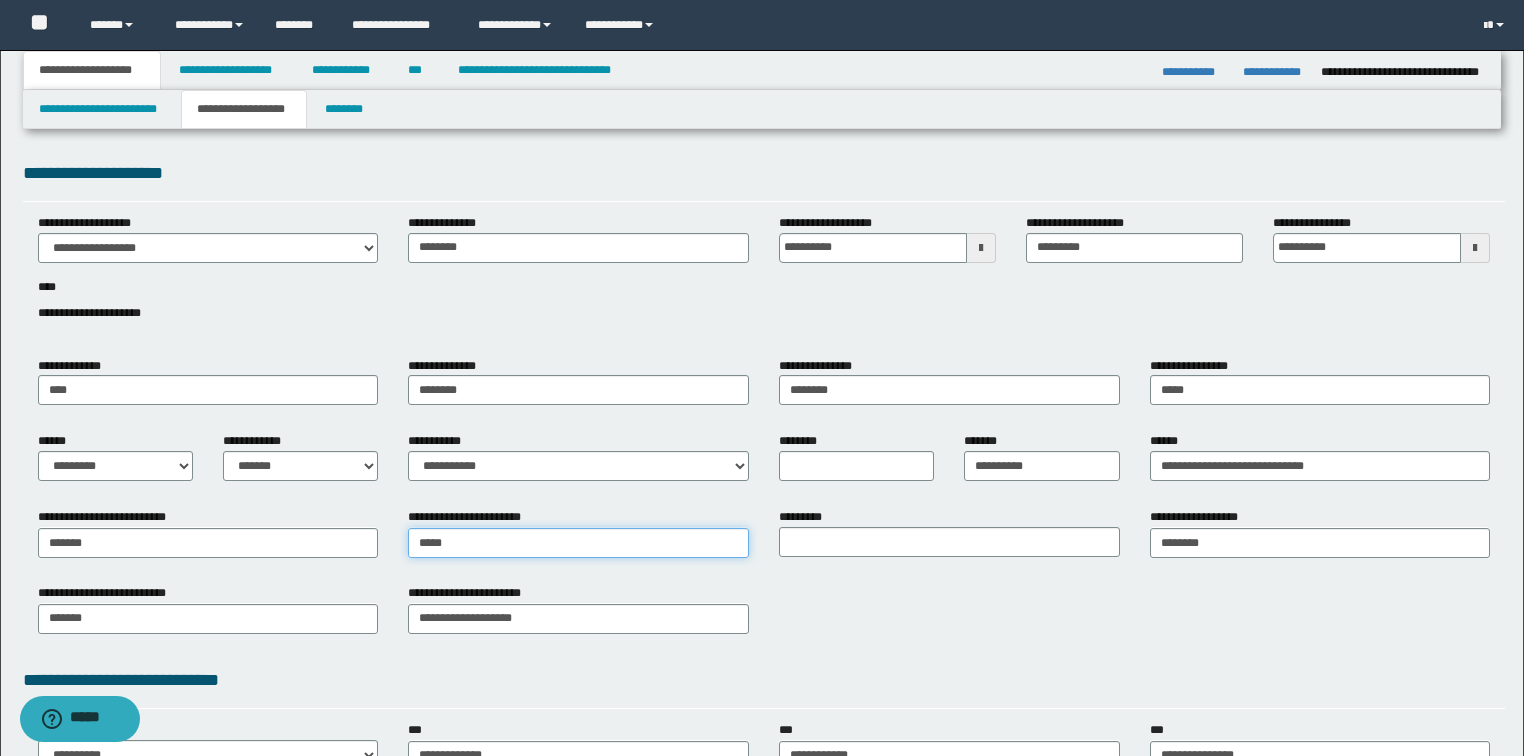 type on "*********" 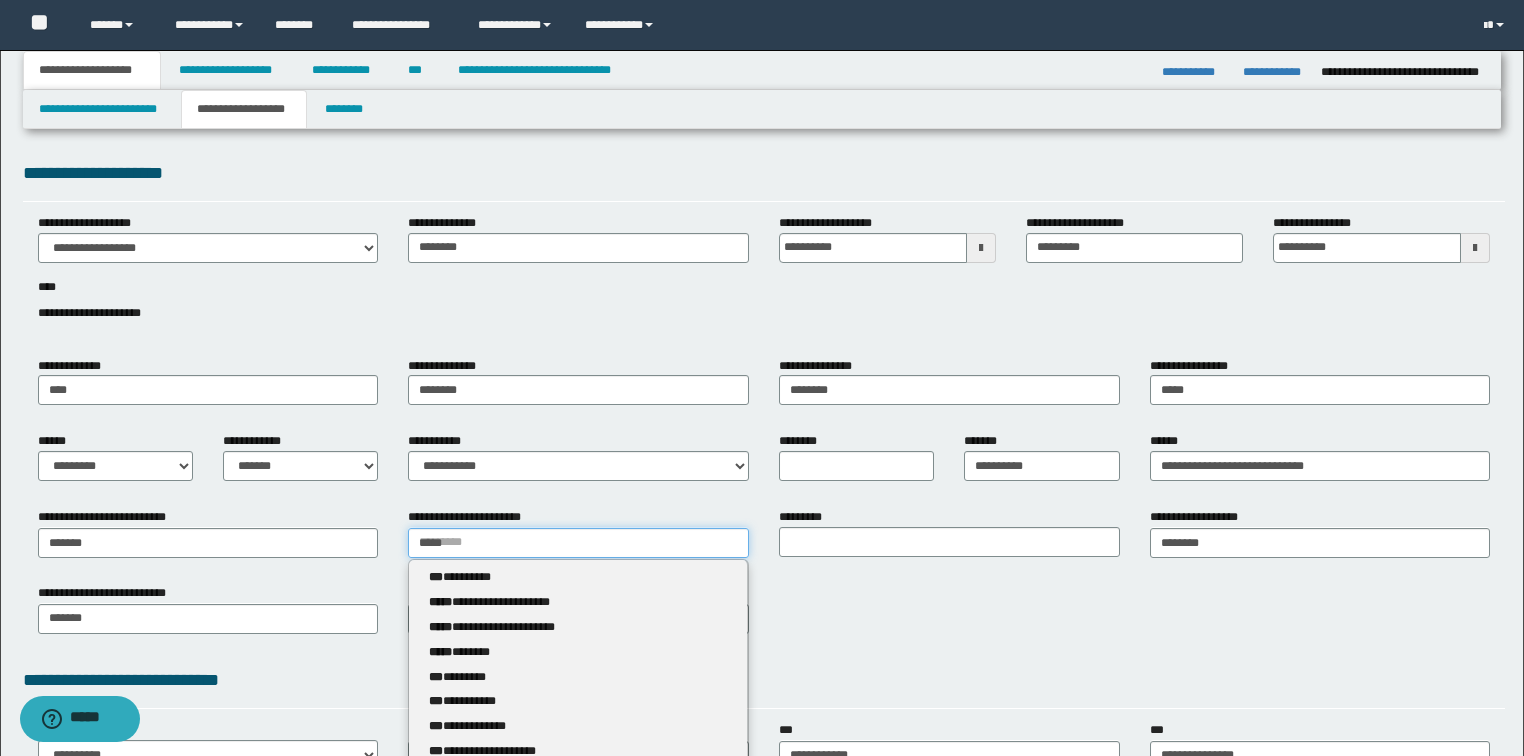 type 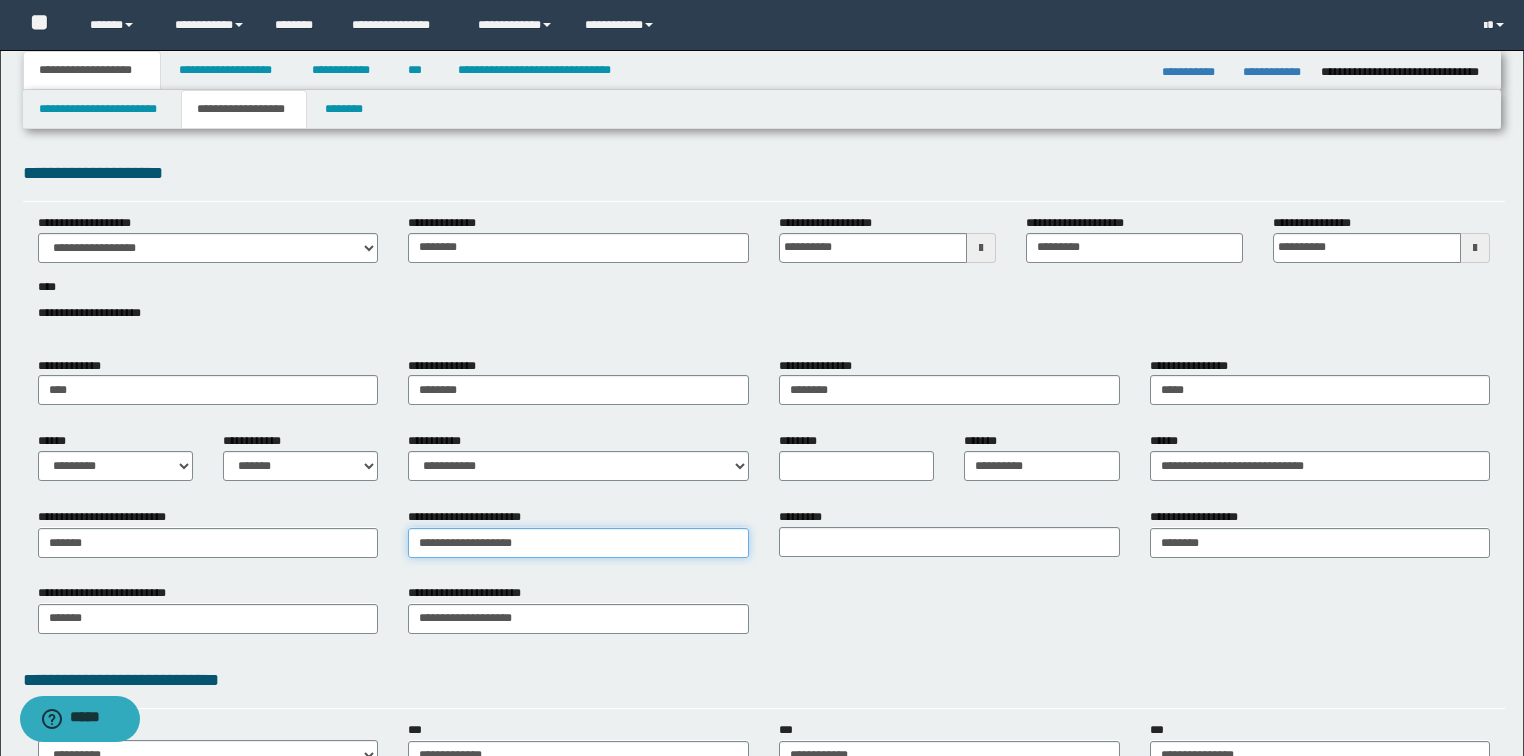 type on "**********" 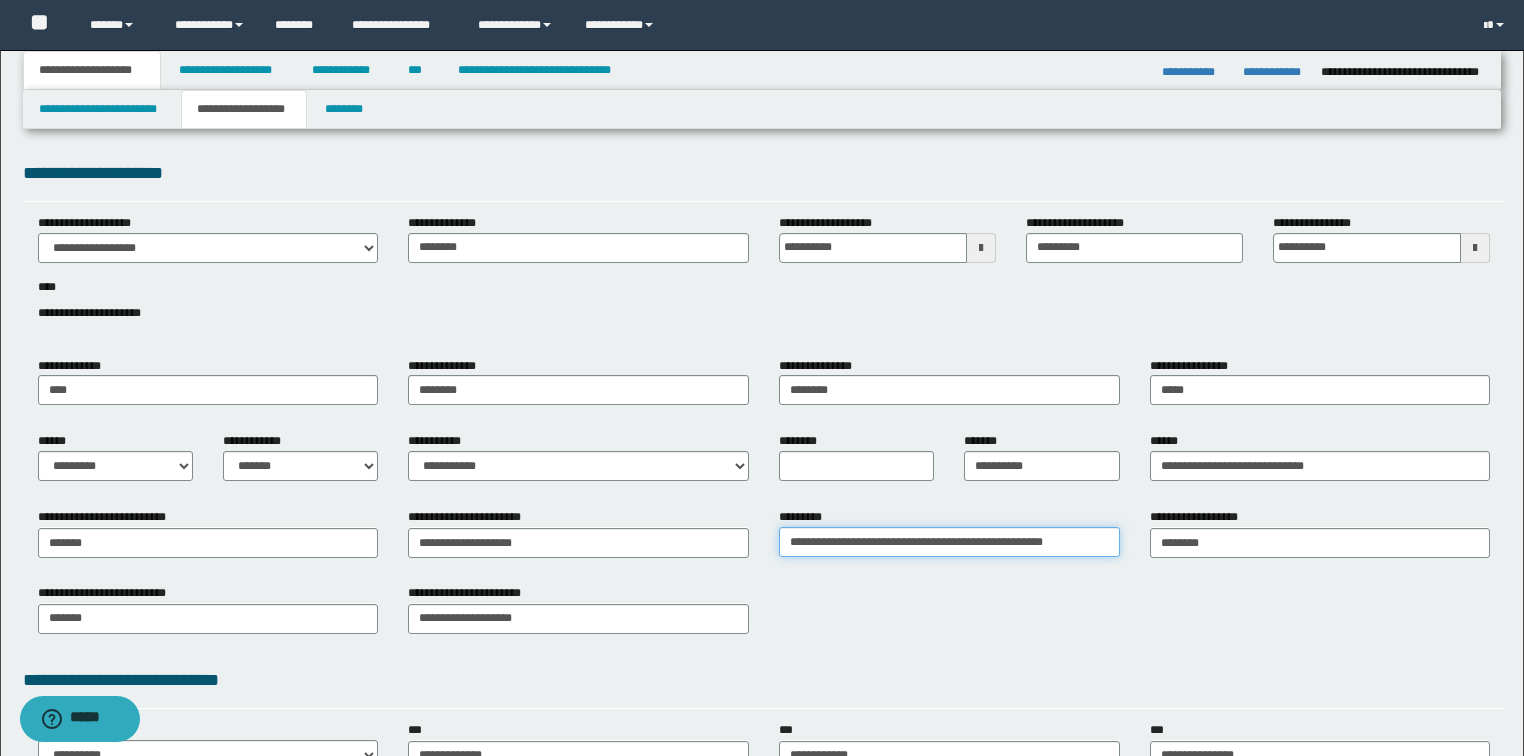 type on "**********" 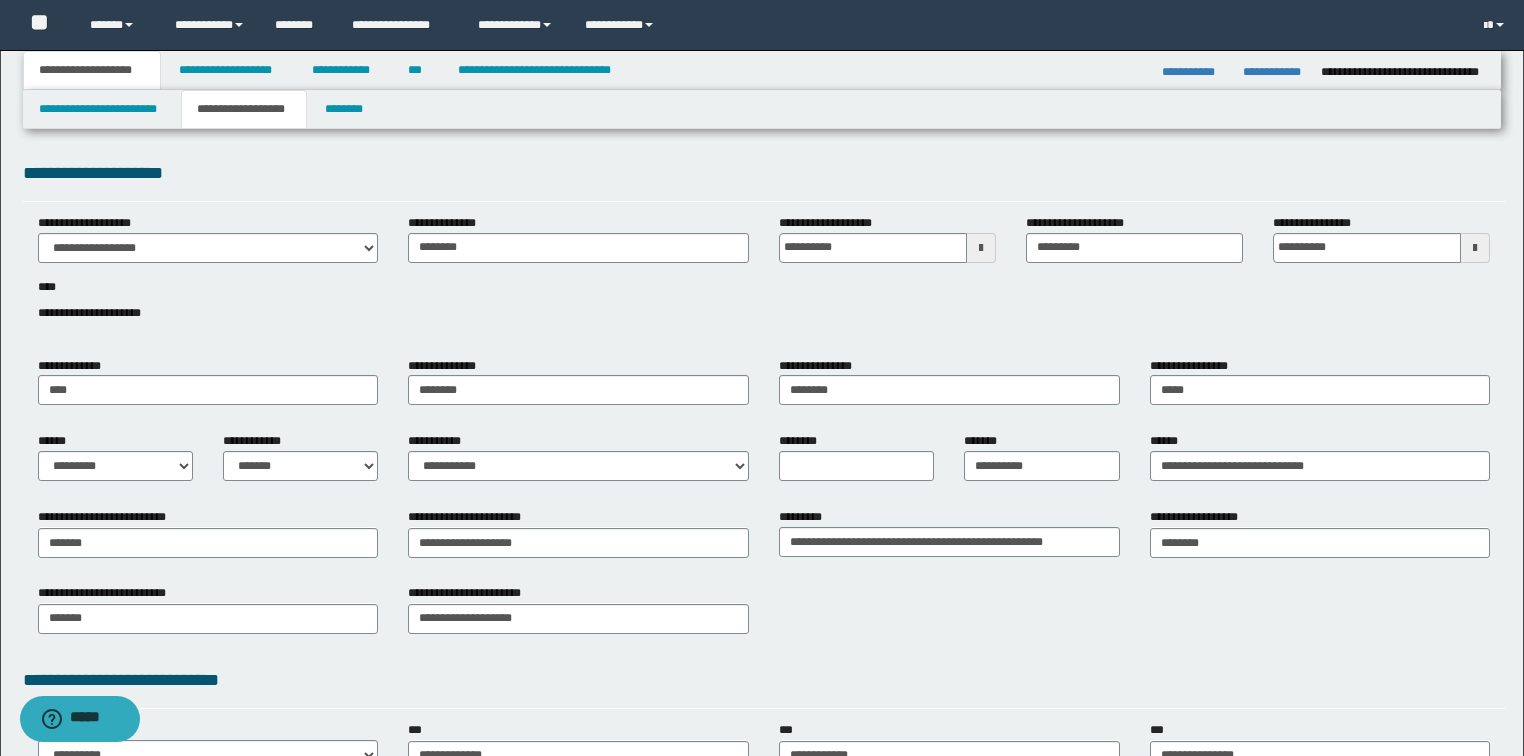 click on "**********" at bounding box center [764, 616] 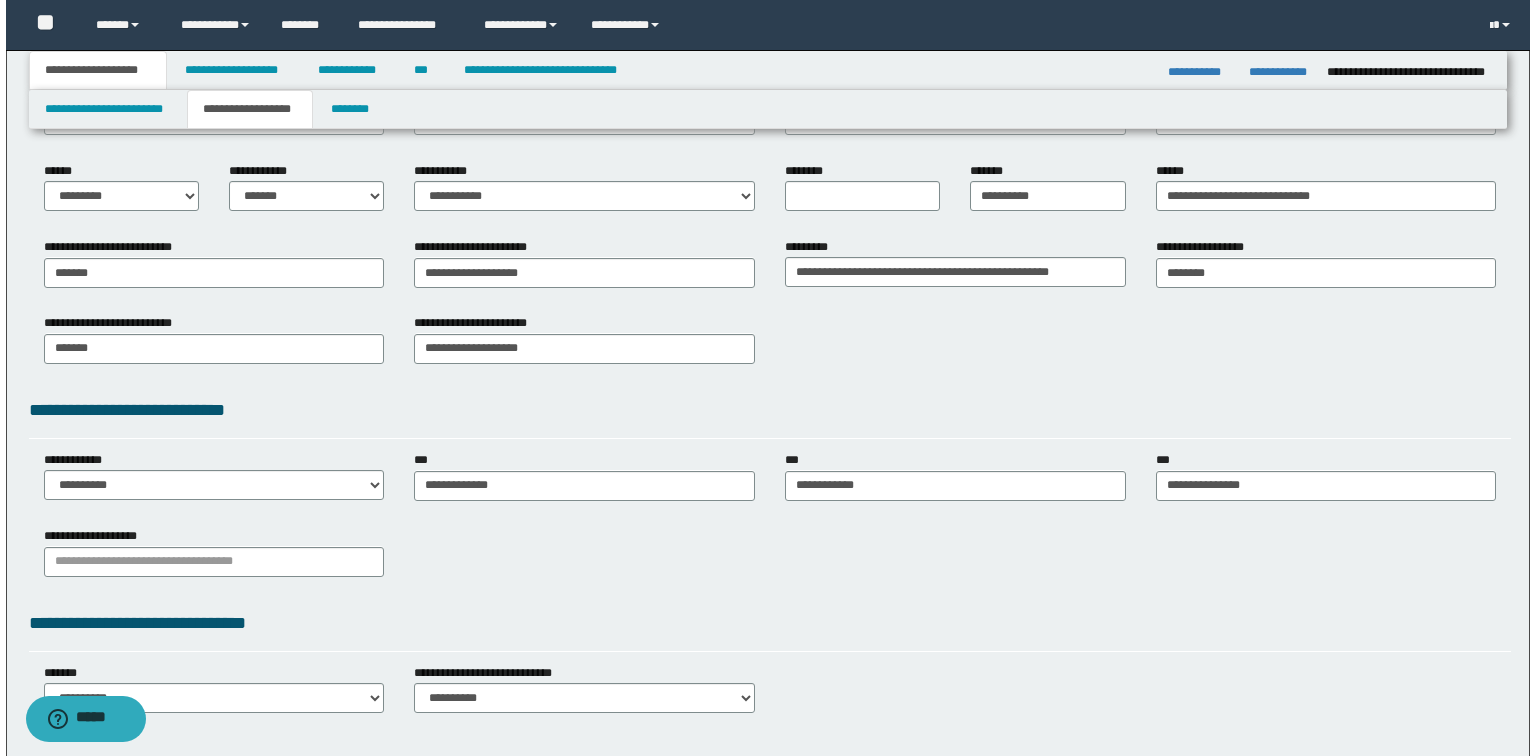 scroll, scrollTop: 0, scrollLeft: 0, axis: both 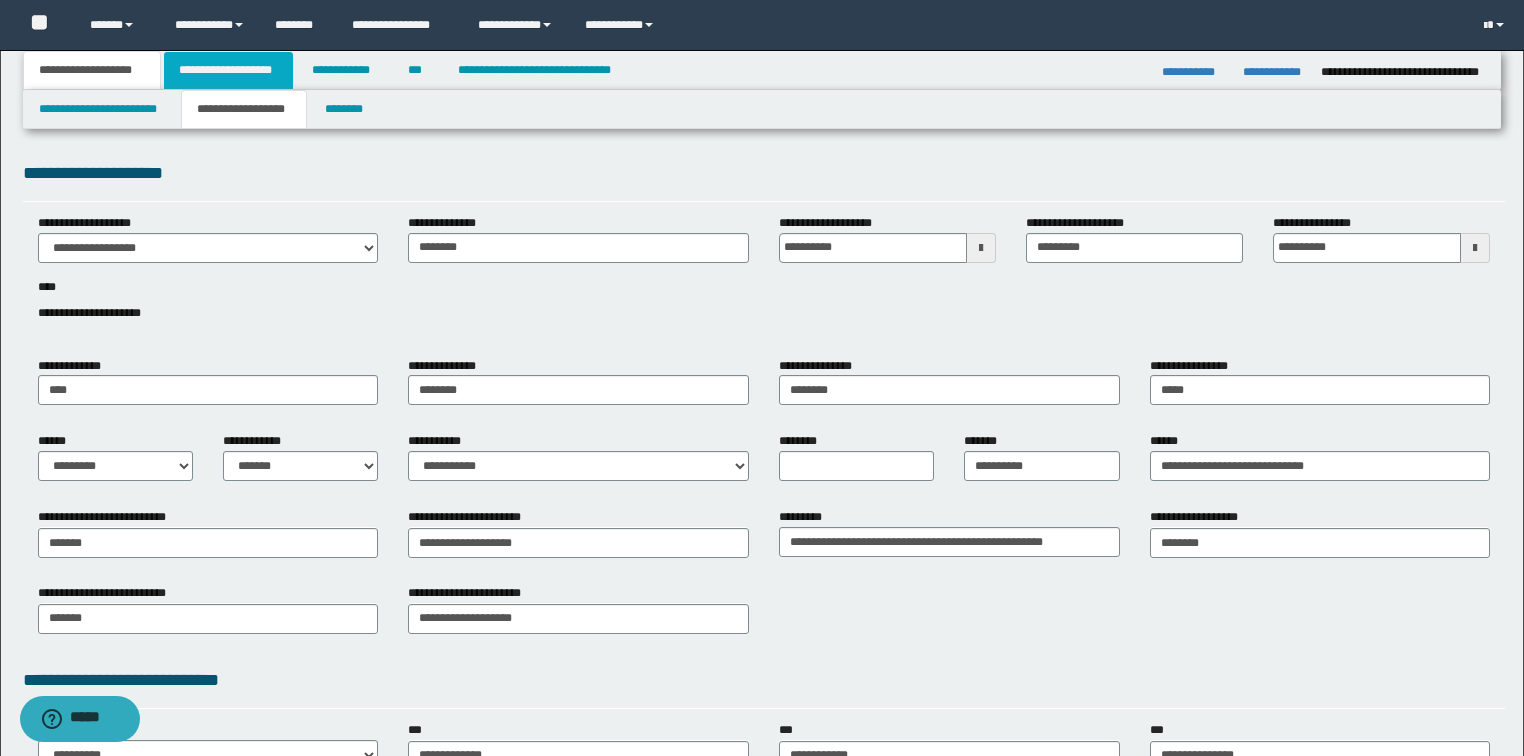 click on "**********" at bounding box center [228, 70] 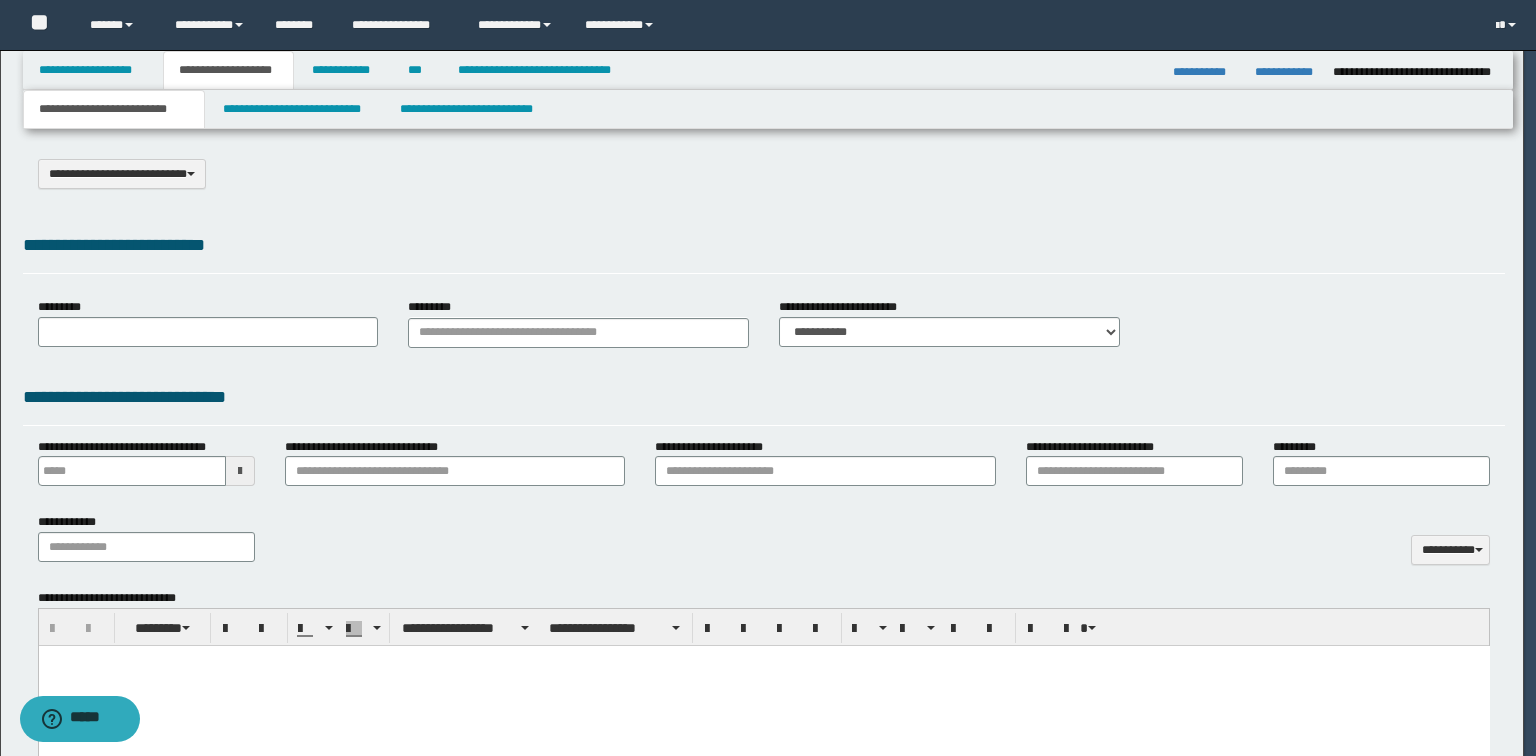 select on "*" 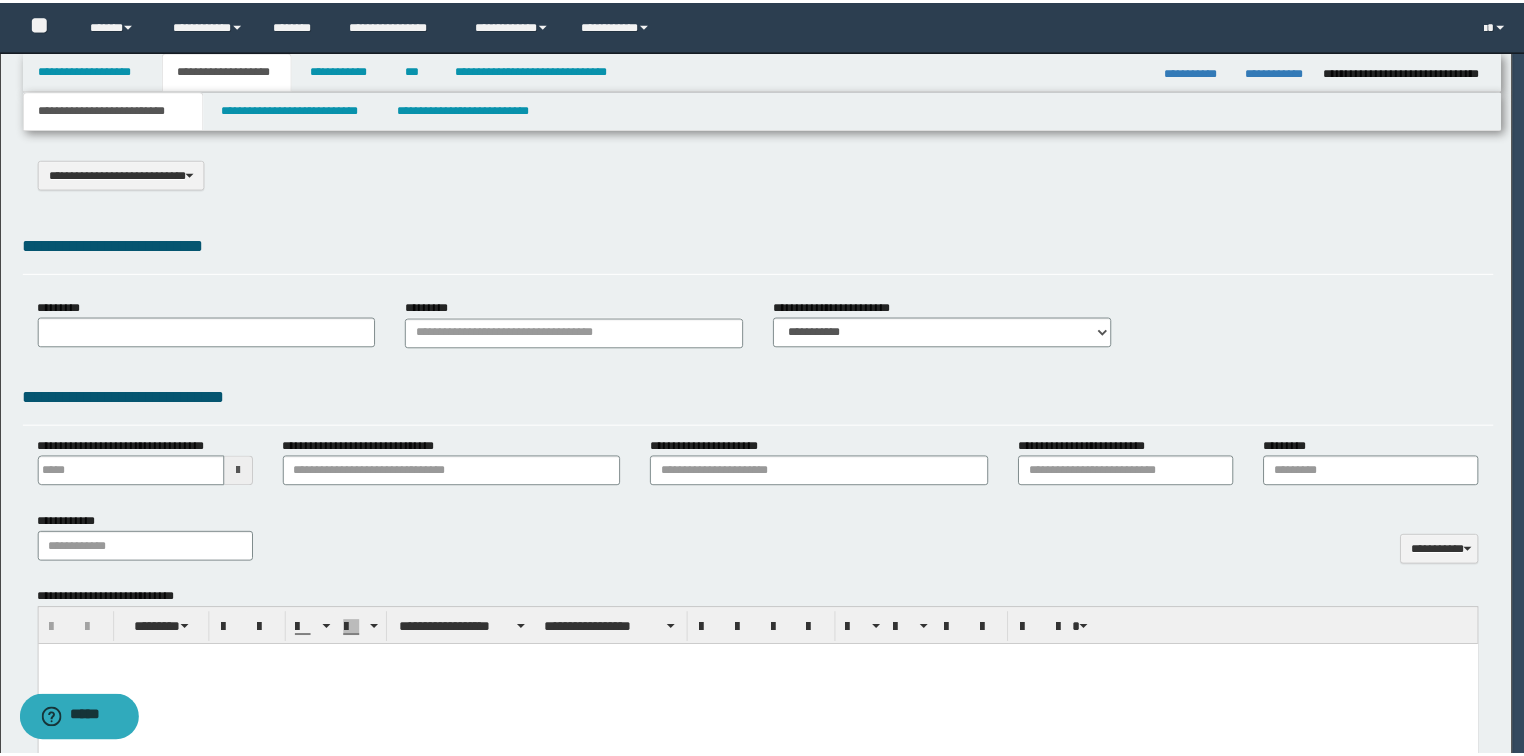 scroll, scrollTop: 0, scrollLeft: 0, axis: both 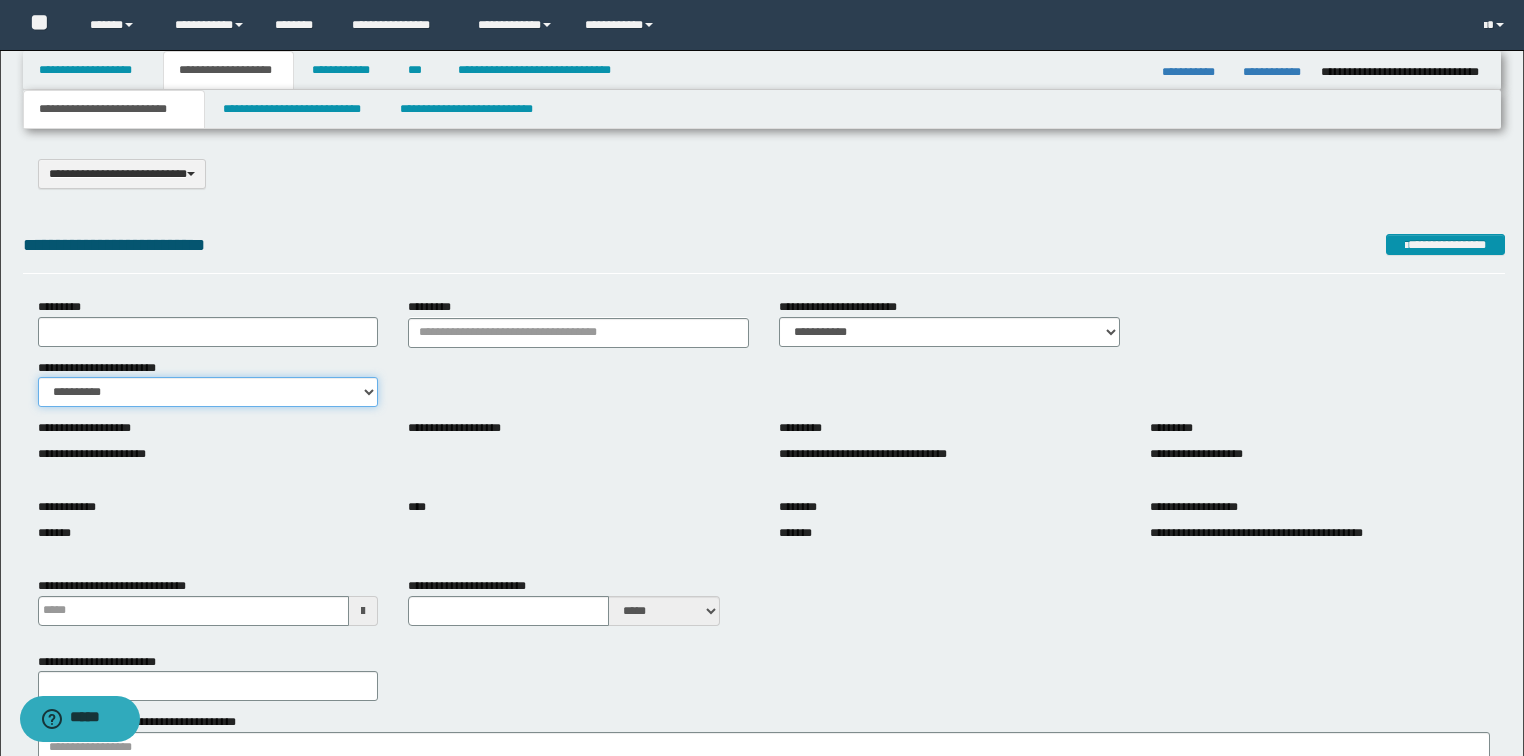 click on "**********" at bounding box center [208, 392] 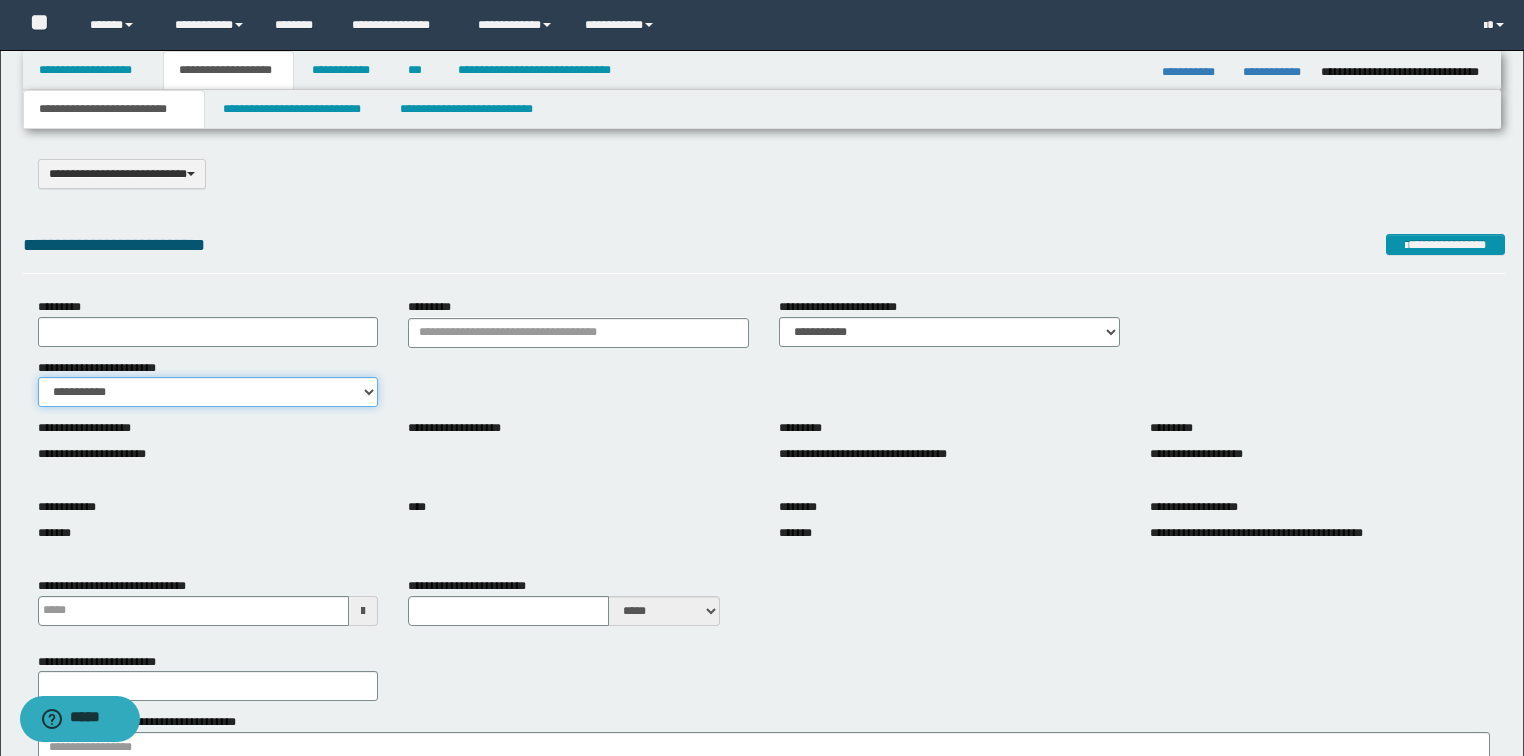 click on "**********" at bounding box center [208, 392] 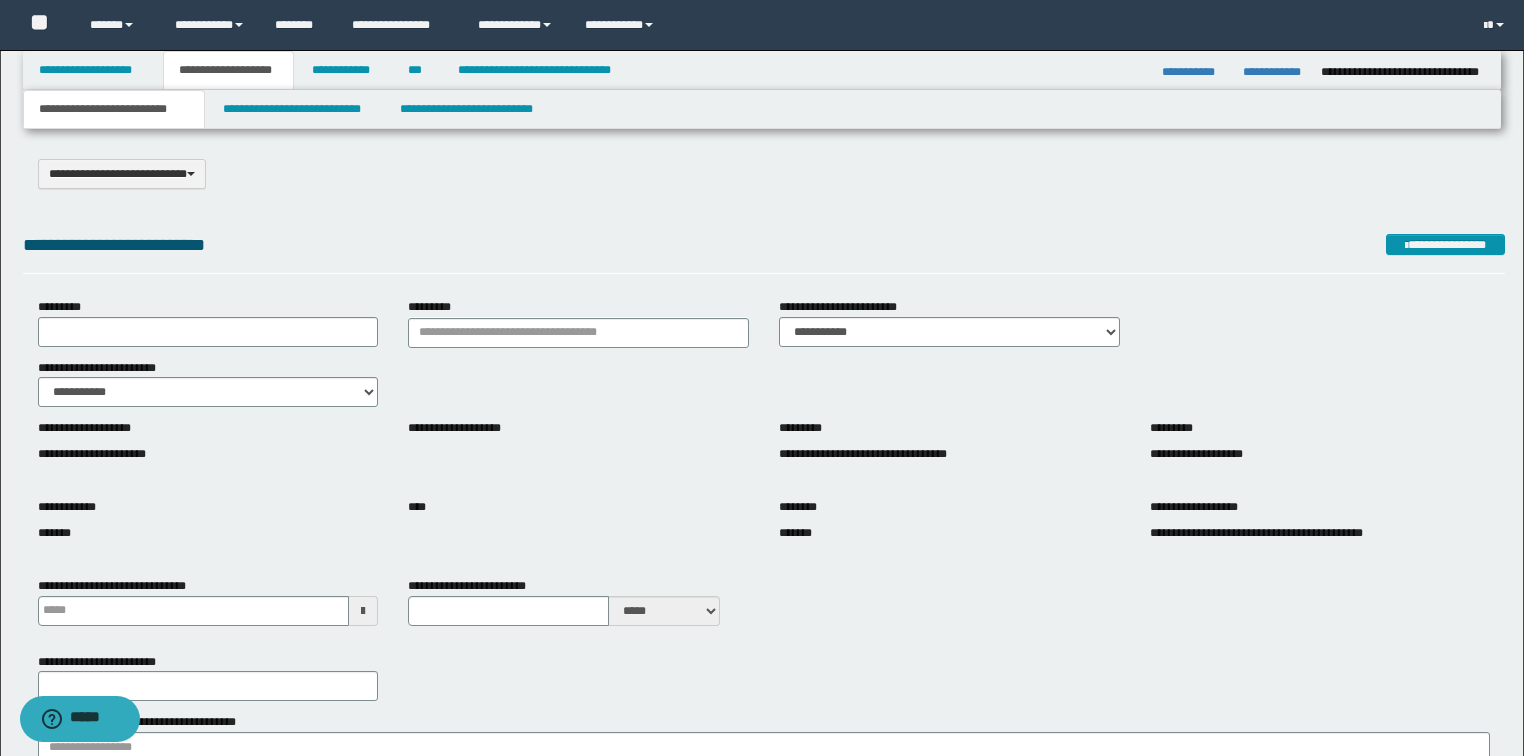 click on "**********" at bounding box center [208, 454] 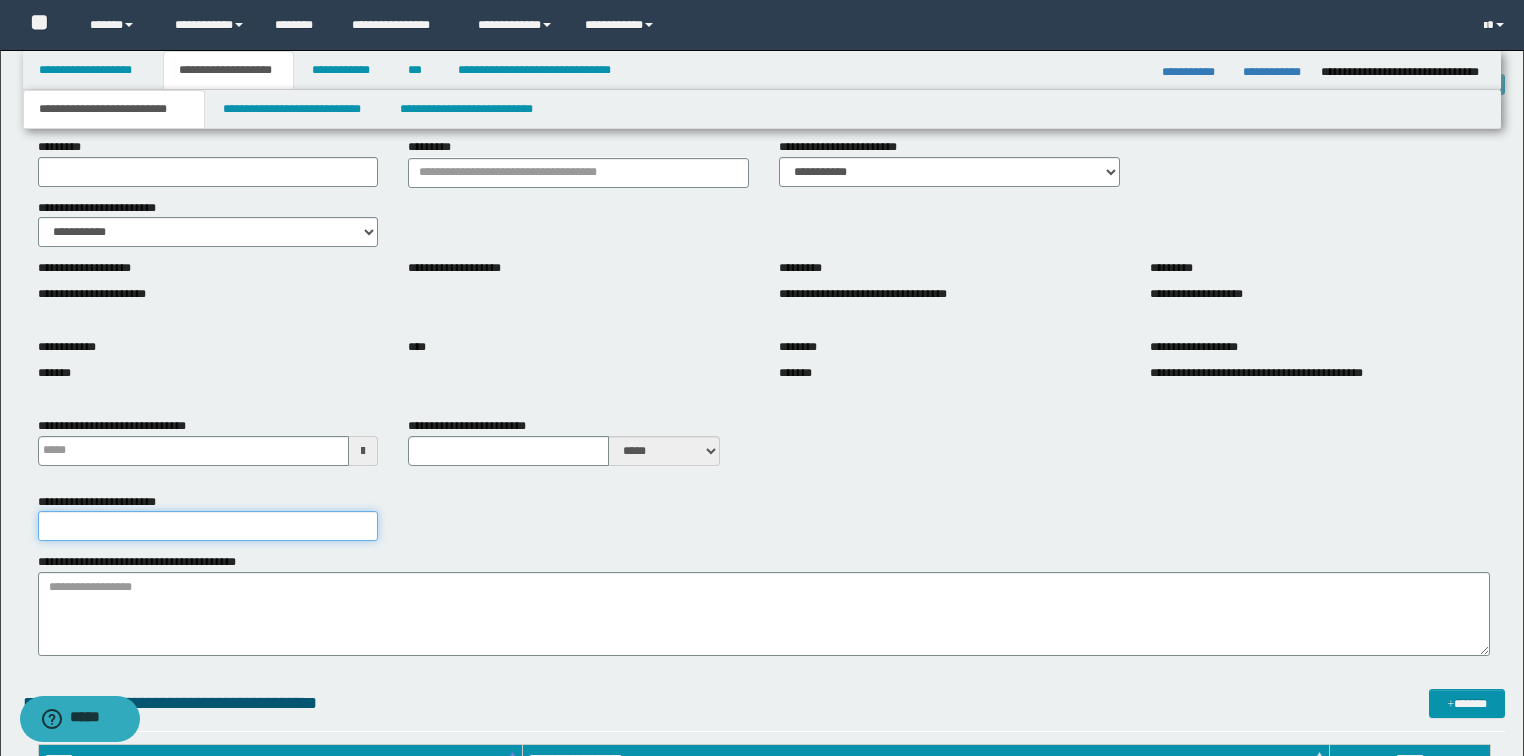click on "**********" at bounding box center [208, 526] 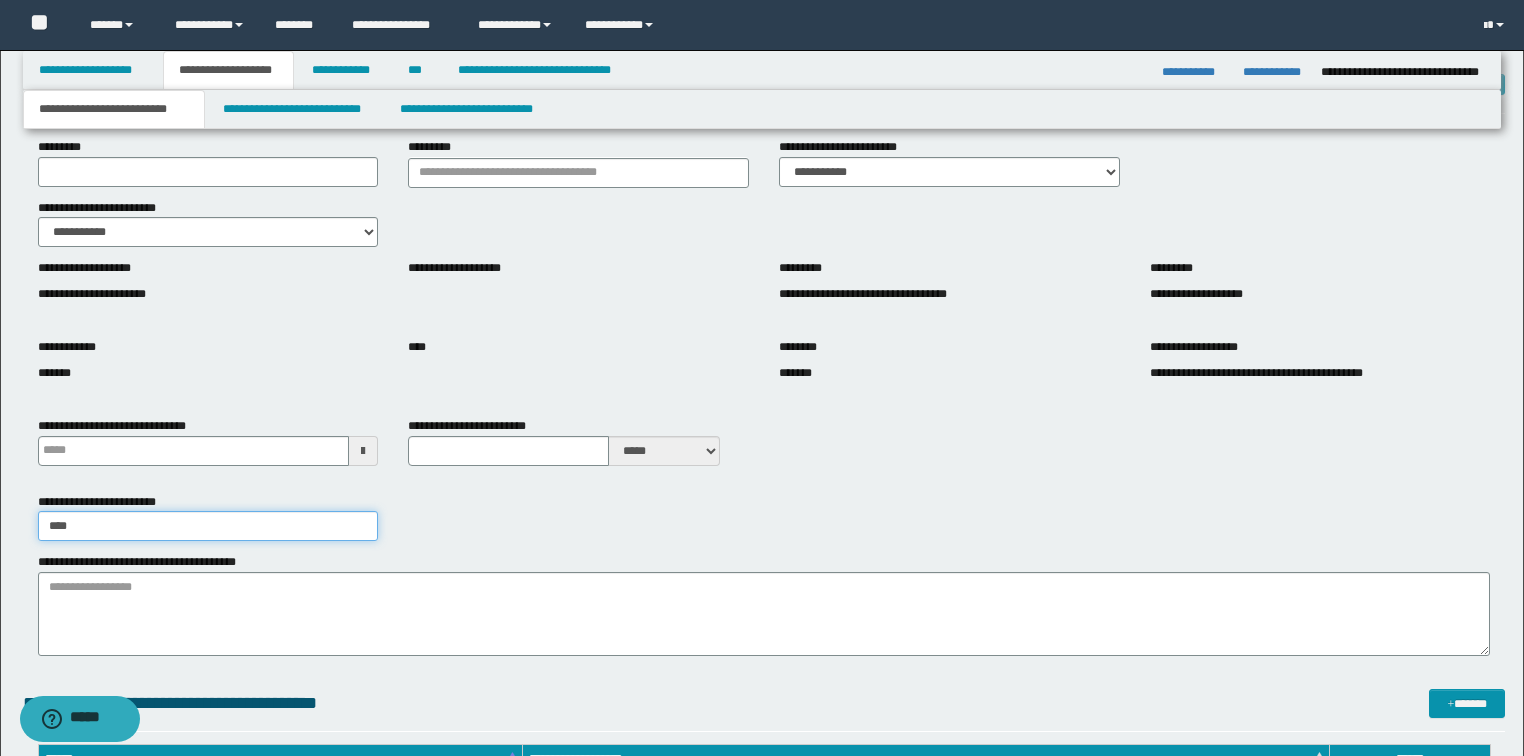 type on "**********" 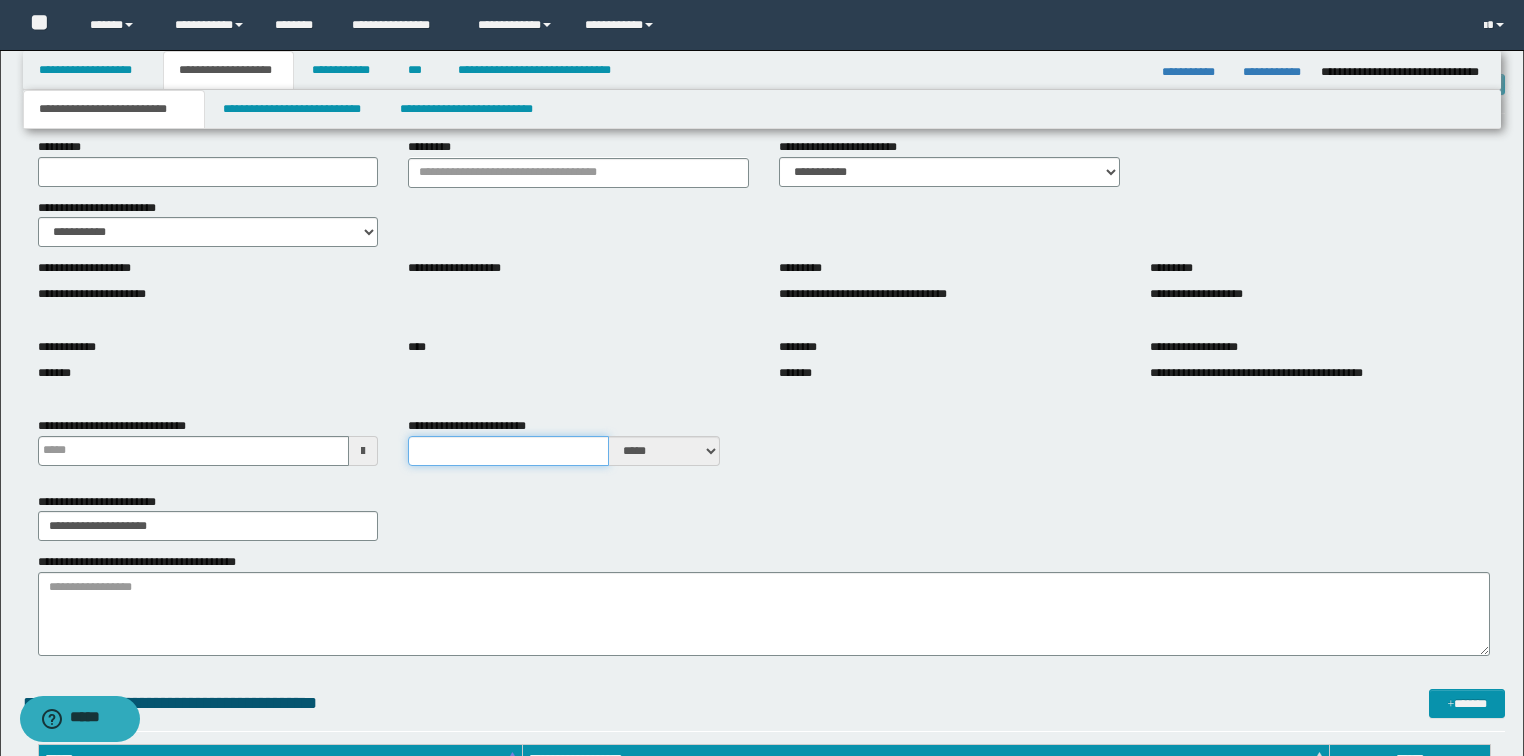 click on "**********" at bounding box center (508, 451) 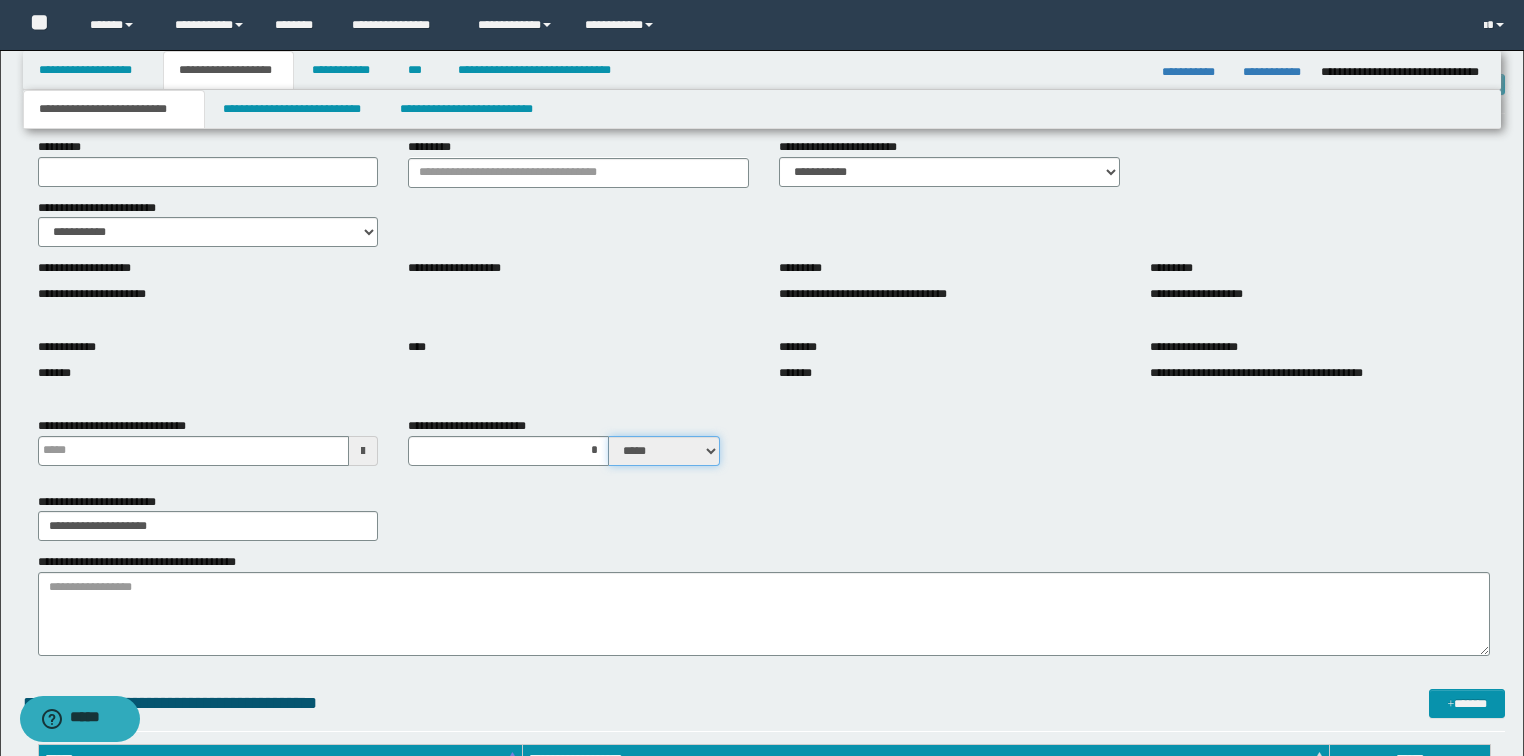 click on "*****
****" at bounding box center [664, 451] 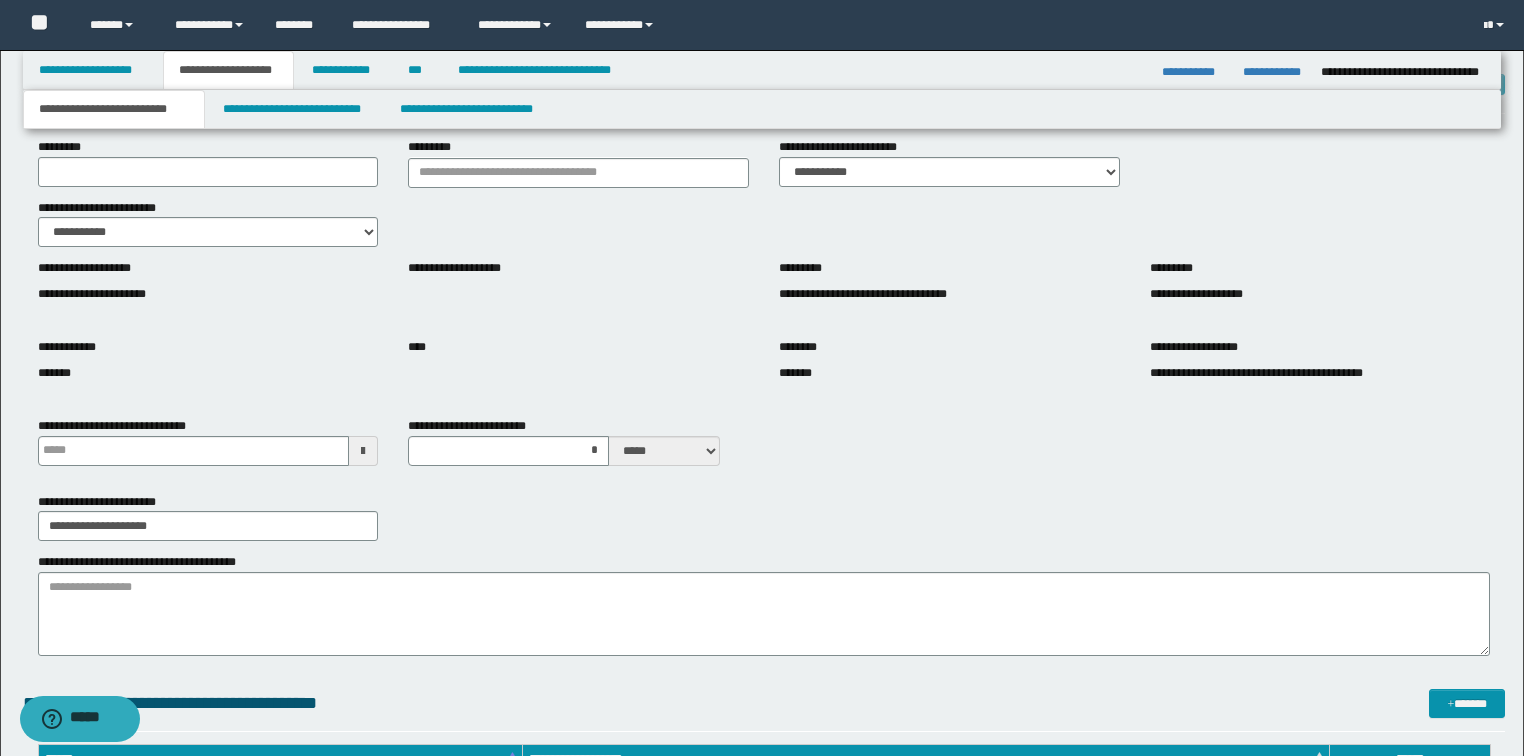 click on "**********" at bounding box center [764, 517] 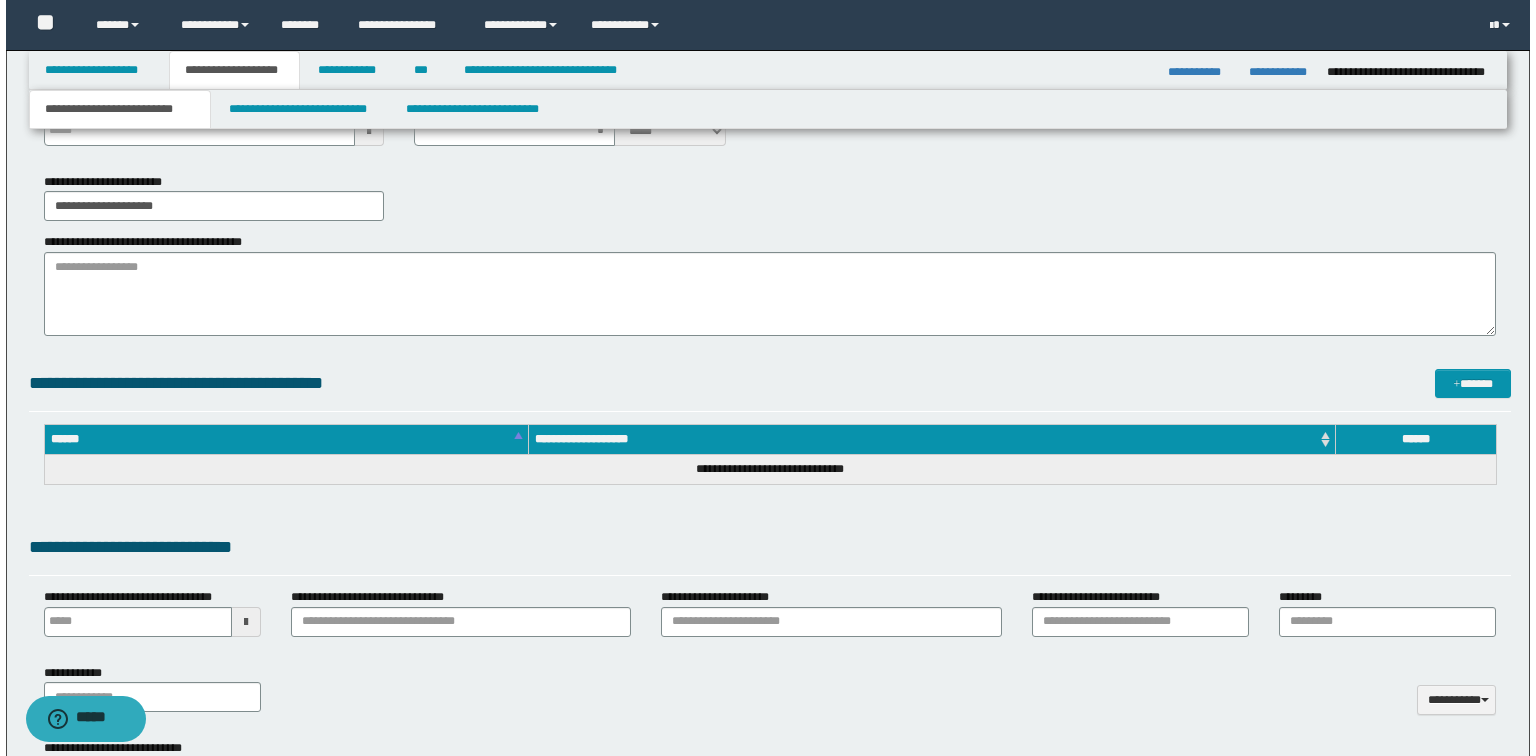scroll, scrollTop: 0, scrollLeft: 0, axis: both 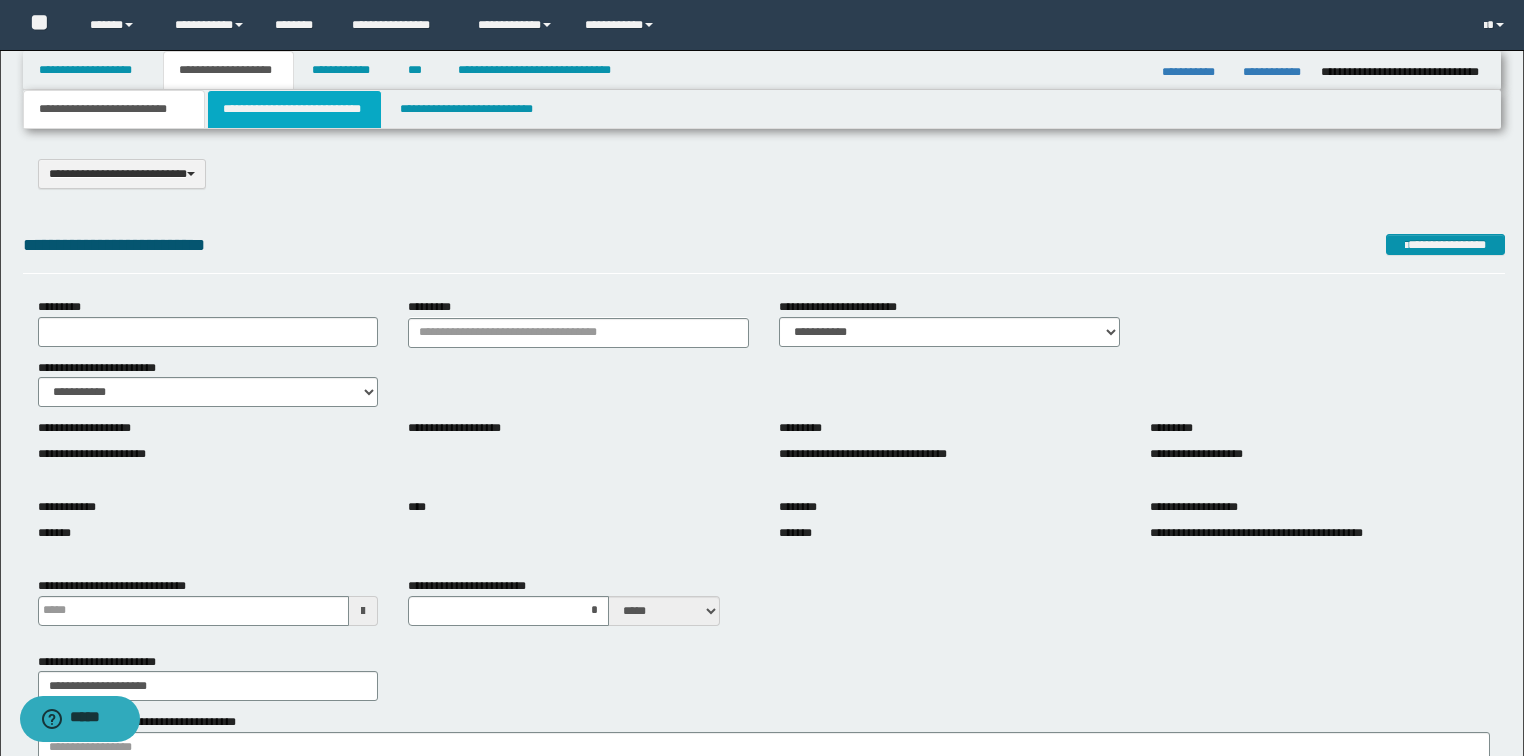 click on "**********" at bounding box center (294, 109) 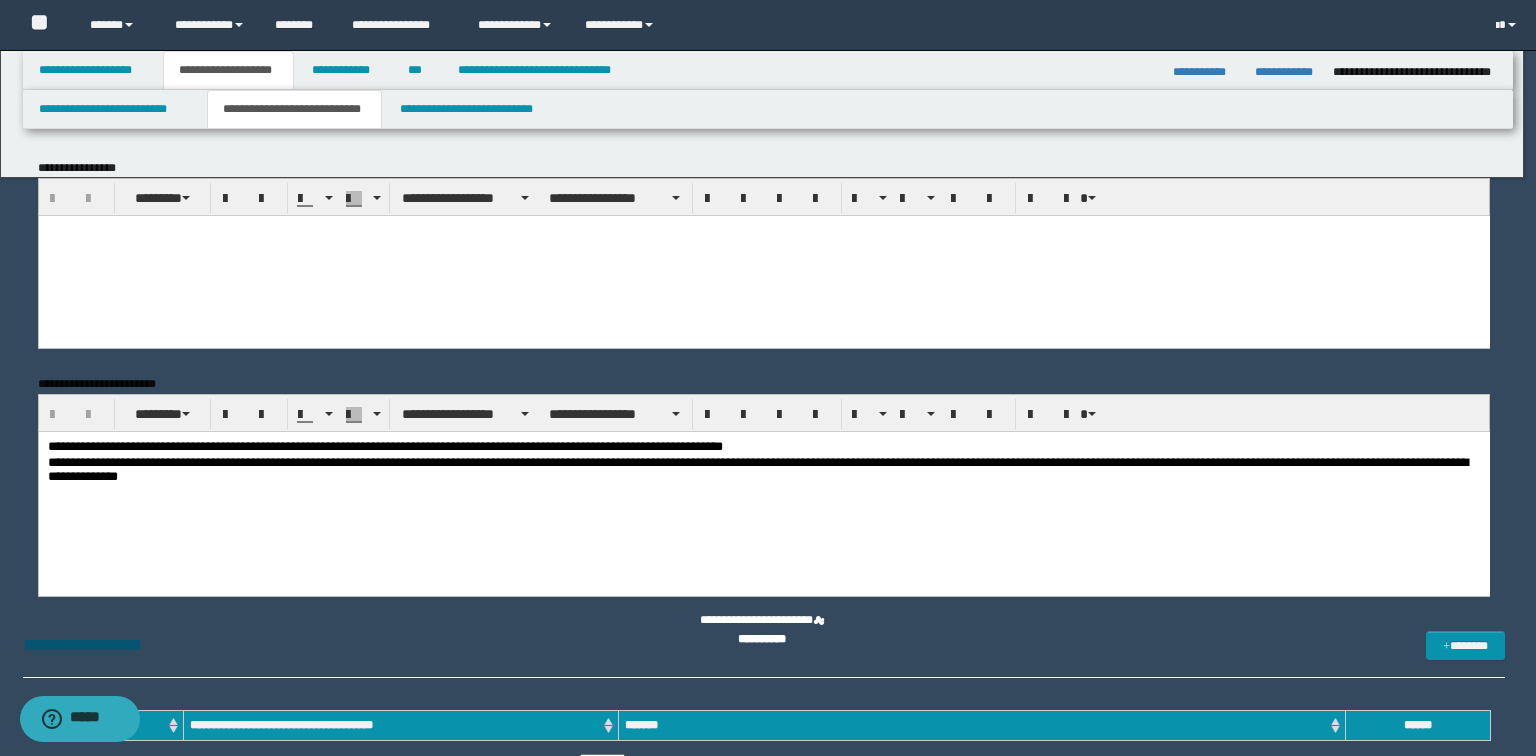scroll, scrollTop: 0, scrollLeft: 0, axis: both 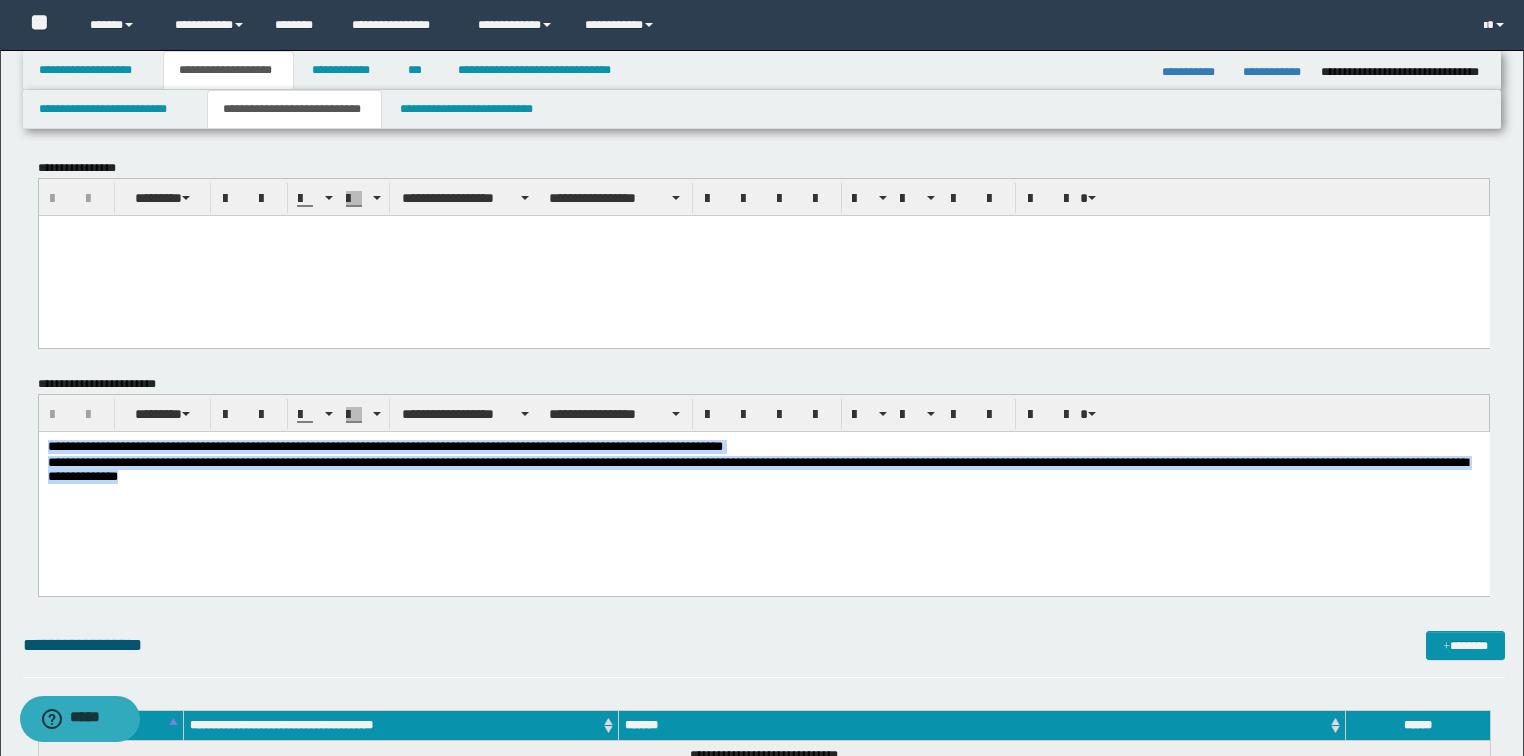 drag, startPoint x: 425, startPoint y: 517, endPoint x: 0, endPoint y: 431, distance: 433.6139 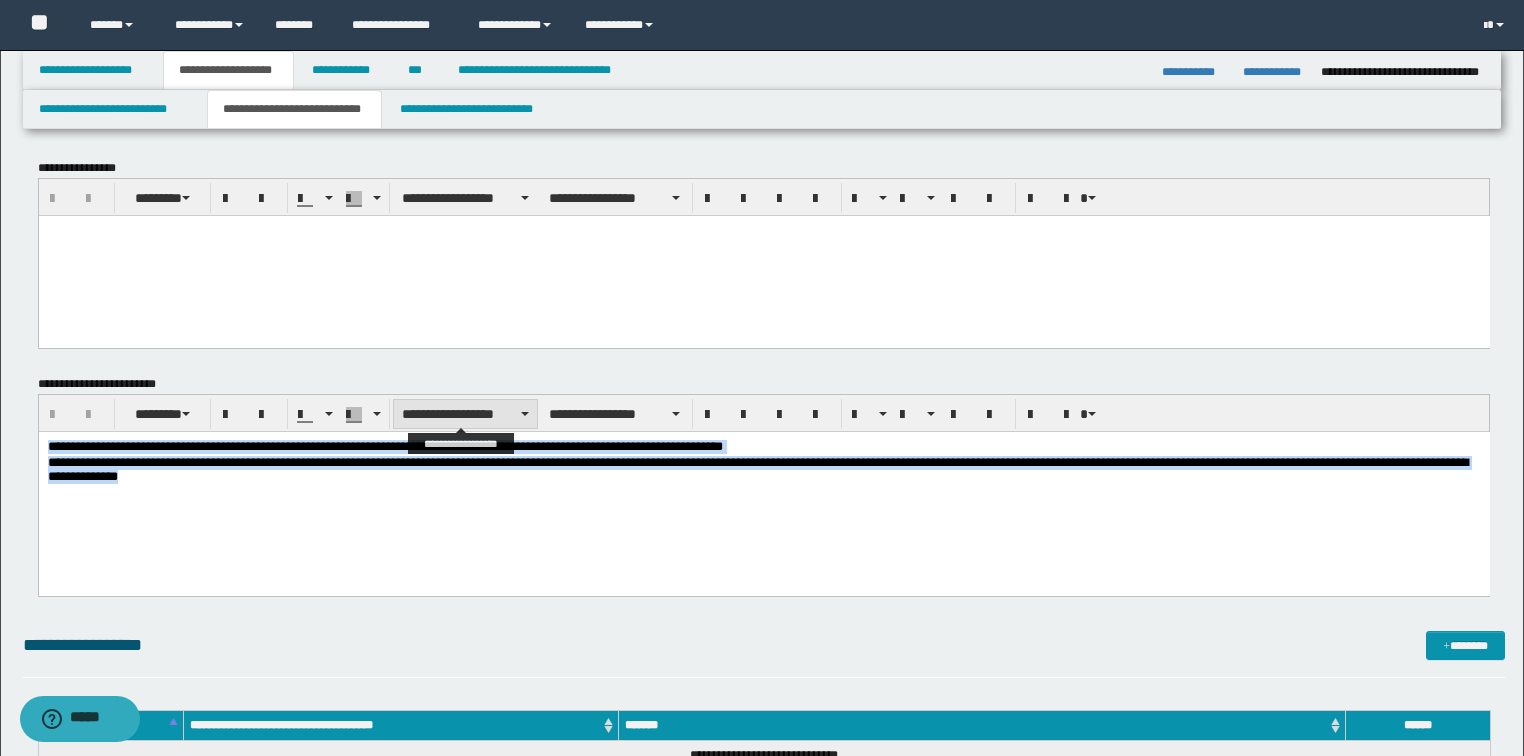 click on "**********" at bounding box center (465, 414) 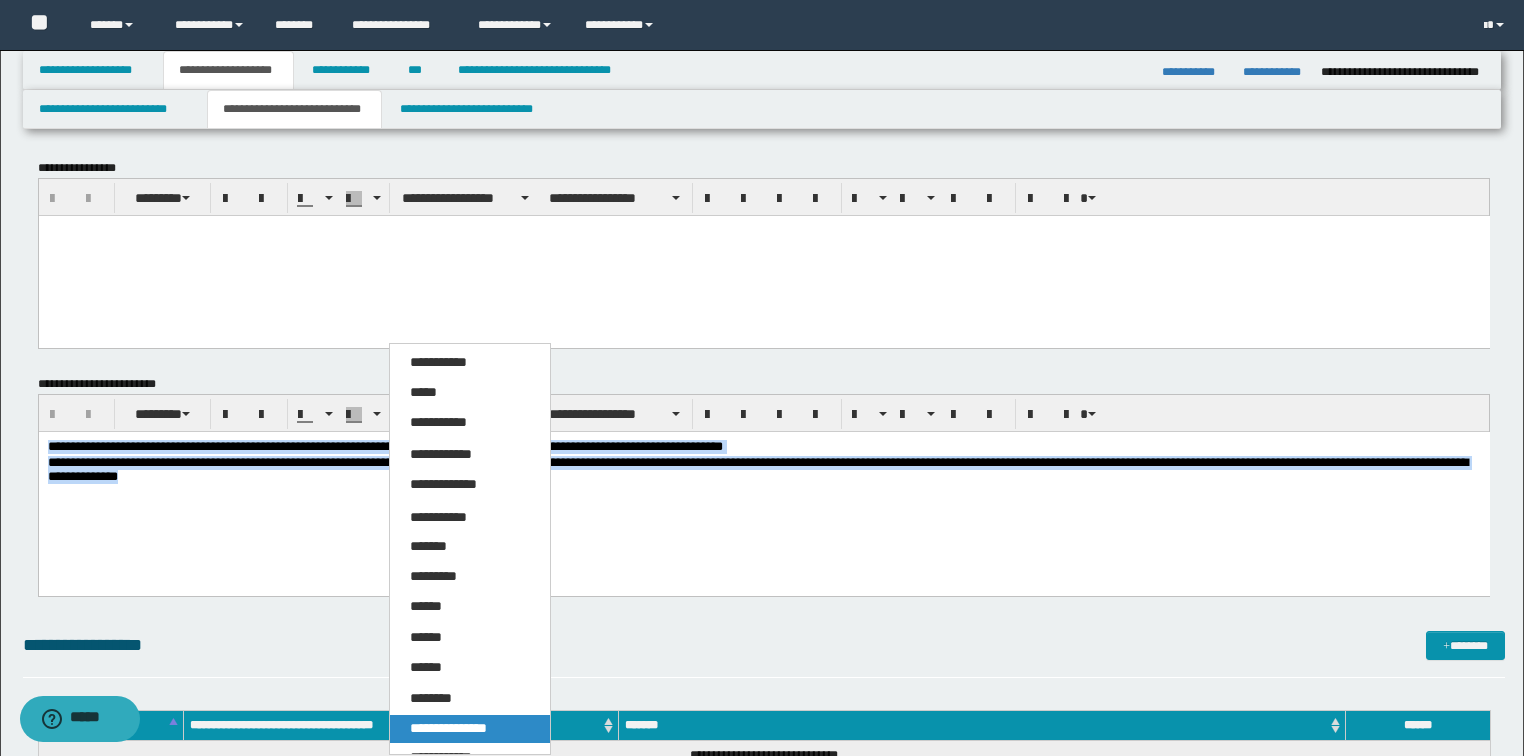 click on "**********" at bounding box center (448, 728) 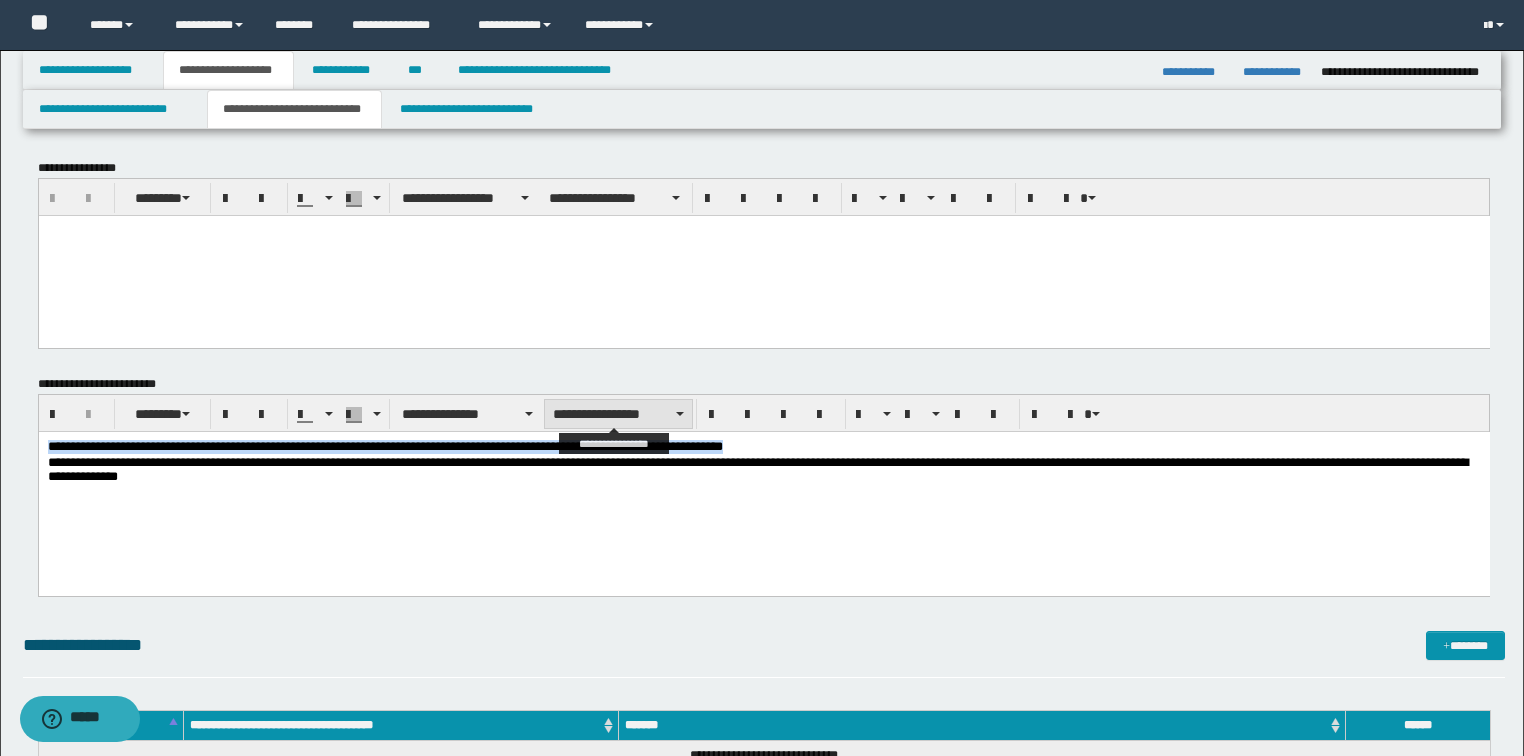 click on "**********" at bounding box center (618, 414) 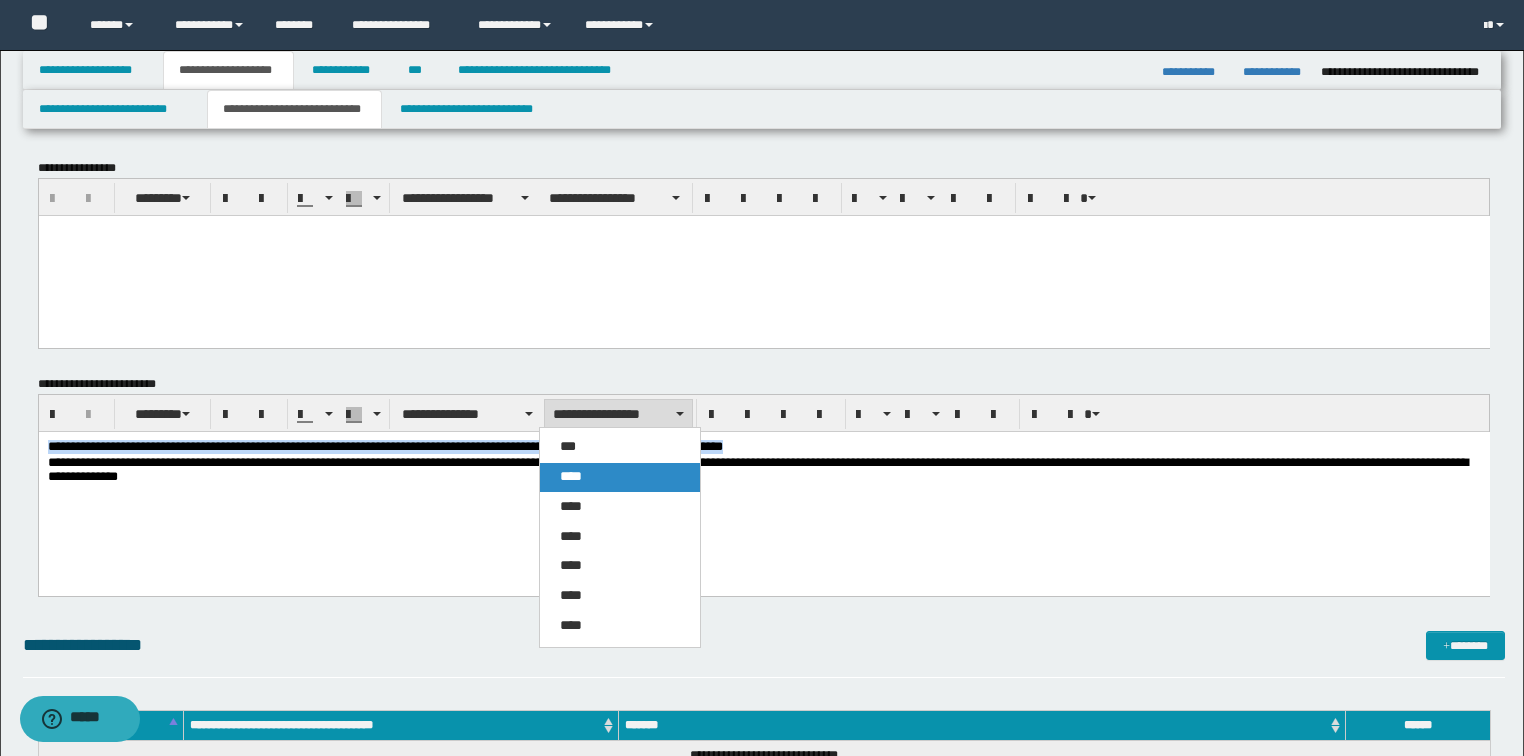 drag, startPoint x: 568, startPoint y: 480, endPoint x: 604, endPoint y: 12, distance: 469.38257 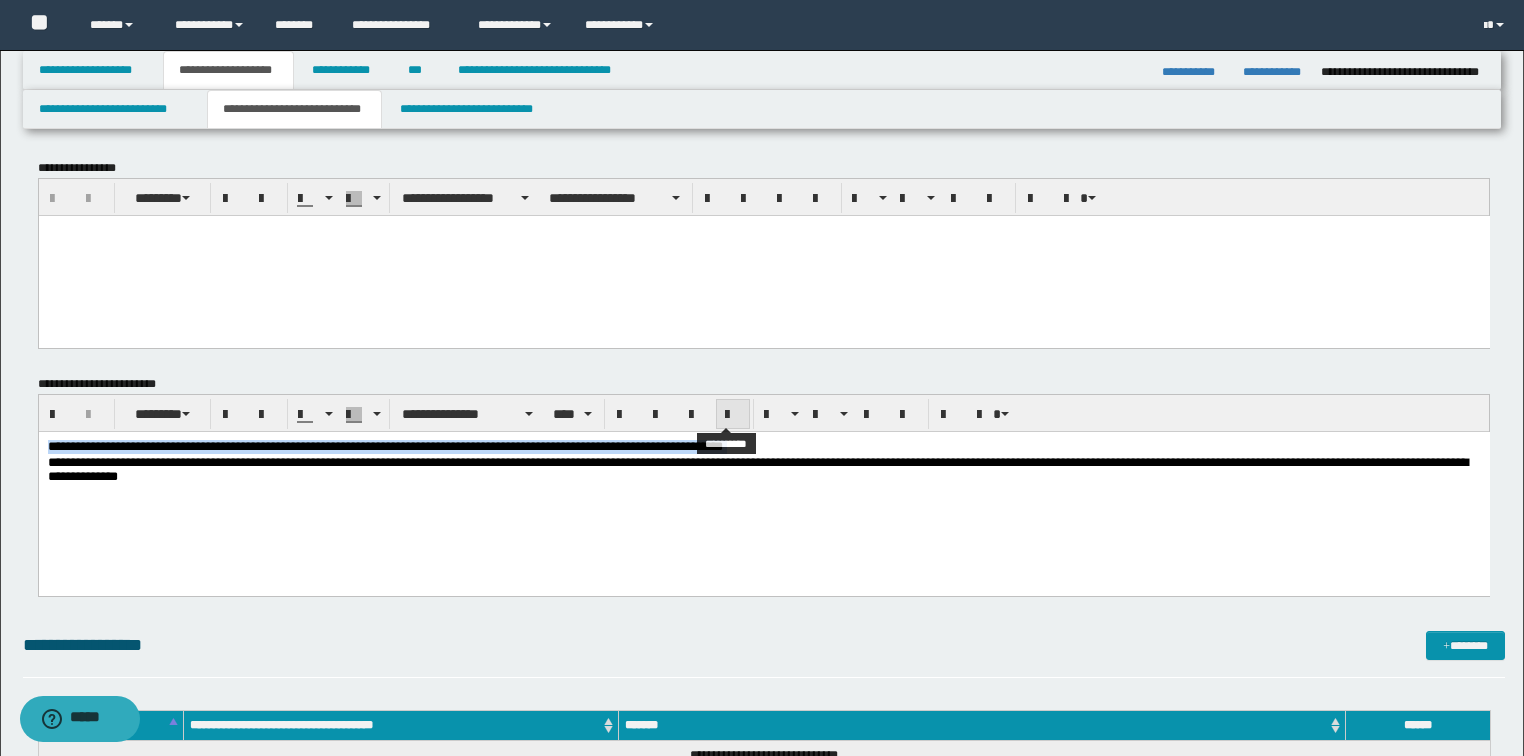 click at bounding box center [733, 415] 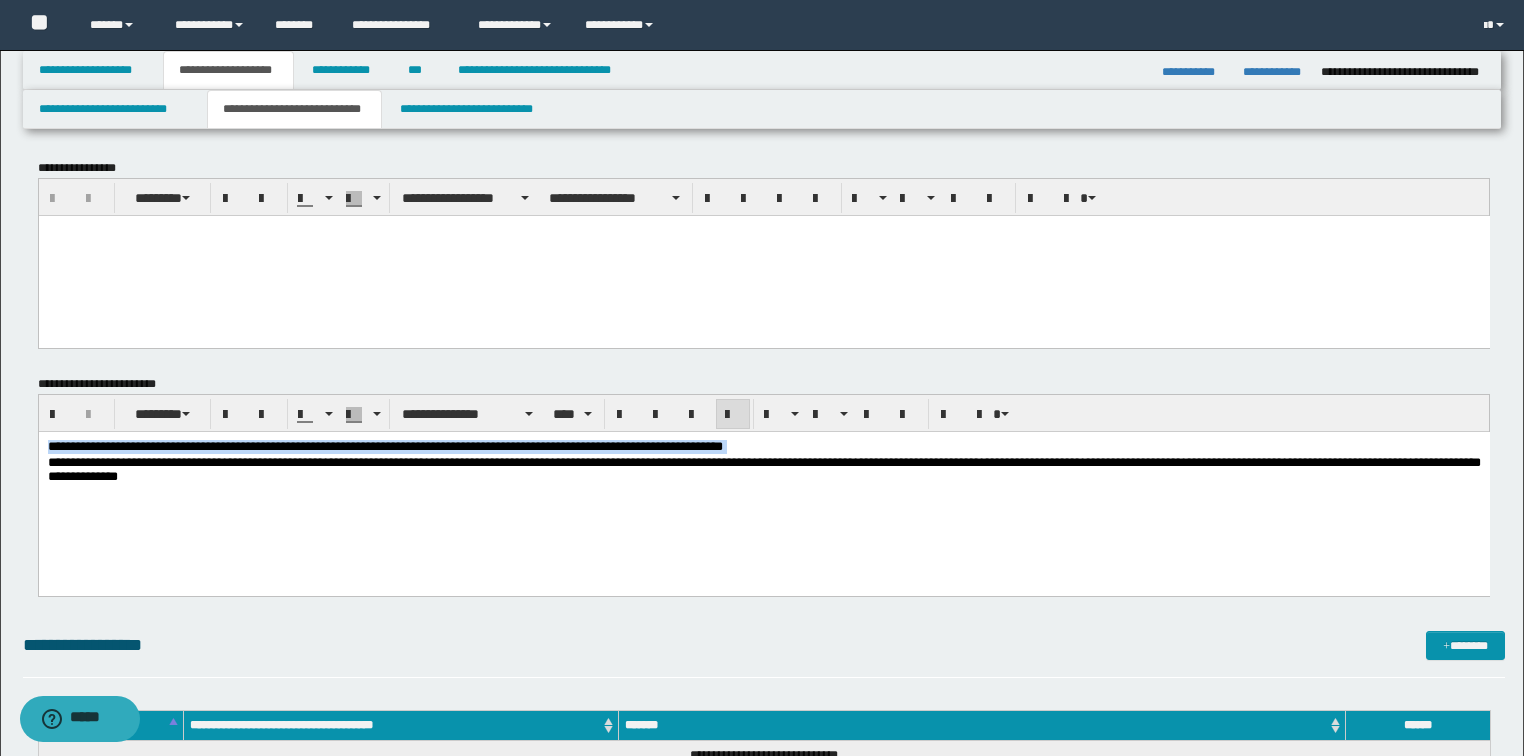 click on "**********" at bounding box center (763, 488) 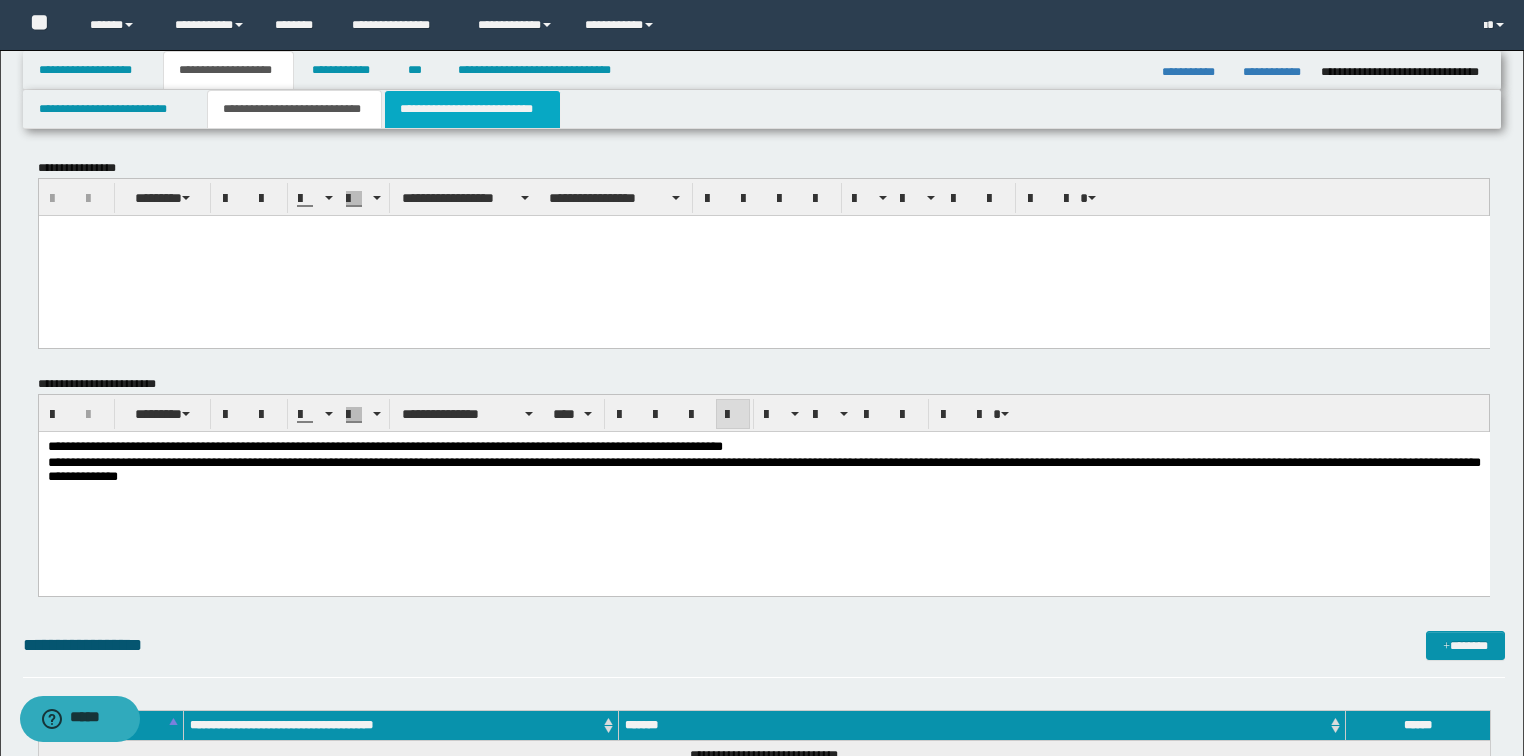 click on "**********" at bounding box center [472, 109] 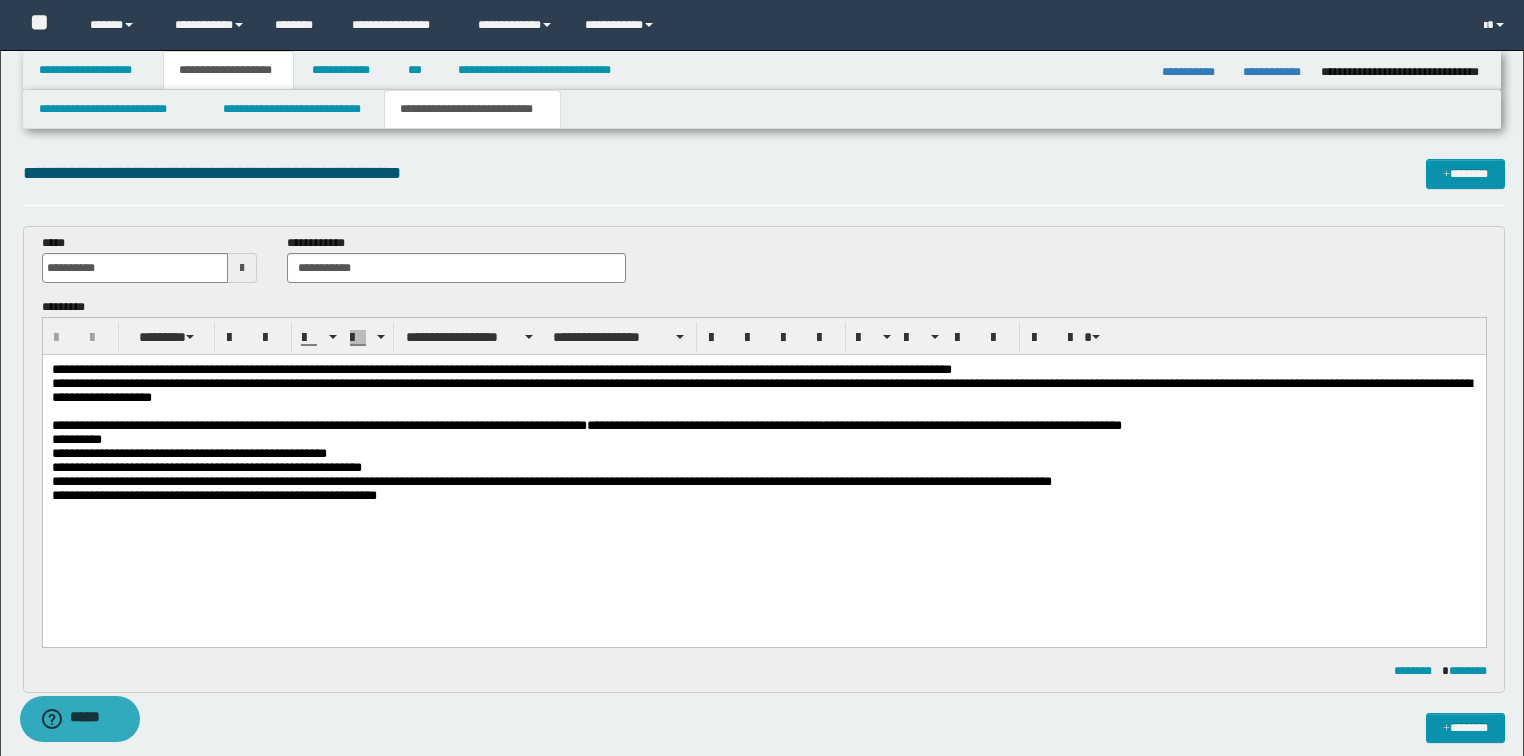 scroll, scrollTop: 0, scrollLeft: 0, axis: both 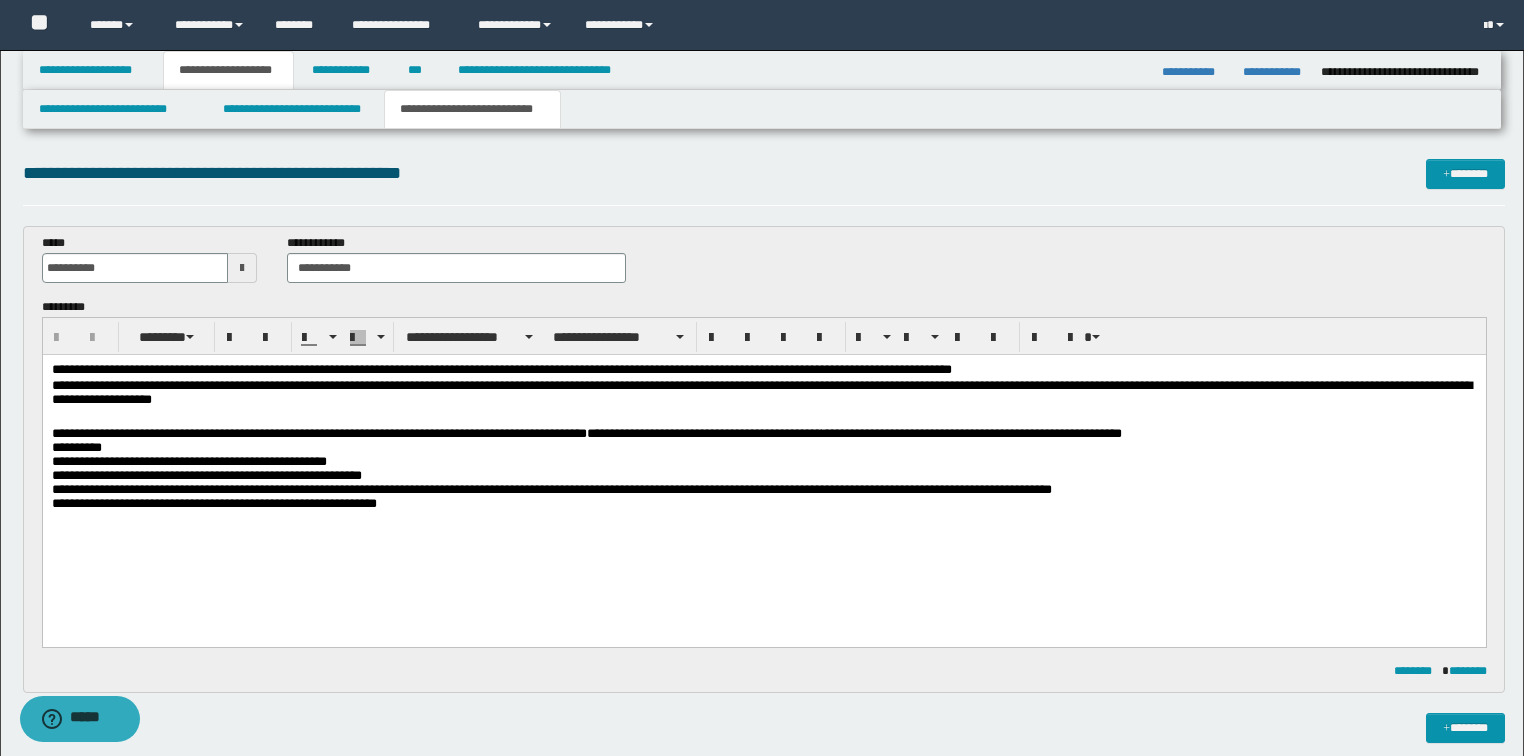 click on "**********" at bounding box center (763, 469) 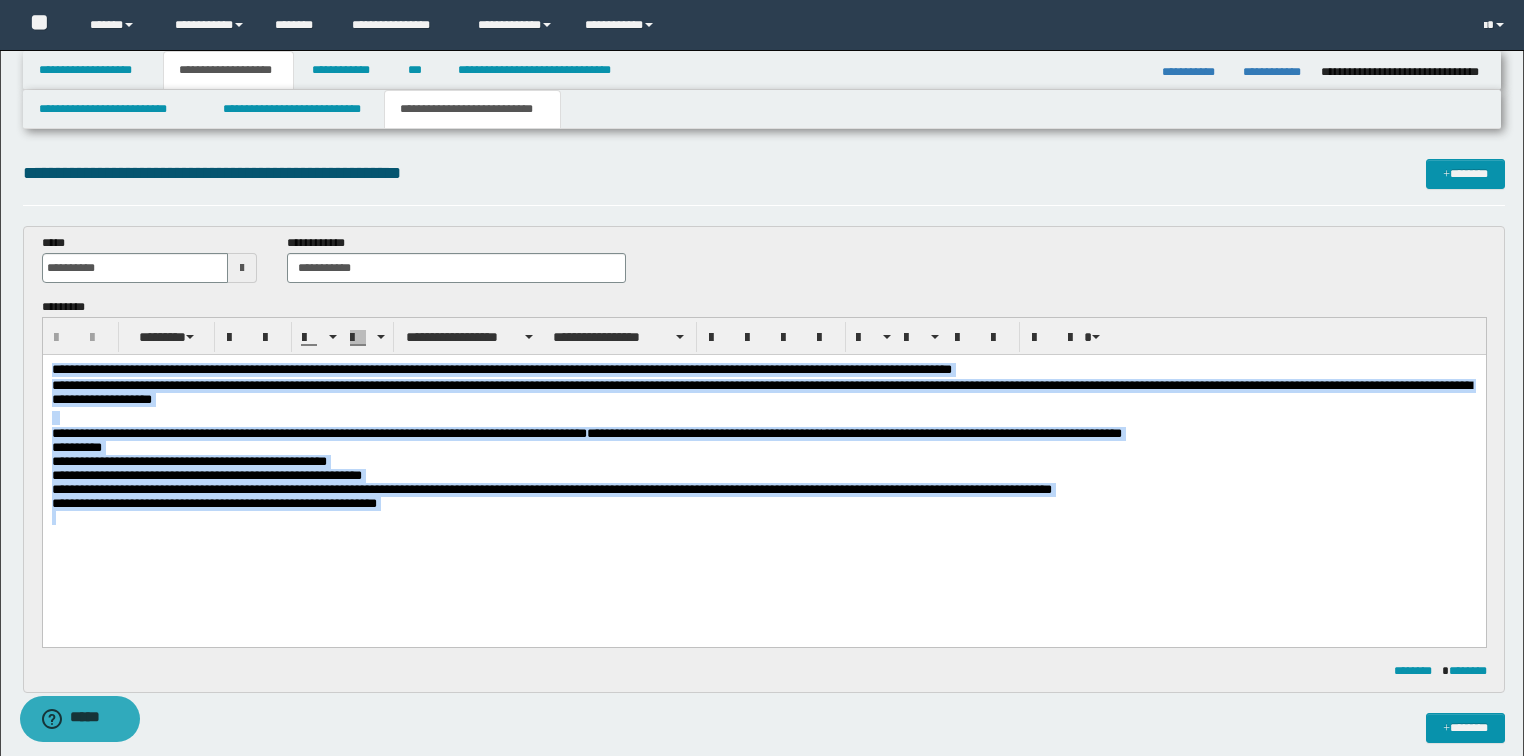 drag, startPoint x: 444, startPoint y: 522, endPoint x: 42, endPoint y: 702, distance: 440.45886 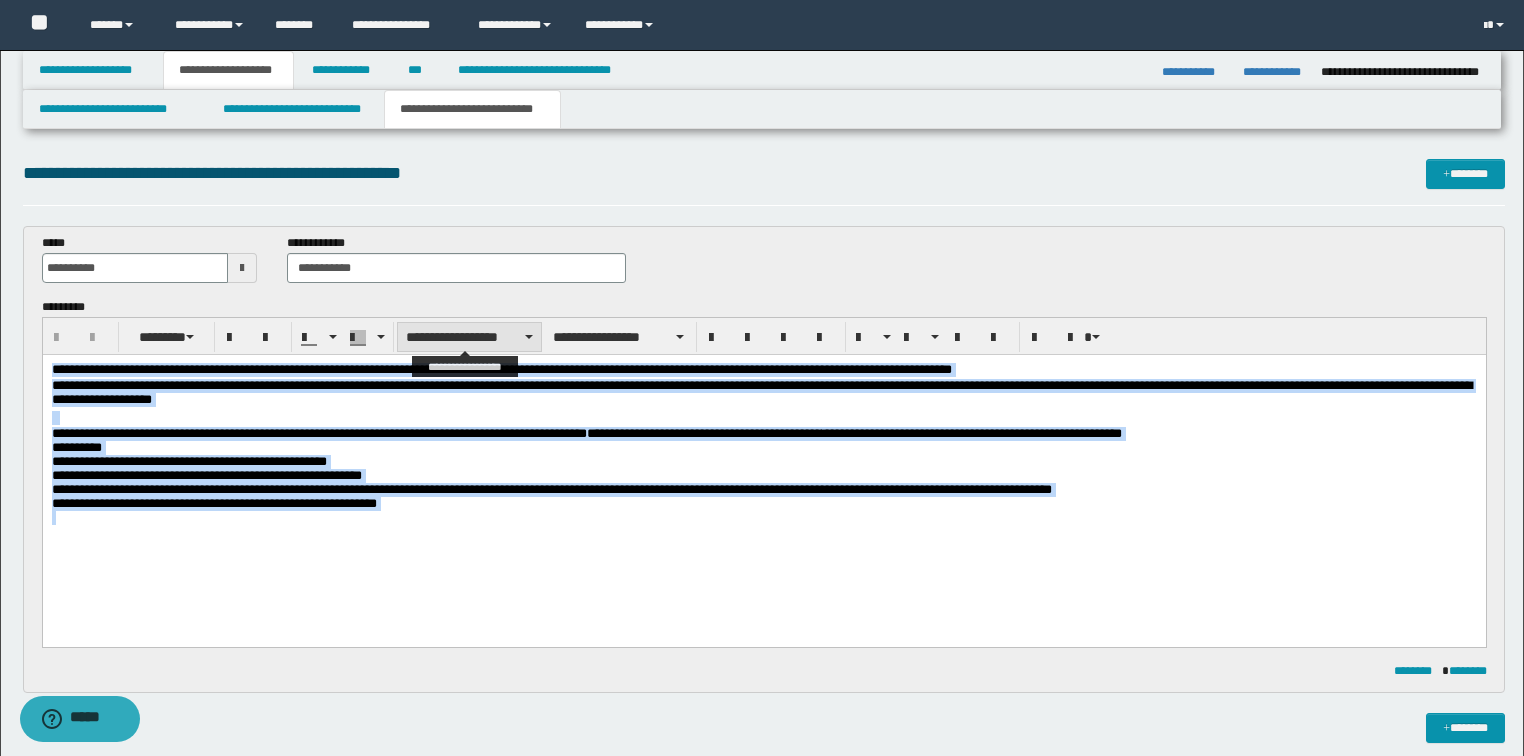 click on "**********" at bounding box center (469, 337) 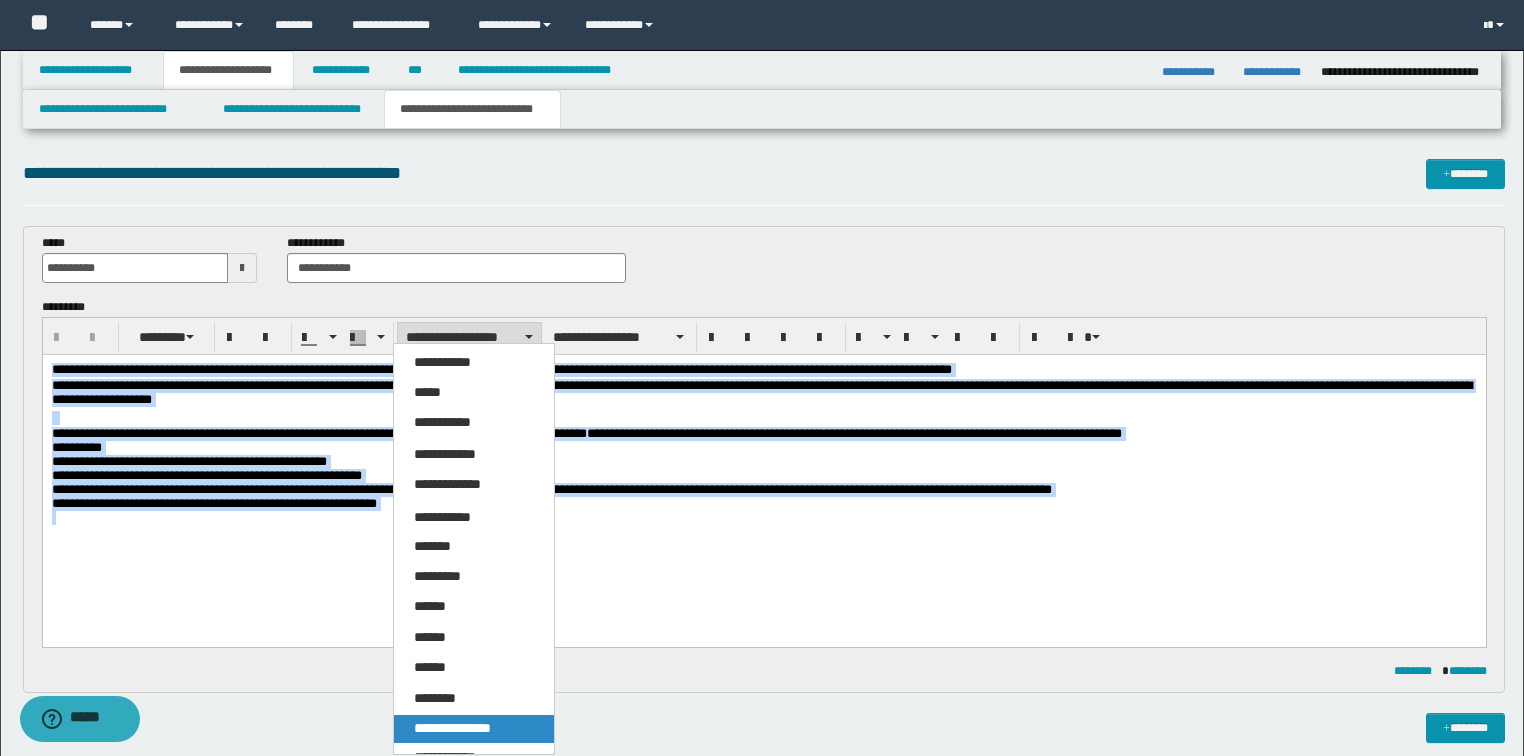 drag, startPoint x: 491, startPoint y: 734, endPoint x: 480, endPoint y: 704, distance: 31.95309 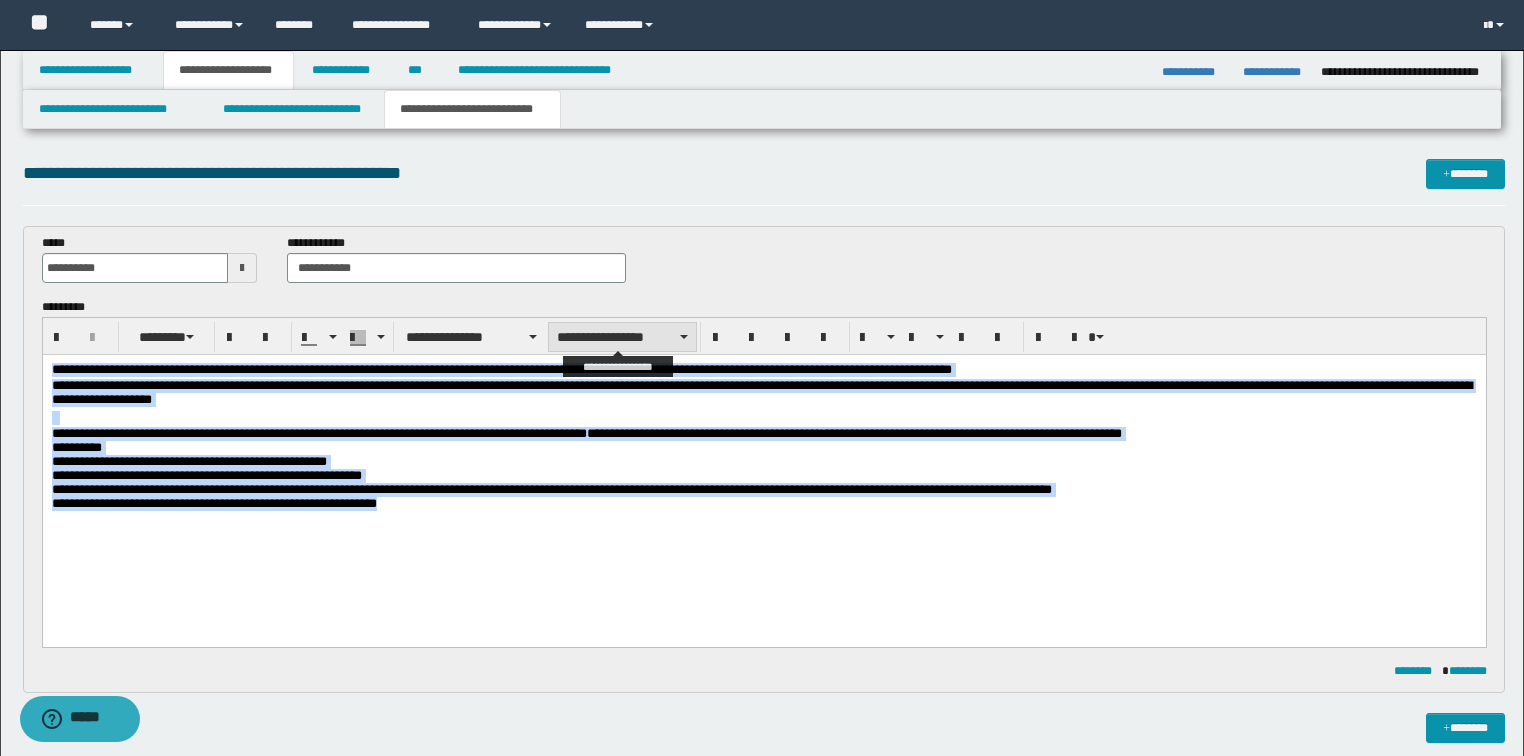 click on "**********" at bounding box center (622, 337) 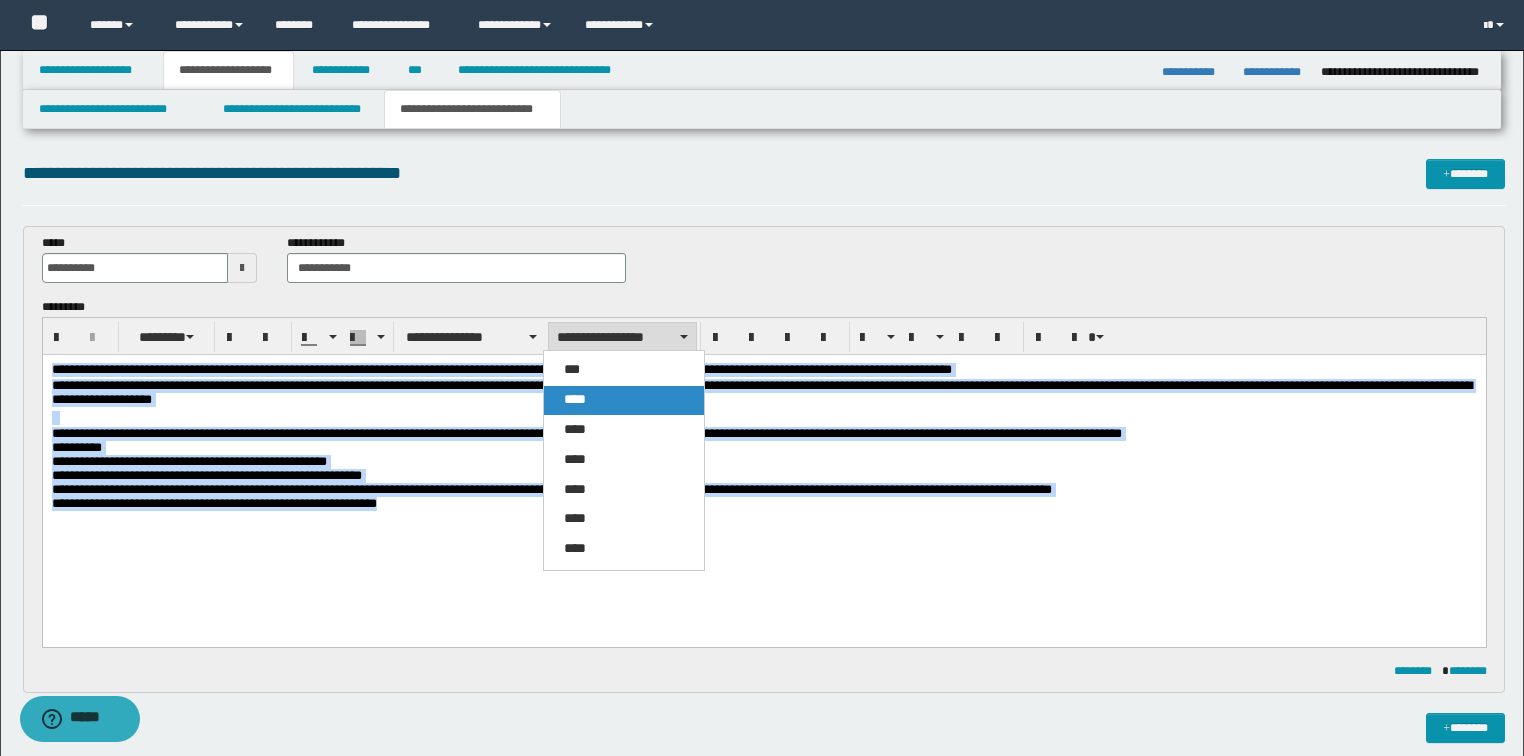 click on "****" at bounding box center [575, 399] 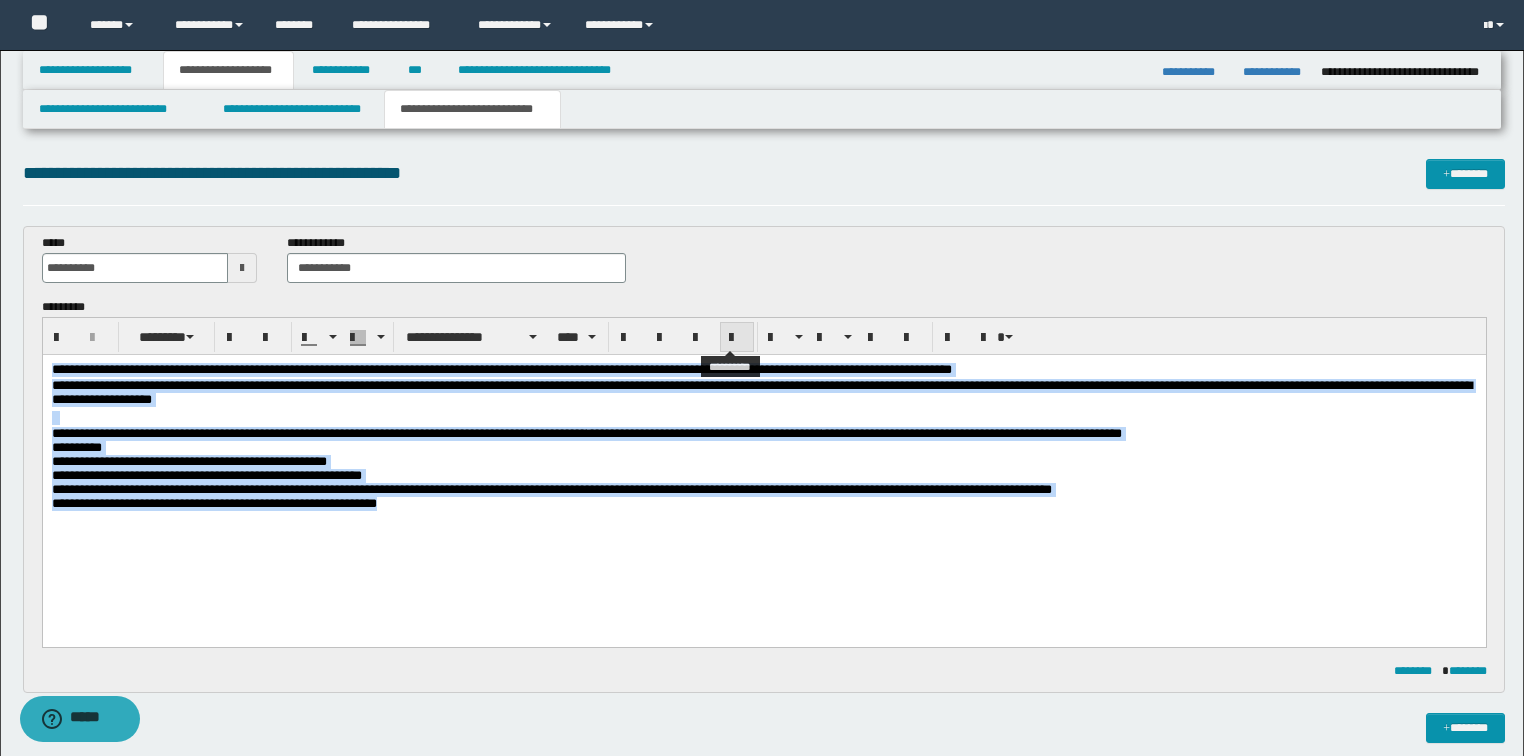click at bounding box center [737, 338] 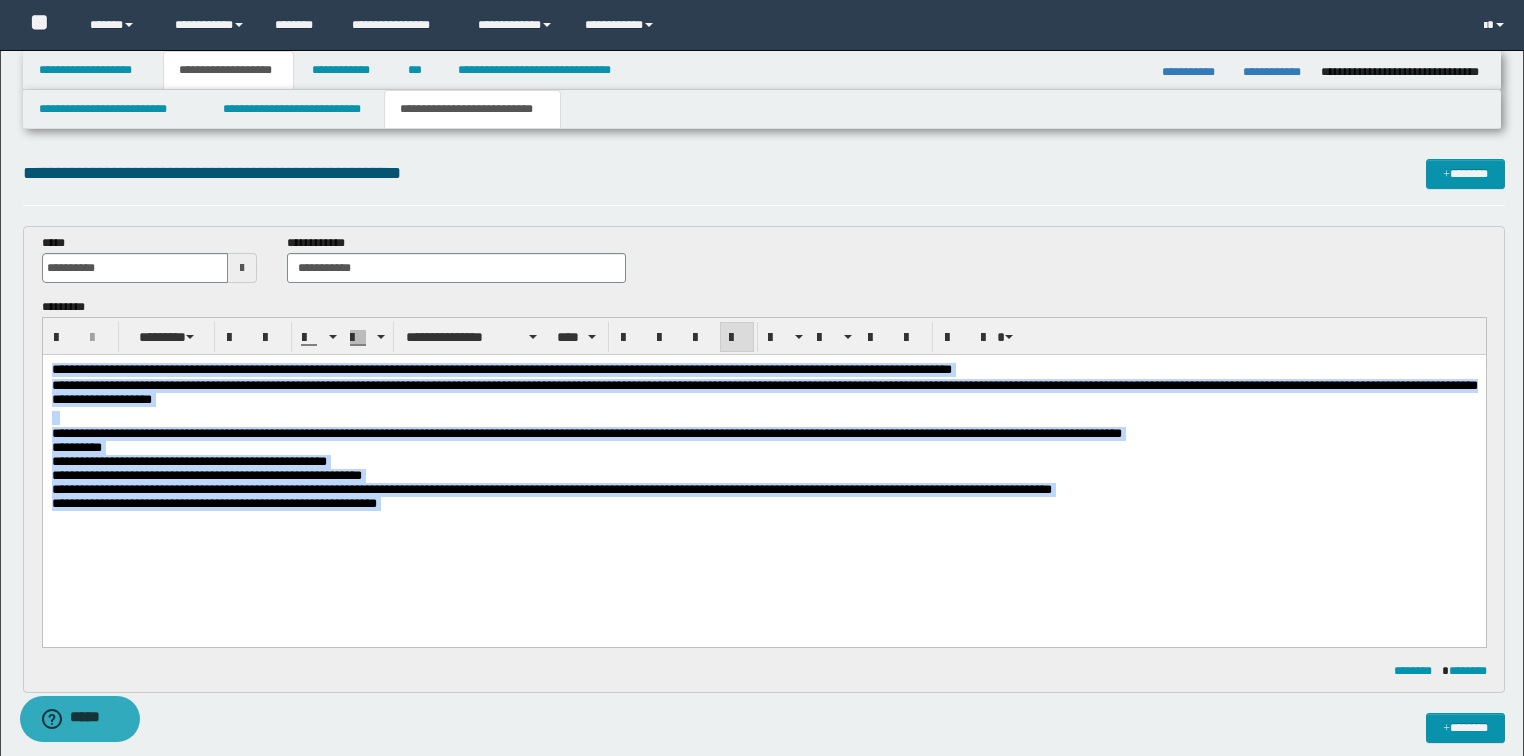 click on "**********" at bounding box center [763, 475] 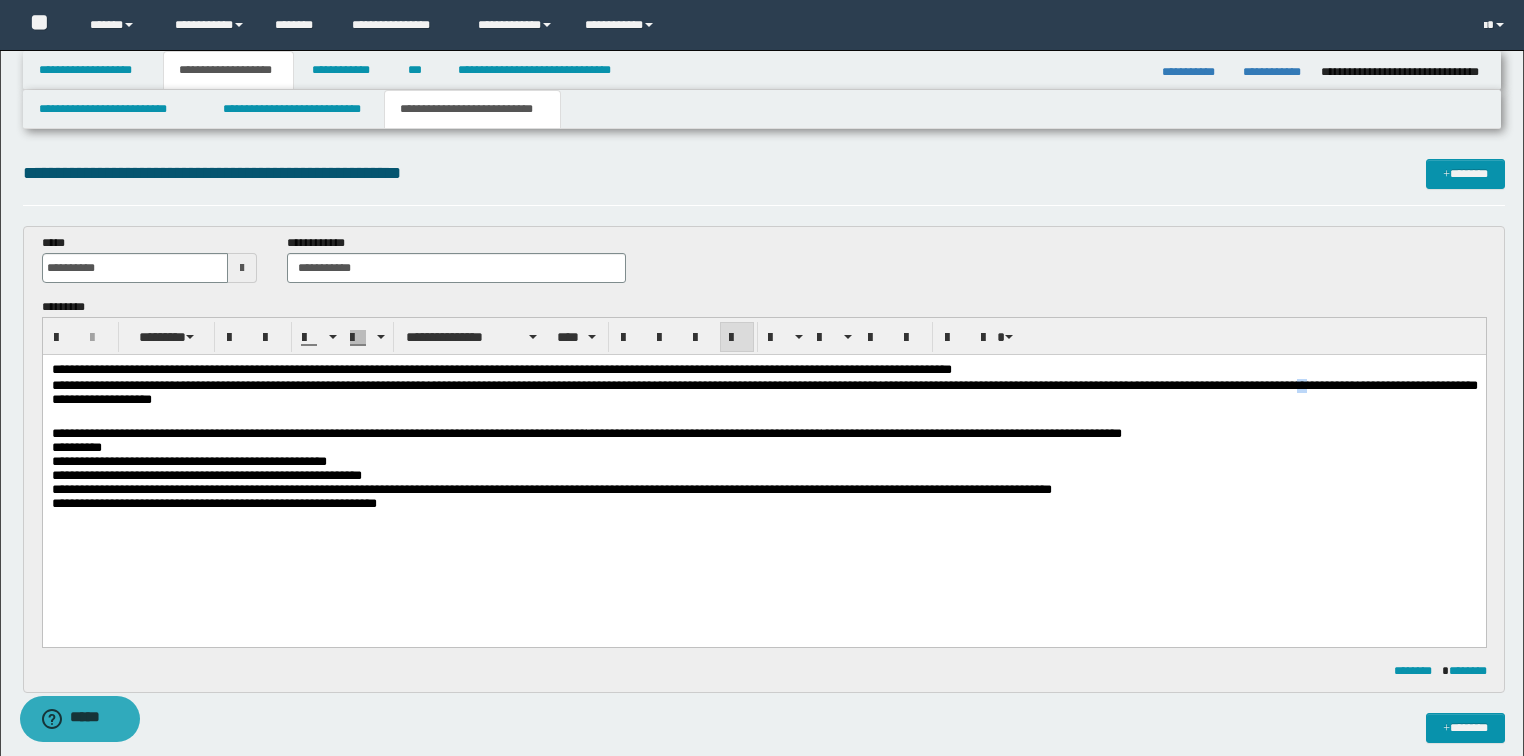 click on "**********" at bounding box center (764, 391) 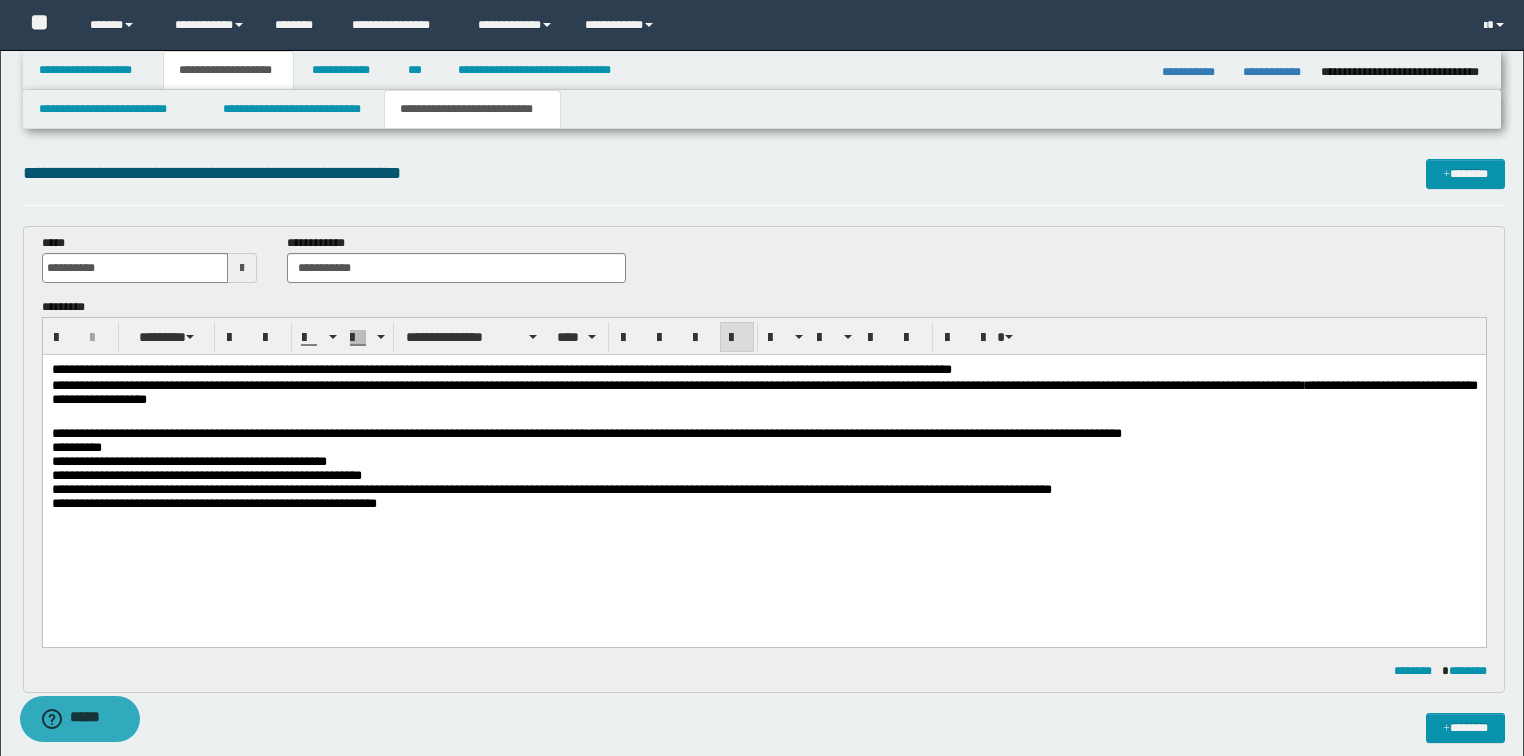 click on "**********" at bounding box center [551, 488] 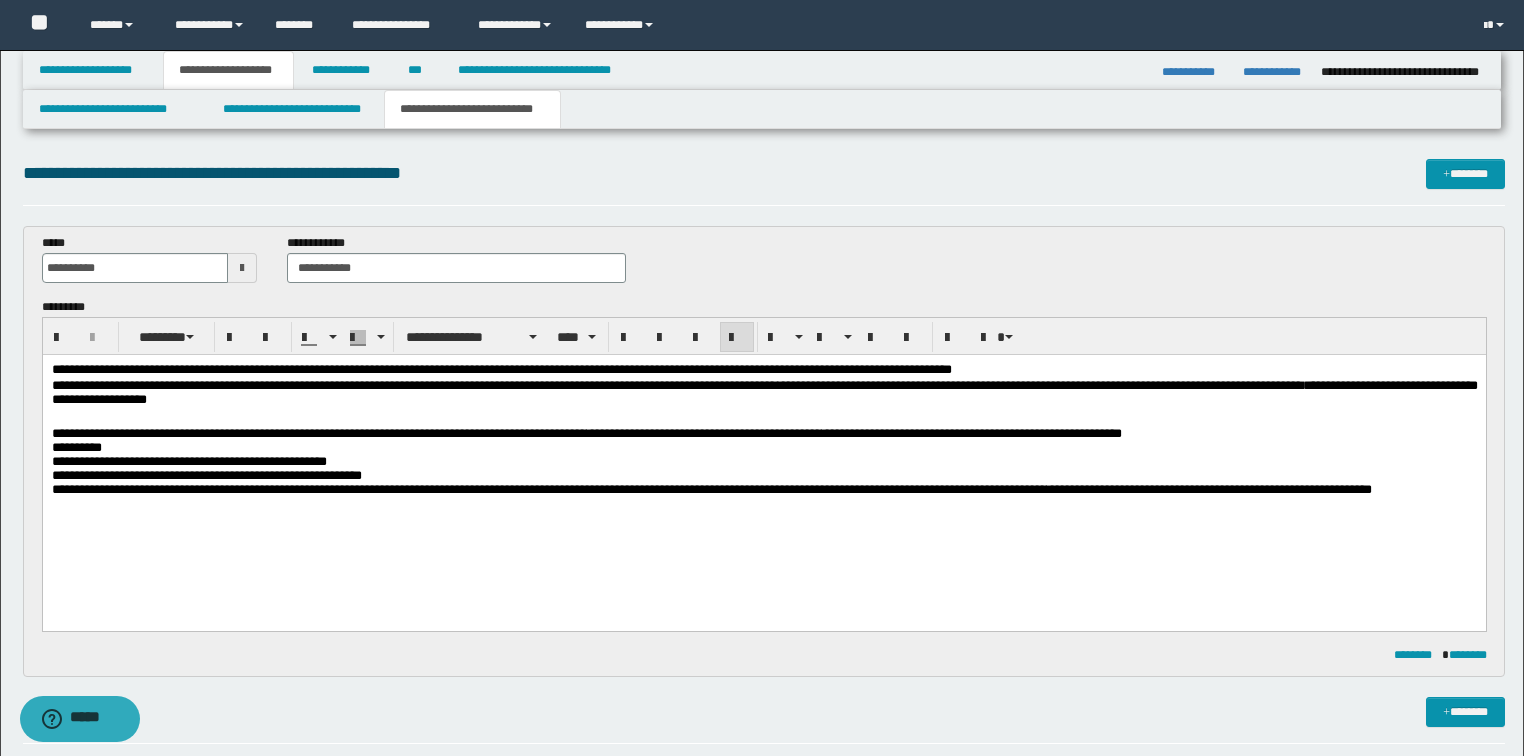 drag, startPoint x: 1453, startPoint y: 493, endPoint x: 1479, endPoint y: 501, distance: 27.202942 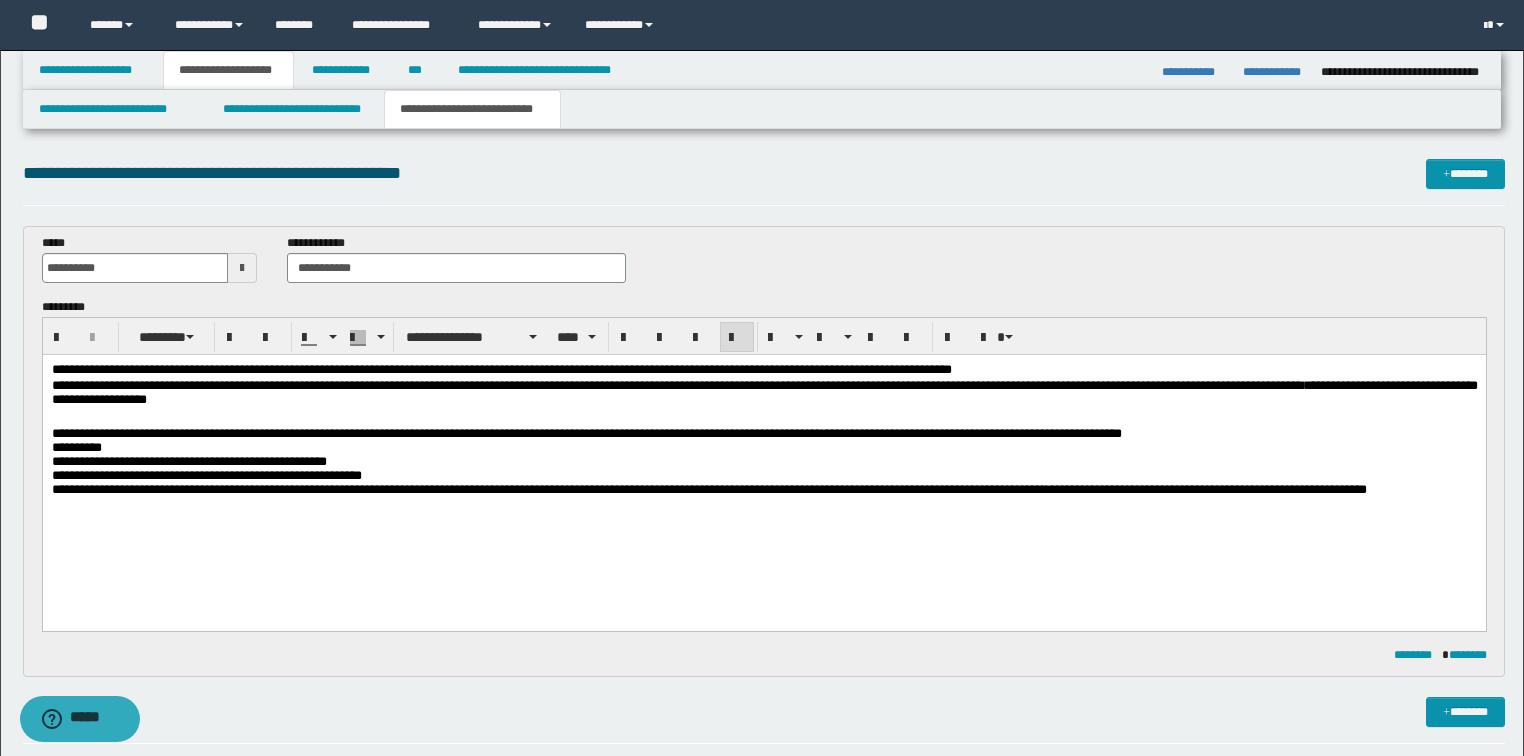 drag, startPoint x: 1456, startPoint y: 497, endPoint x: 1577, endPoint y: 856, distance: 378.843 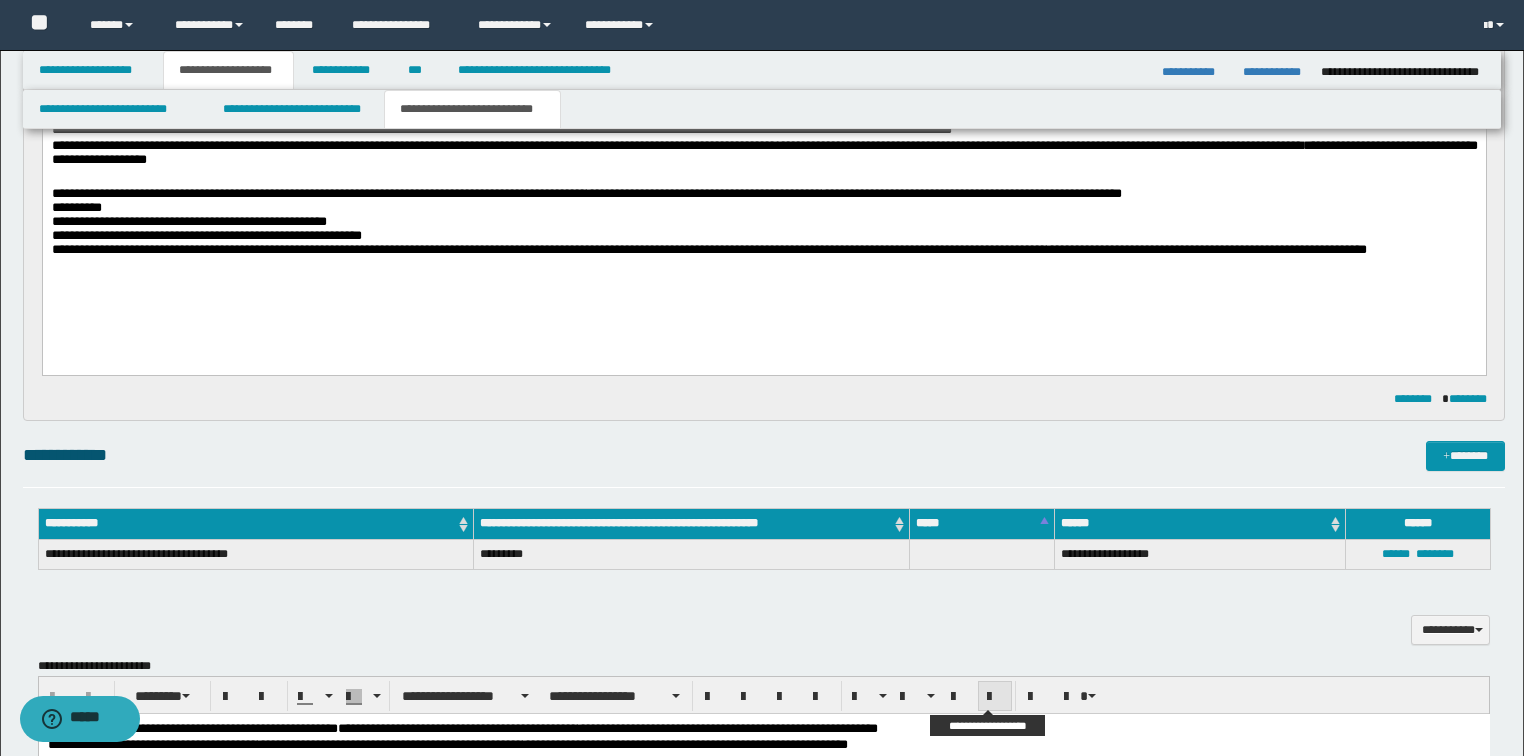 scroll, scrollTop: 480, scrollLeft: 0, axis: vertical 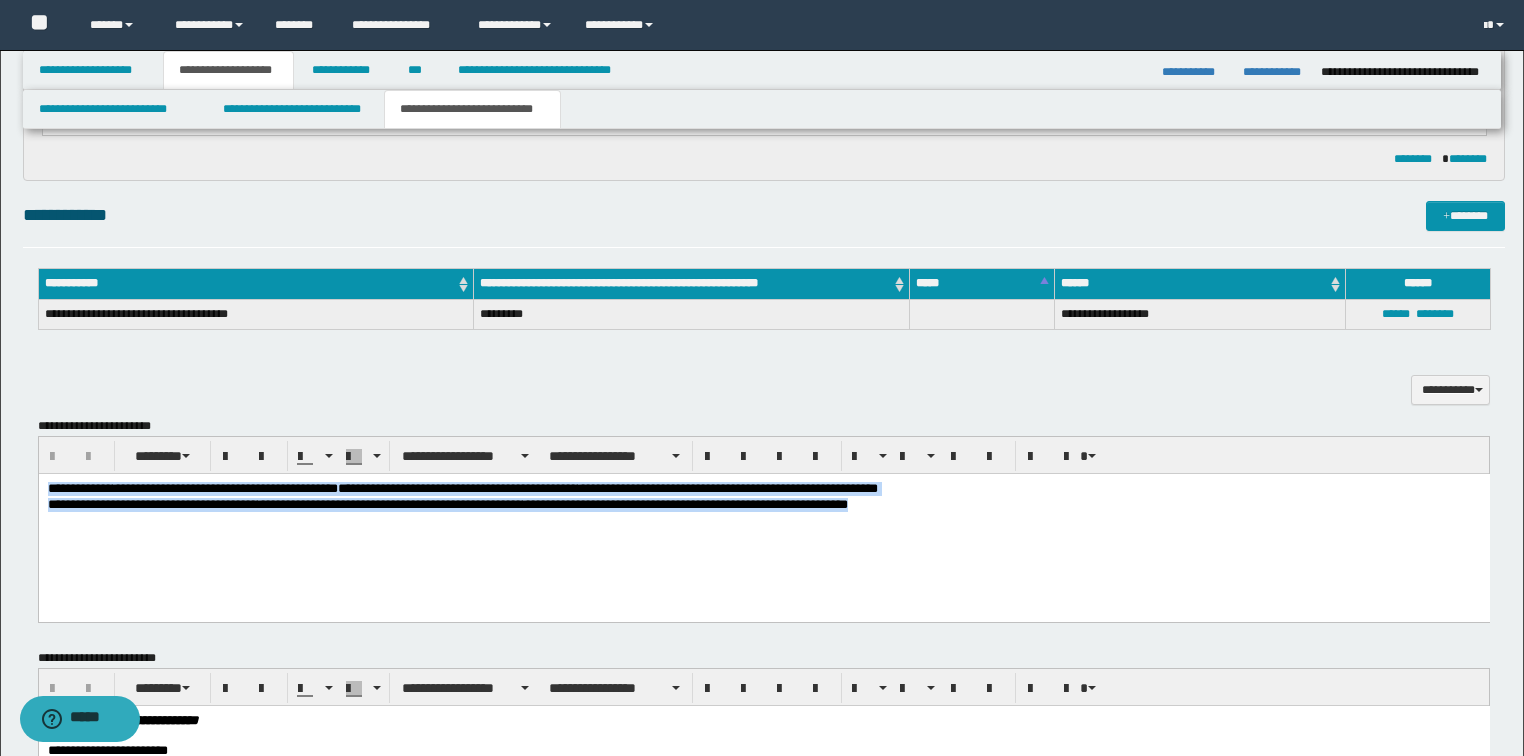 drag, startPoint x: 984, startPoint y: 509, endPoint x: 520, endPoint y: 890, distance: 600.38074 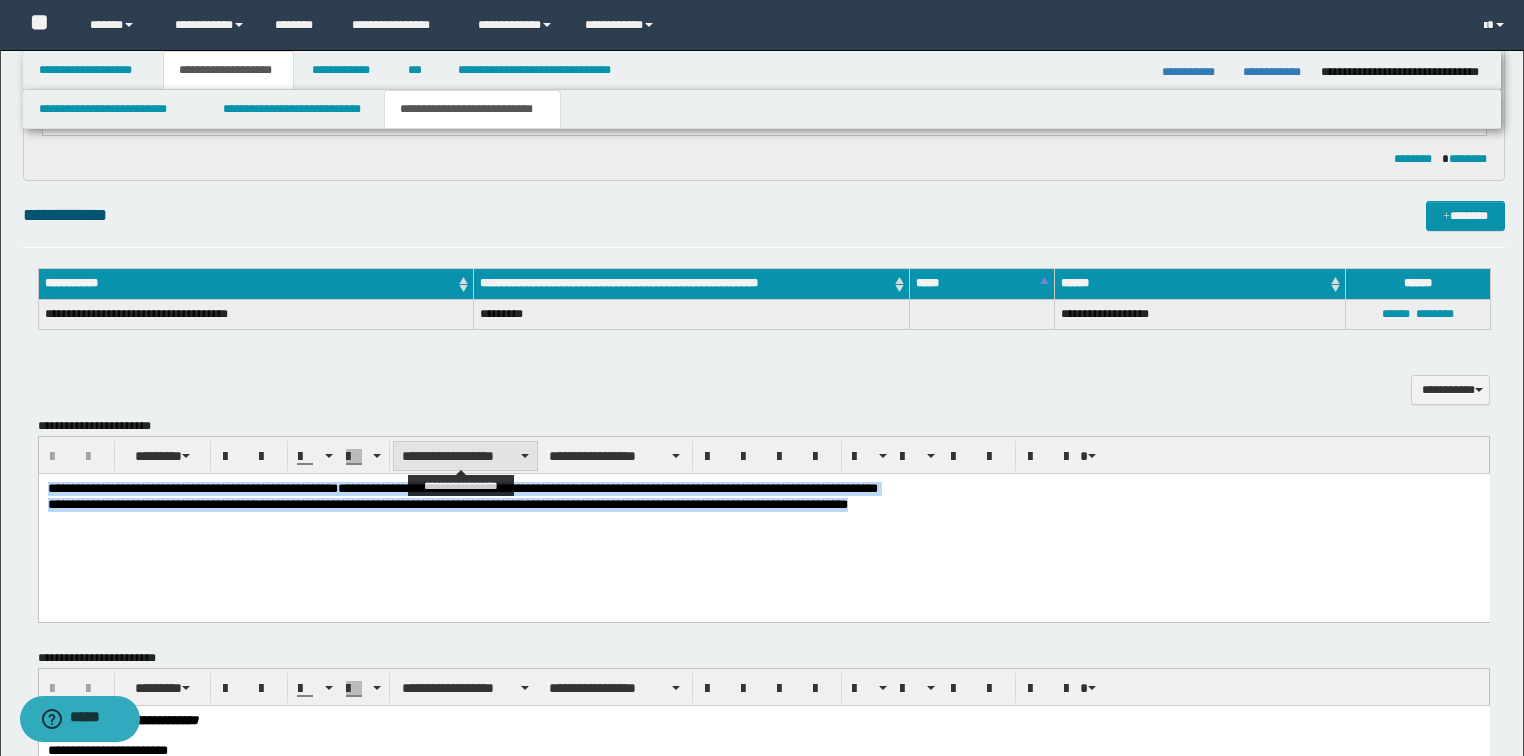 click on "**********" at bounding box center (465, 456) 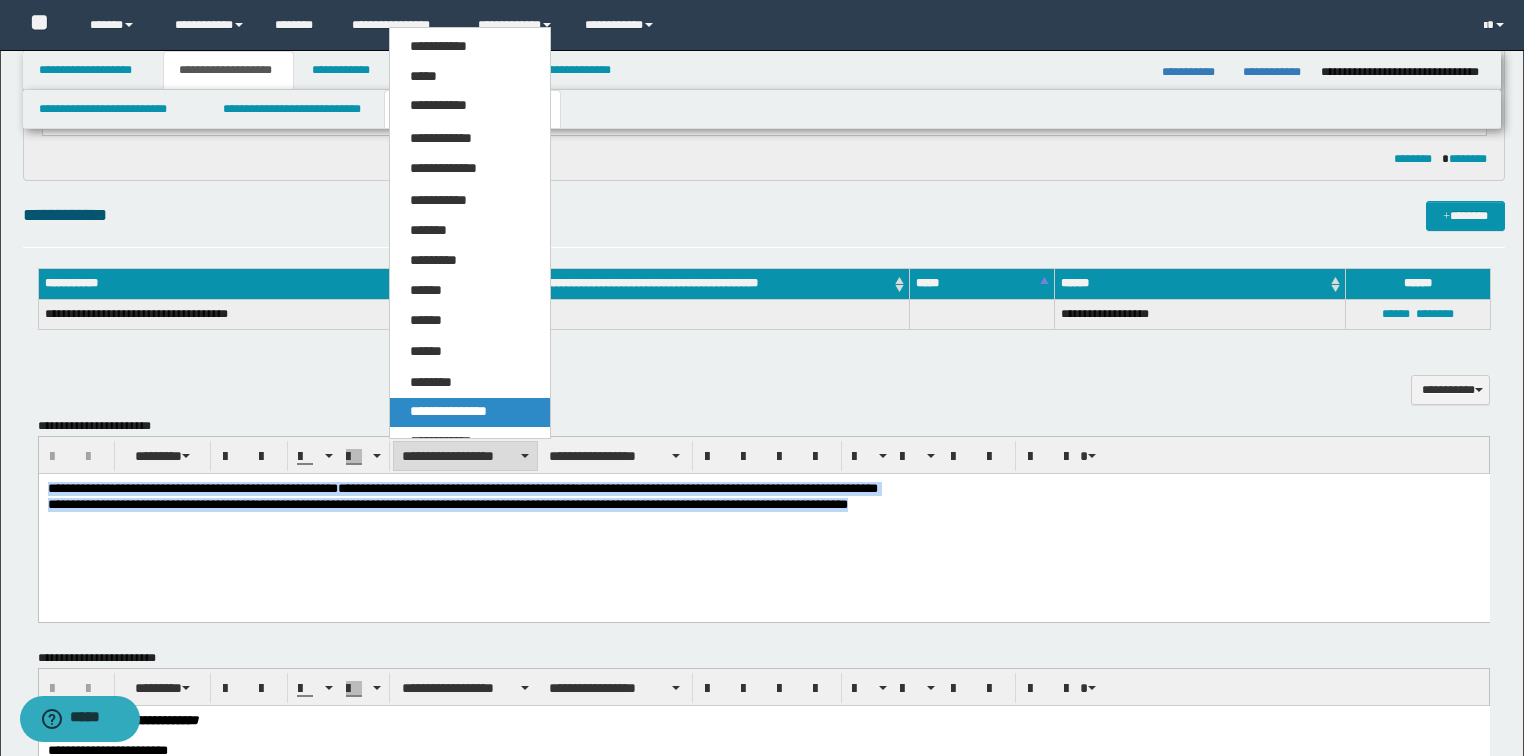 click on "**********" at bounding box center (448, 411) 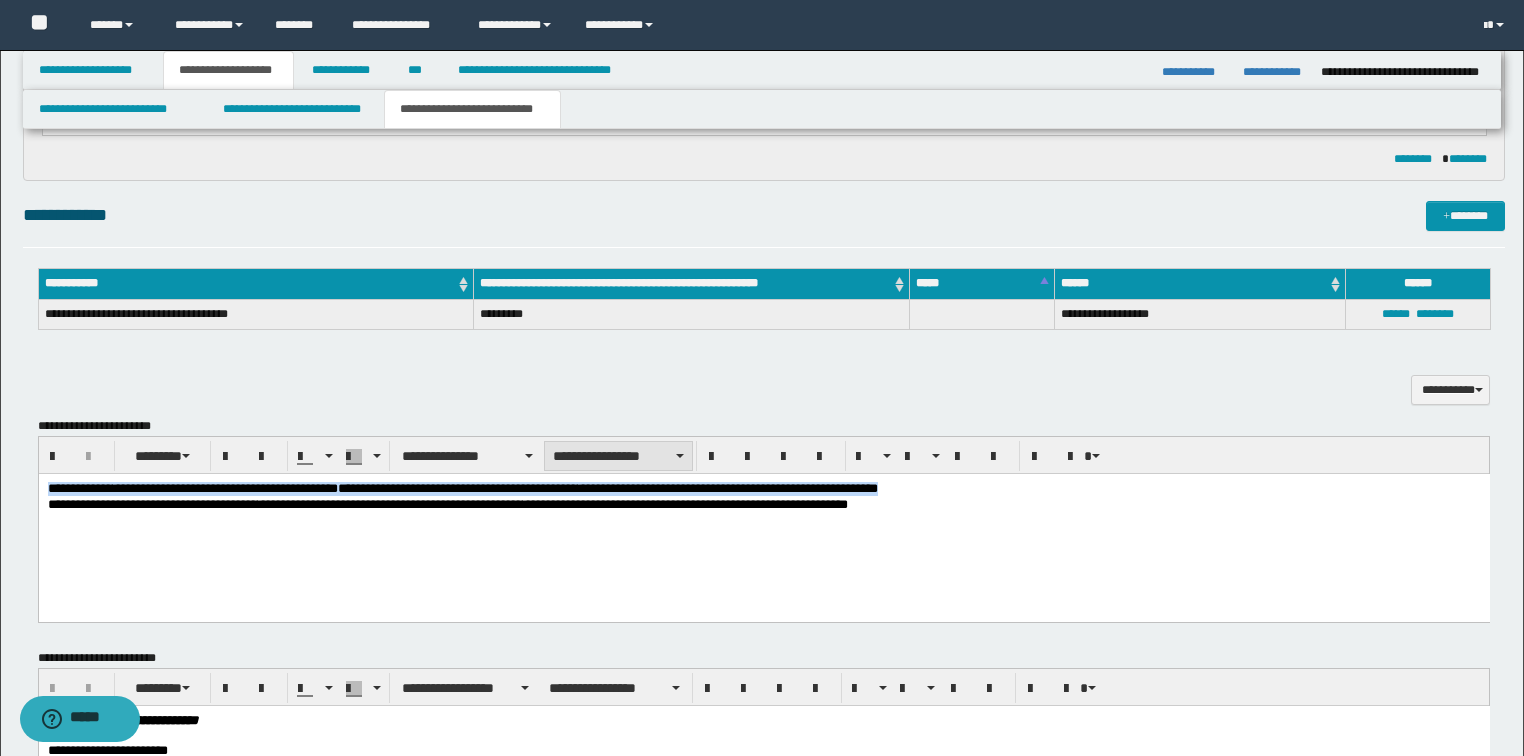 click on "**********" at bounding box center (618, 456) 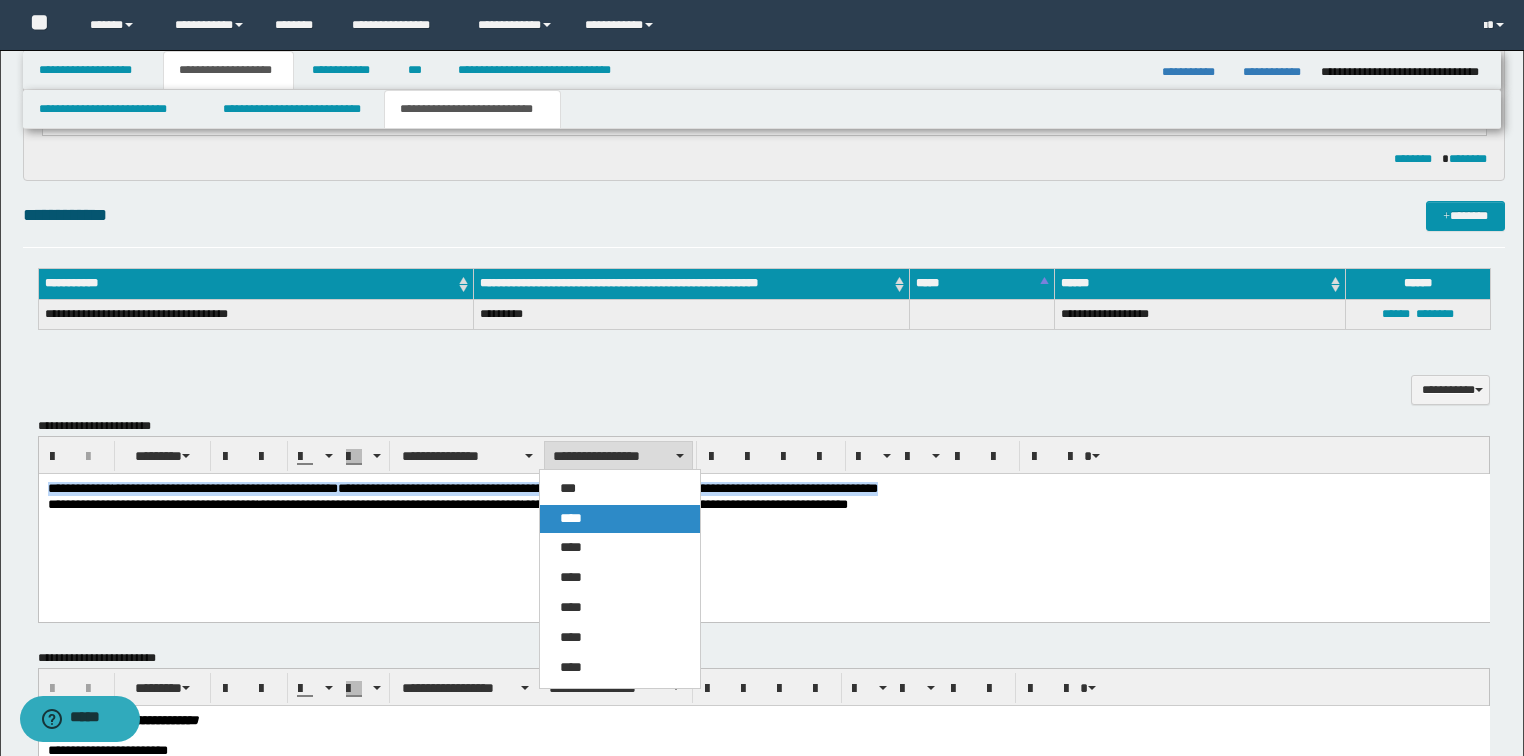 click on "****" at bounding box center [620, 519] 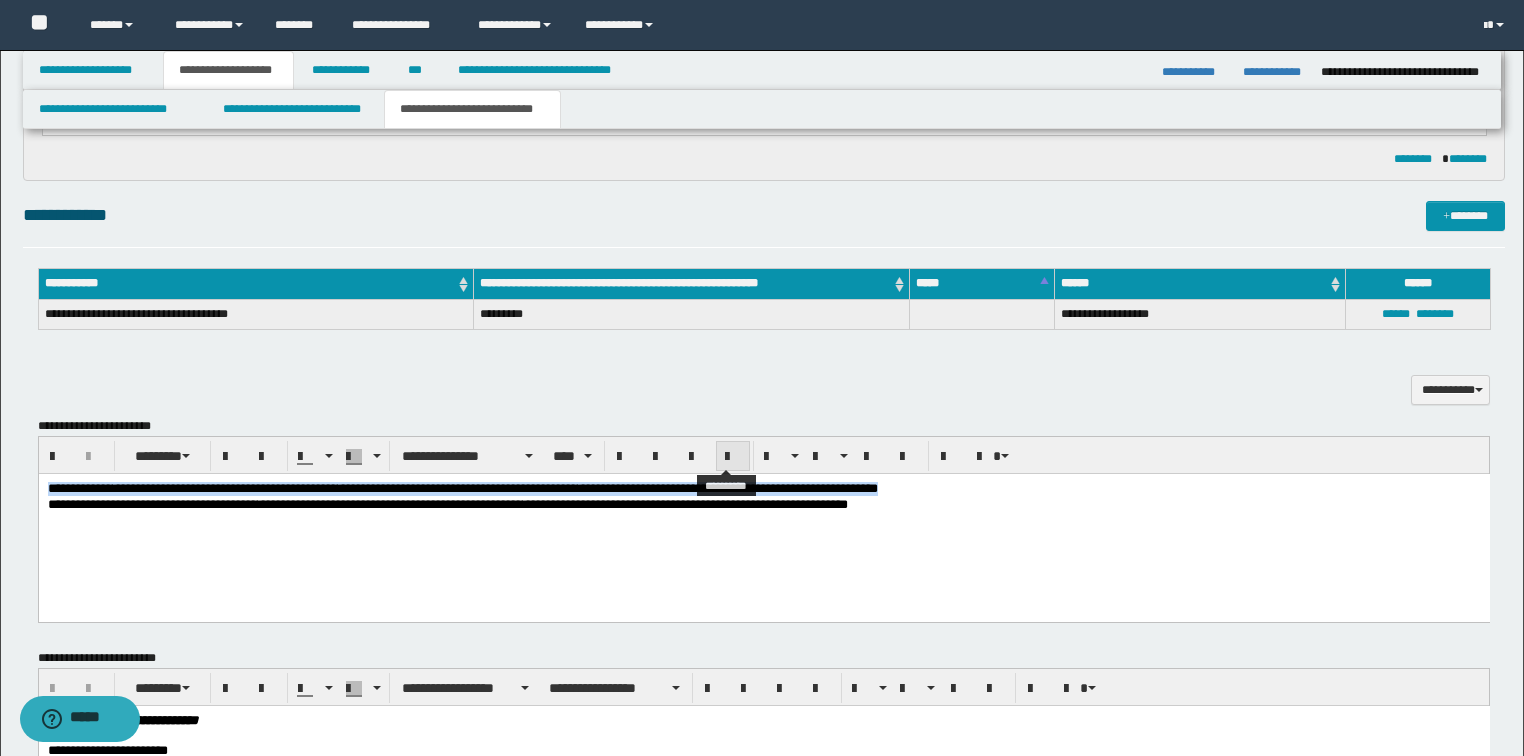 click at bounding box center [733, 457] 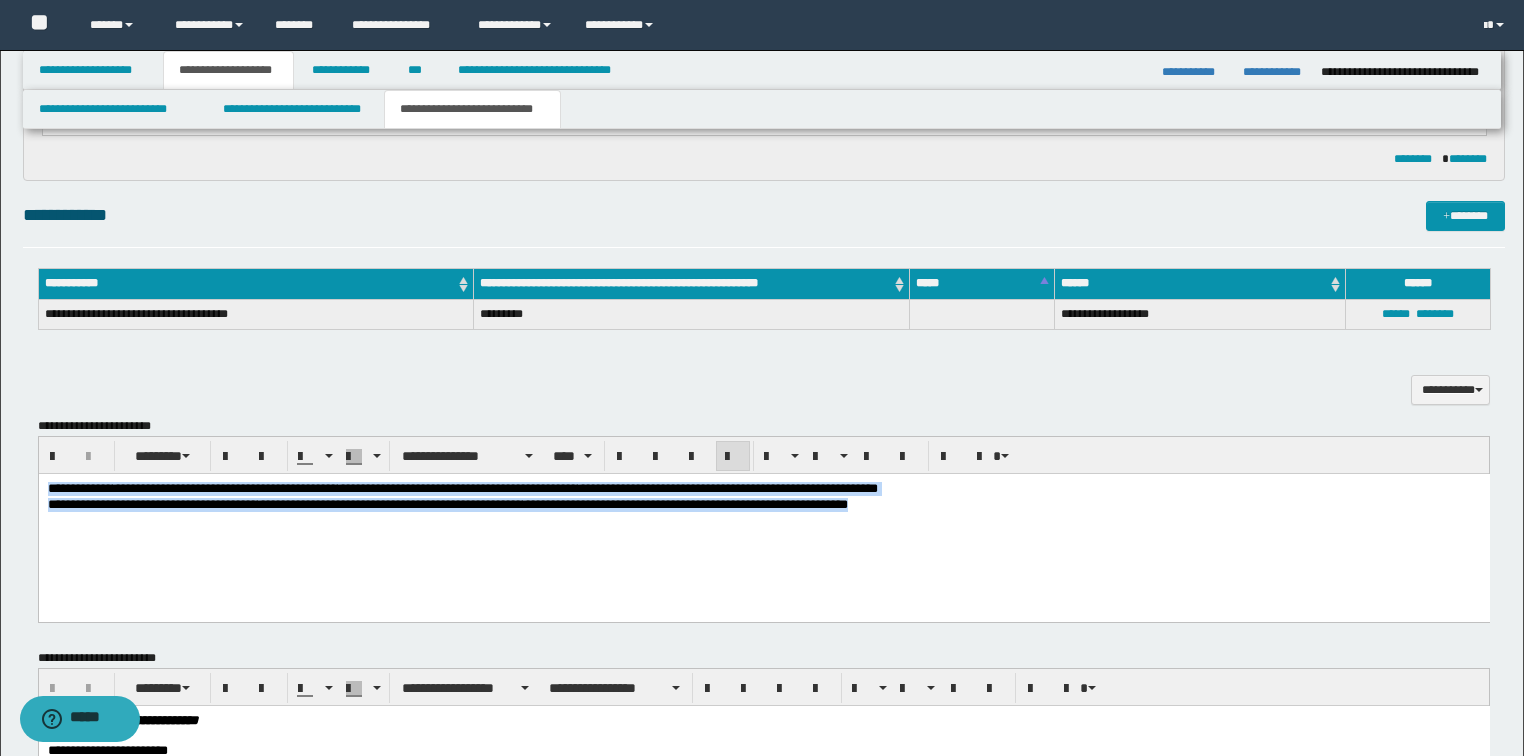 click on "**********" at bounding box center [763, 521] 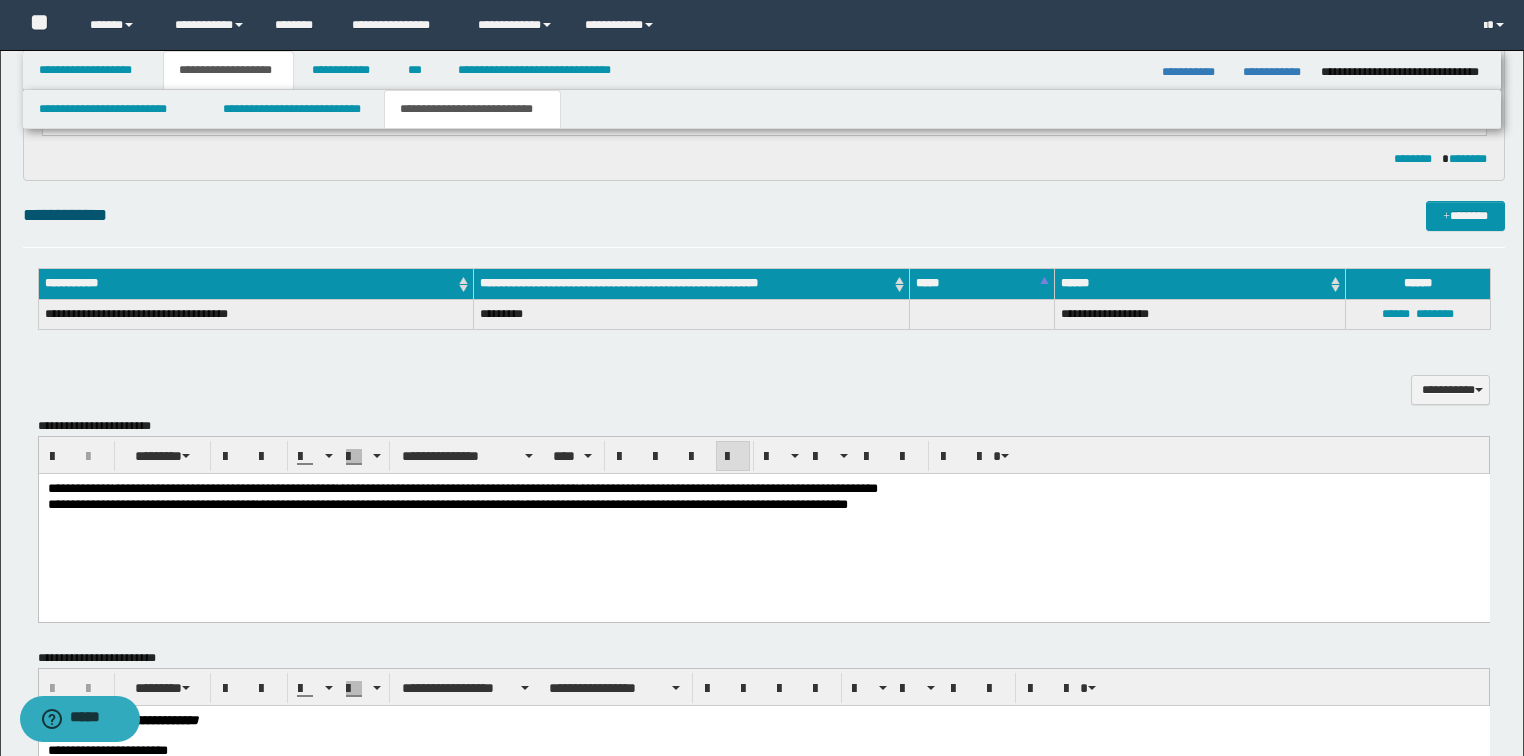 click on "**********" at bounding box center (727, 487) 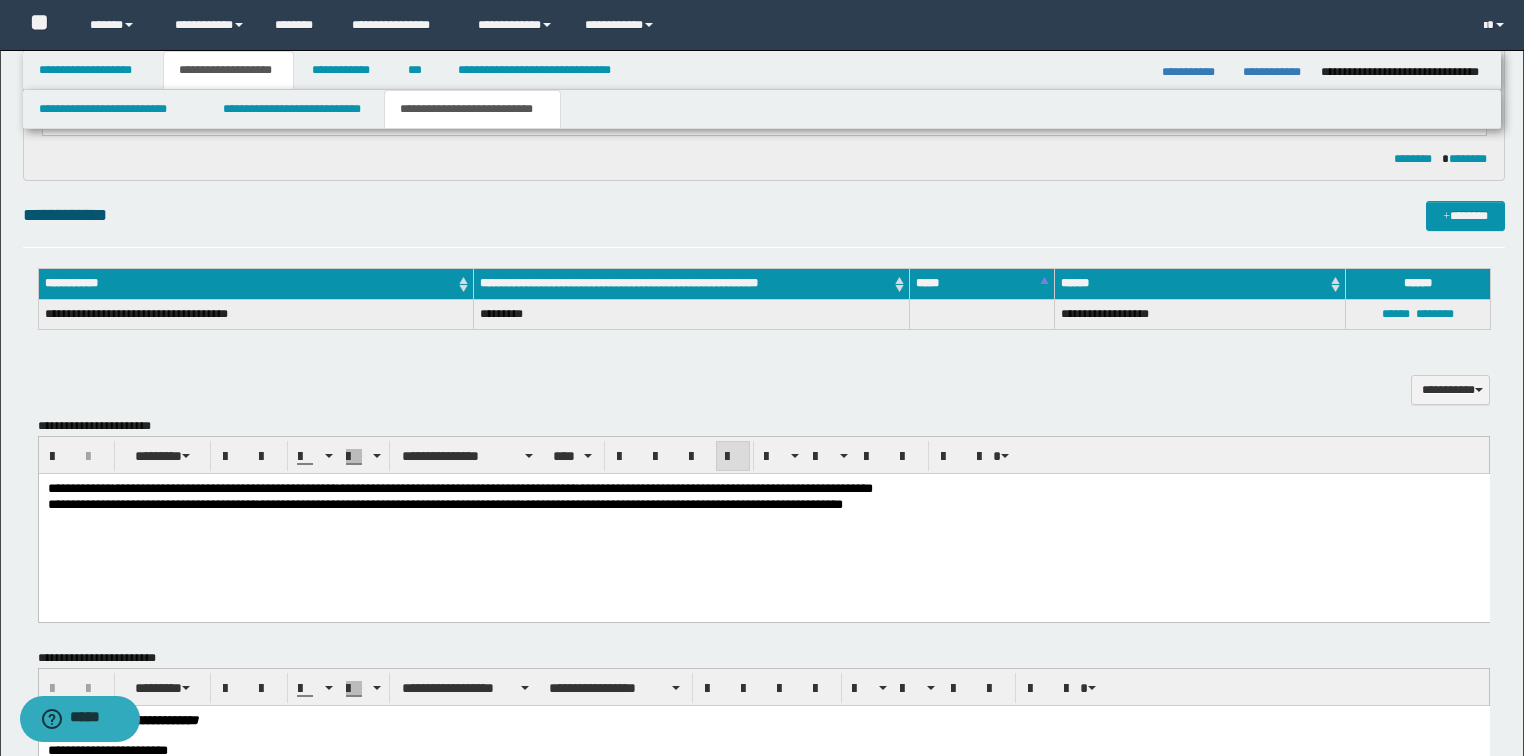 click on "**********" at bounding box center [682, 503] 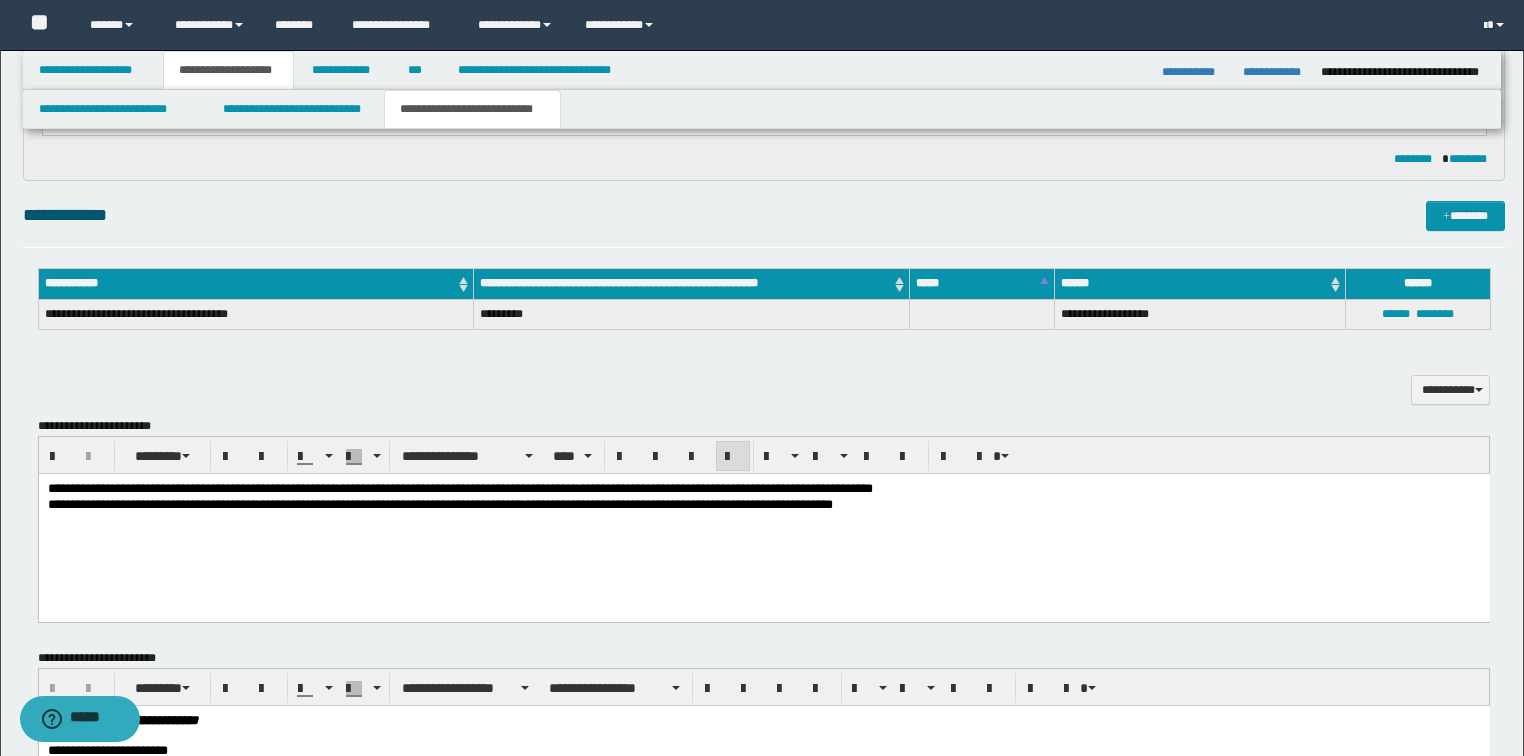 click on "**********" at bounding box center [389, 503] 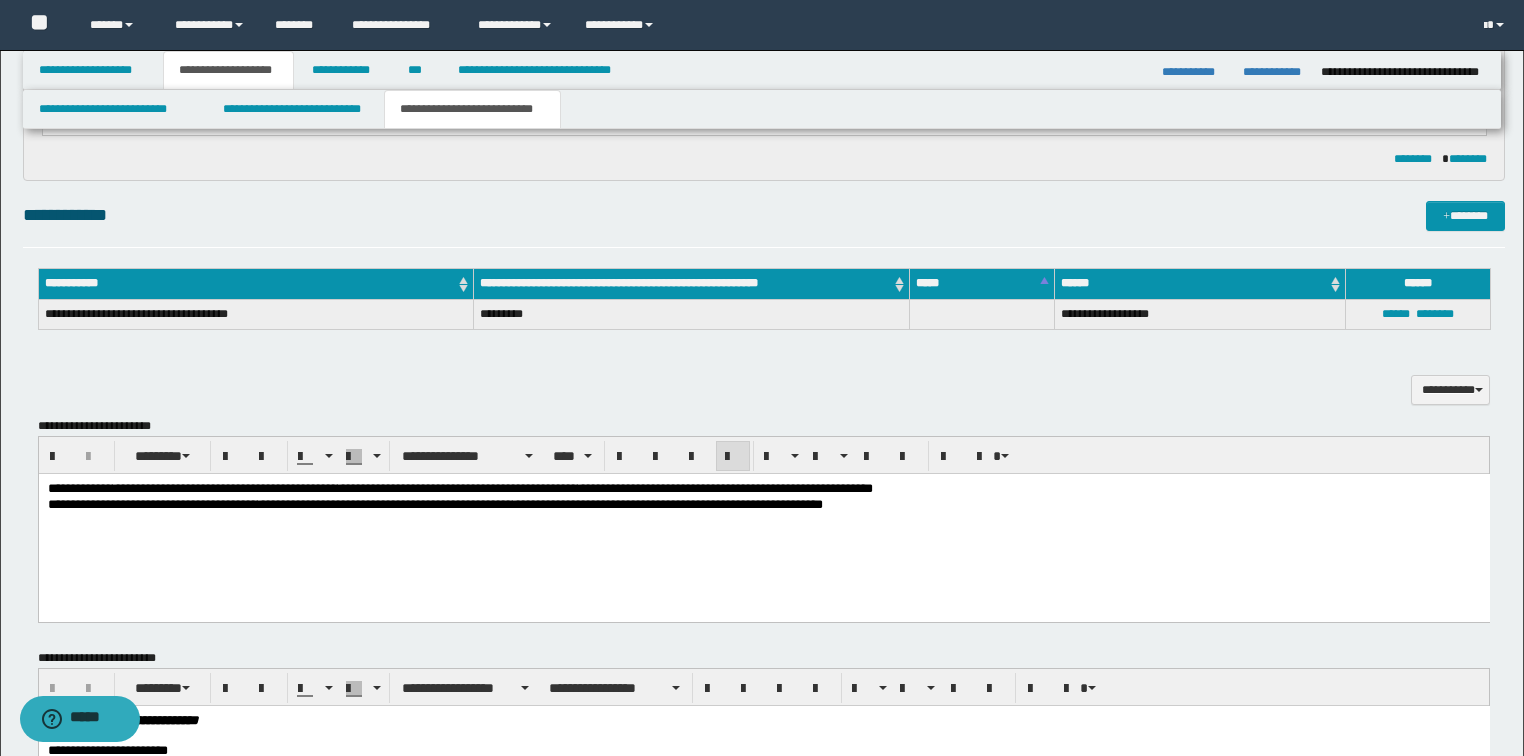 drag, startPoint x: 421, startPoint y: 504, endPoint x: 471, endPoint y: 531, distance: 56.82429 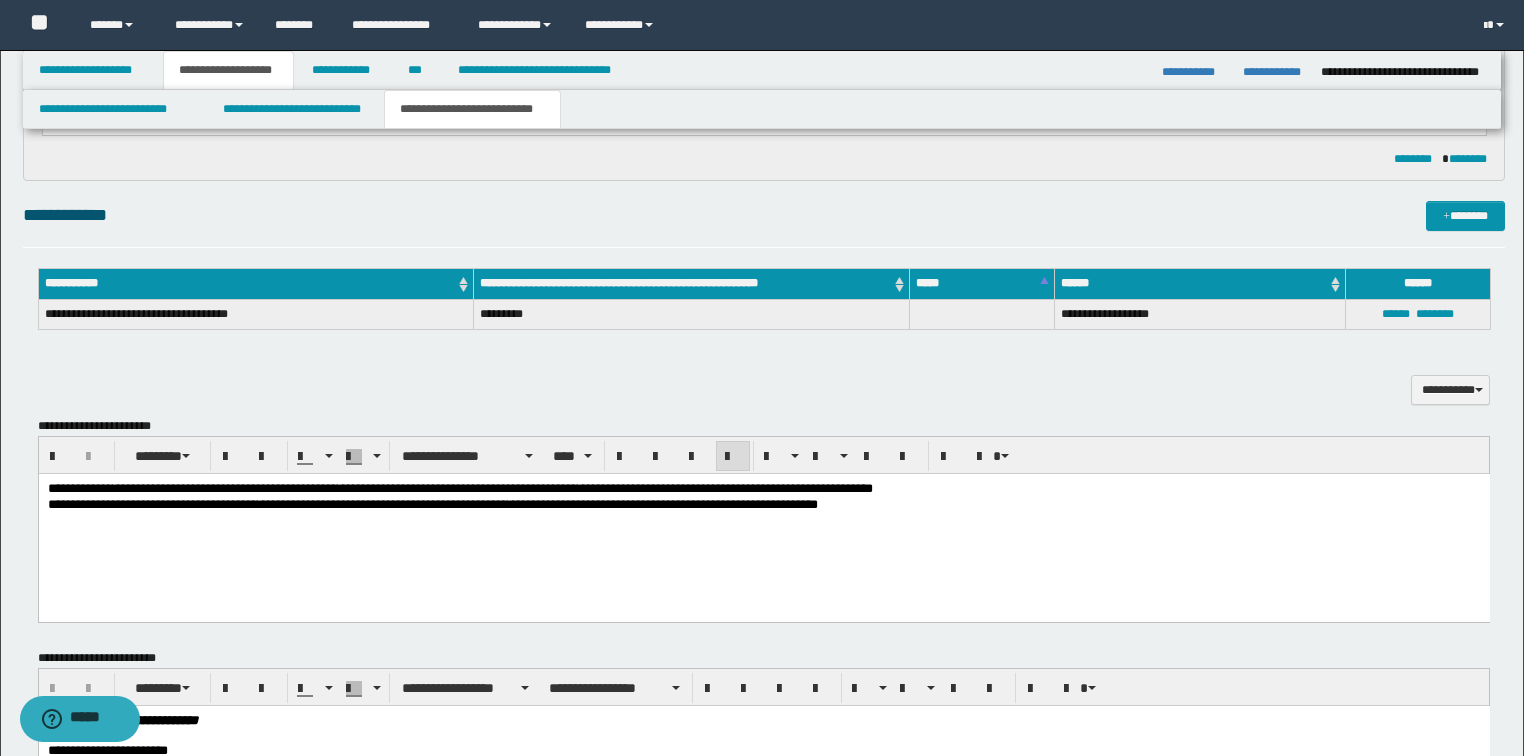 click on "**********" at bounding box center (457, 487) 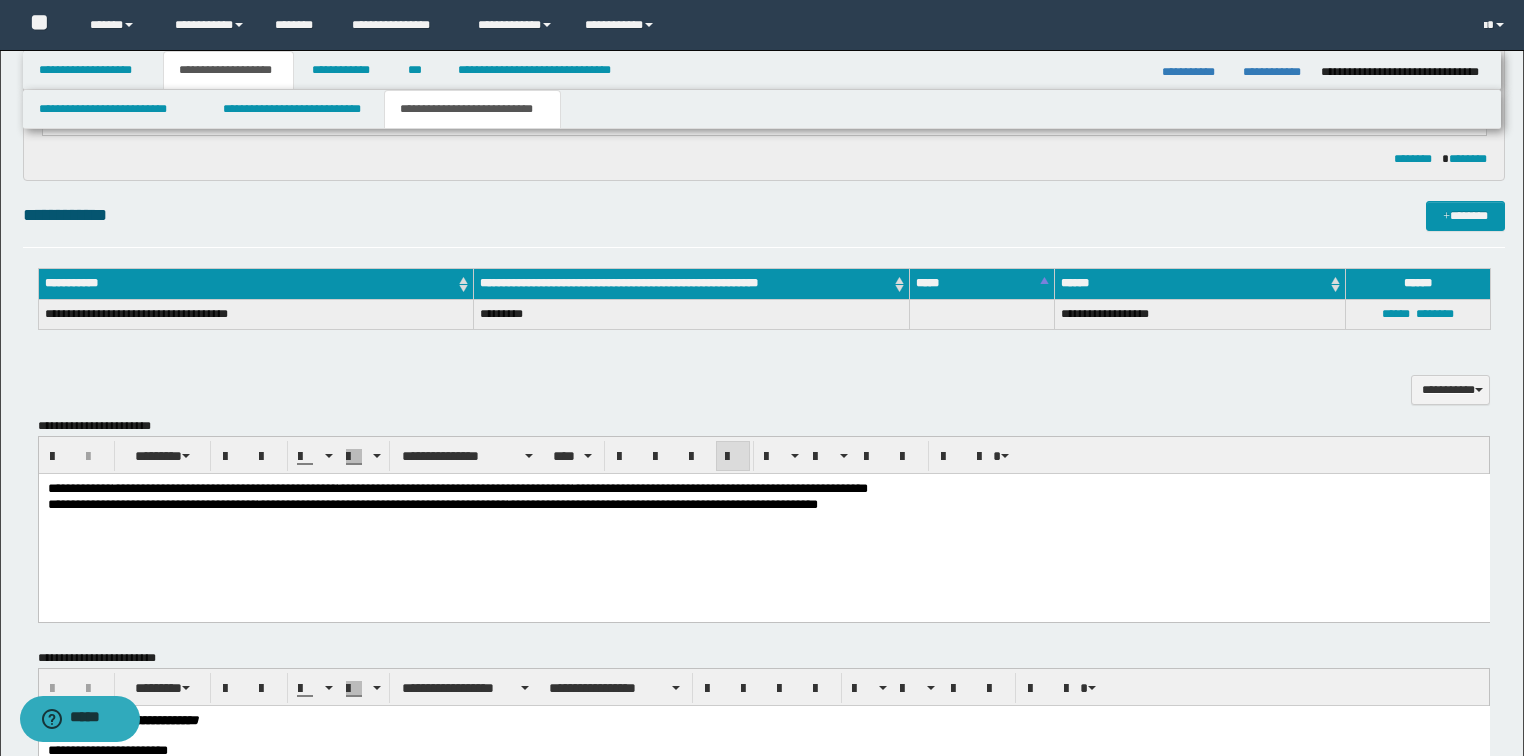 click on "**********" at bounding box center (152, 503) 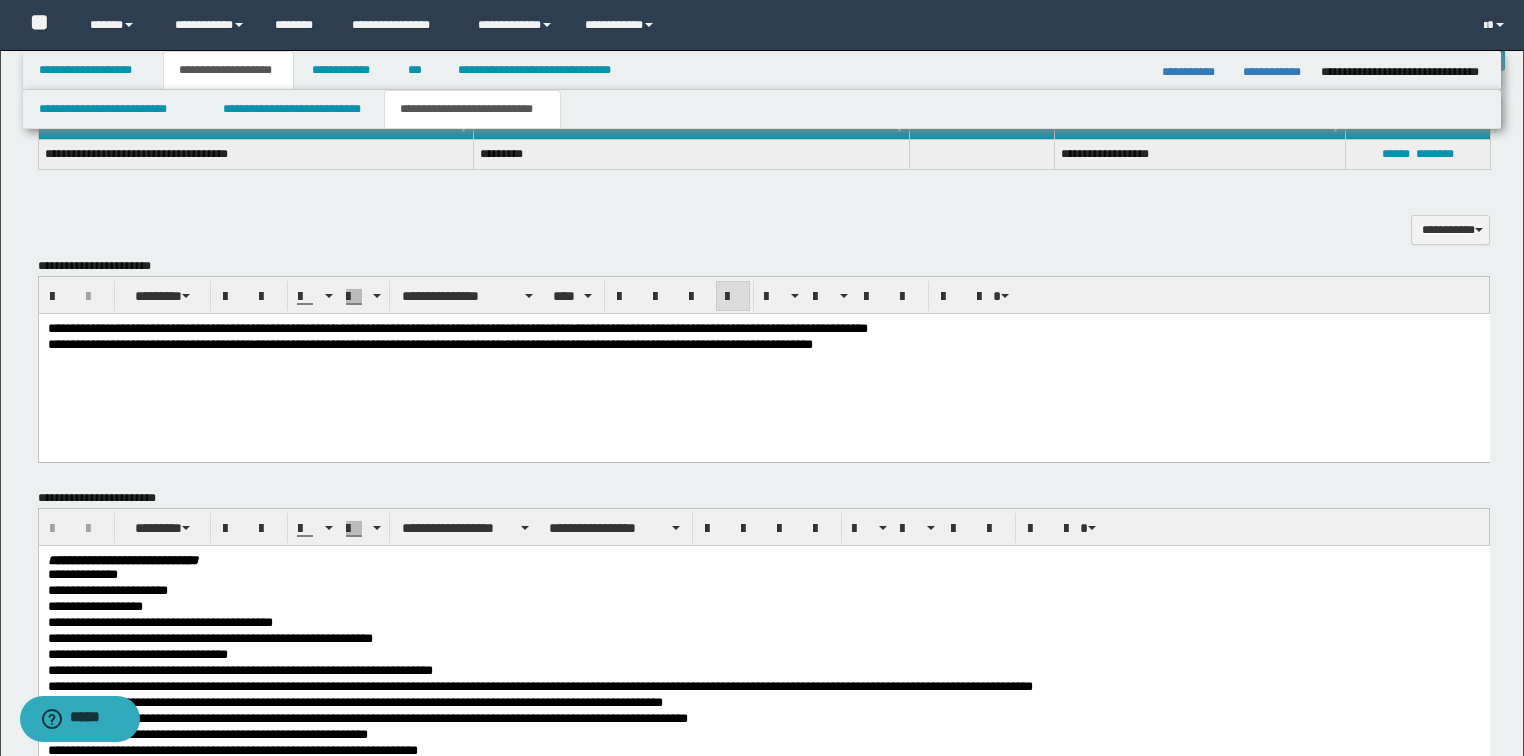 scroll, scrollTop: 1040, scrollLeft: 0, axis: vertical 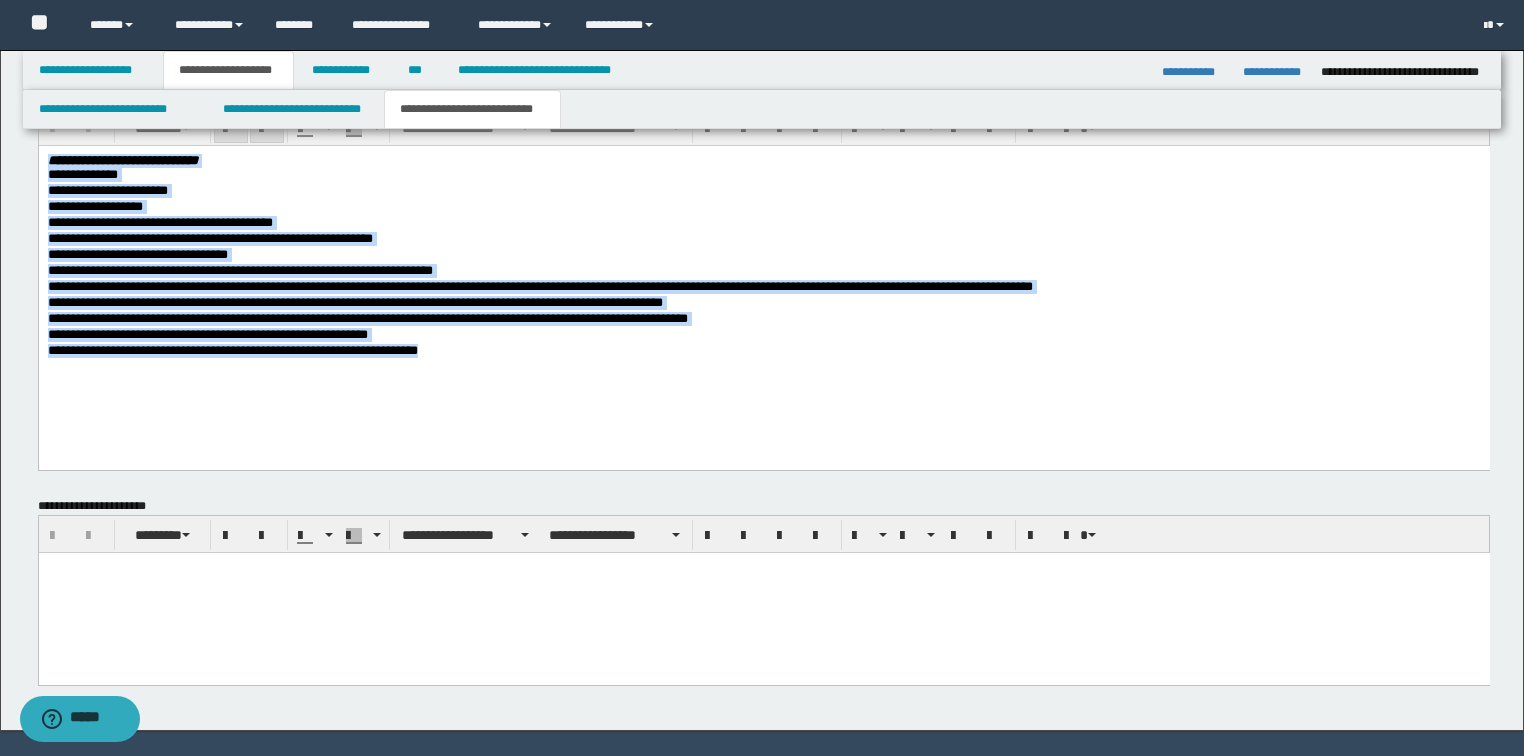 drag, startPoint x: 374, startPoint y: 321, endPoint x: -1, endPoint y: 160, distance: 408.10046 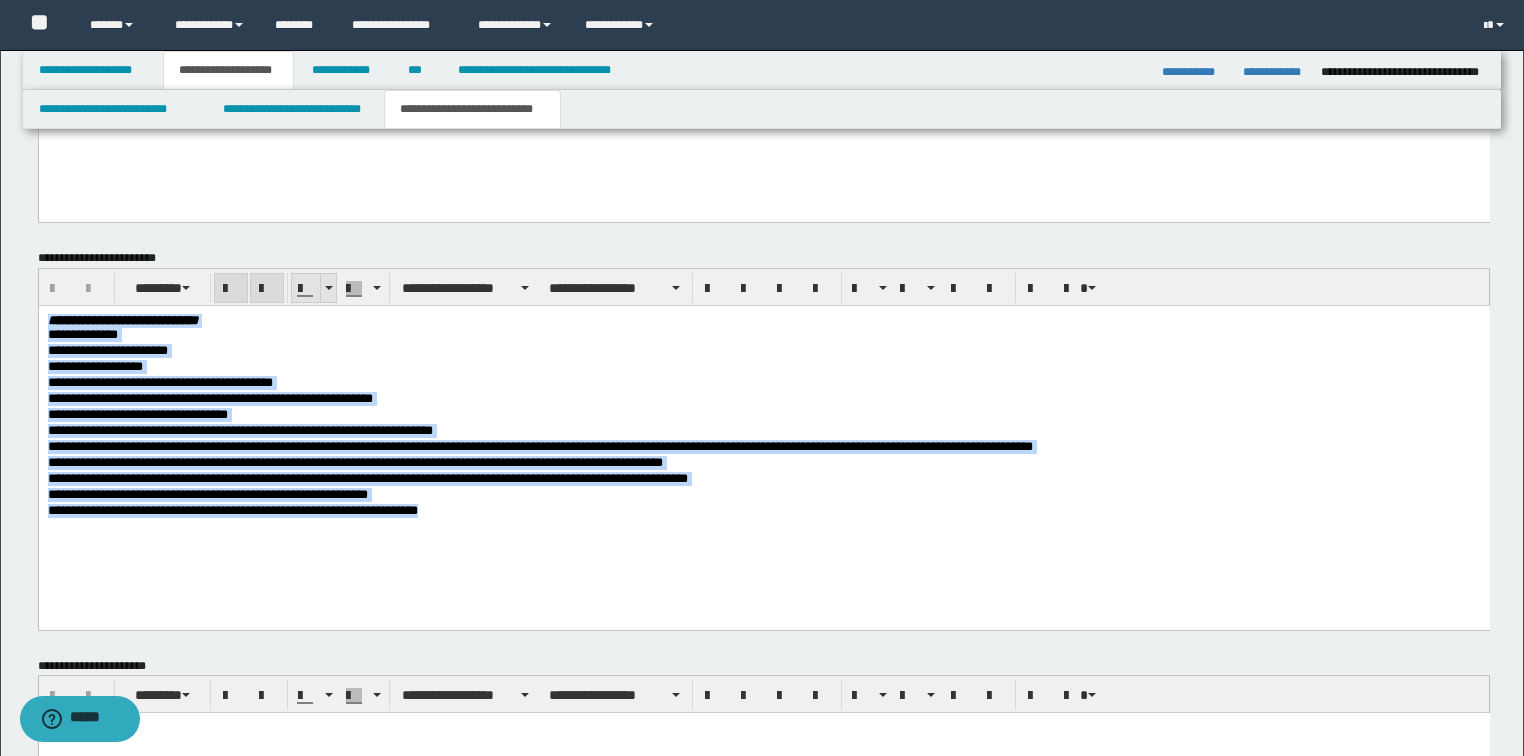 drag, startPoint x: 257, startPoint y: 283, endPoint x: 296, endPoint y: 287, distance: 39.20459 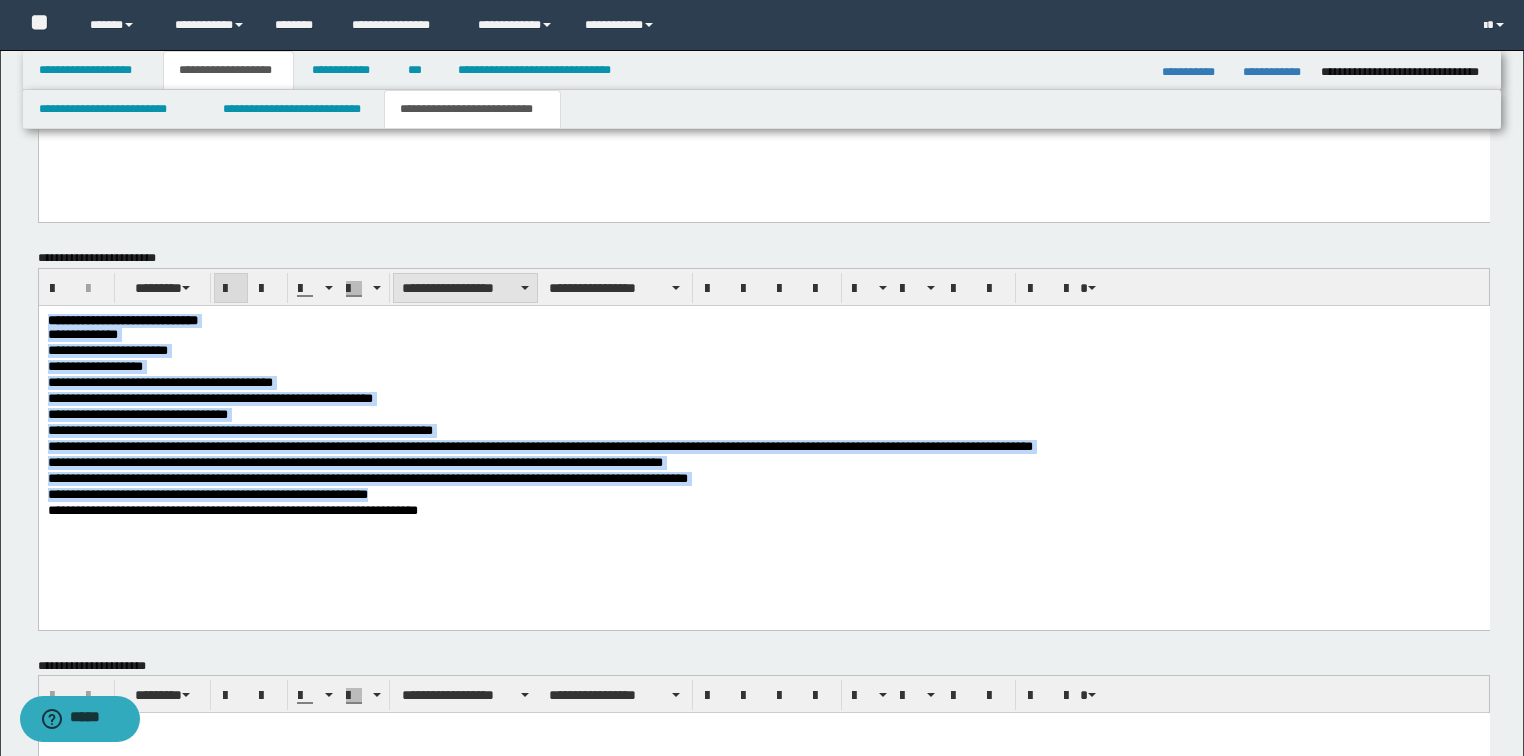 click on "**********" at bounding box center [465, 288] 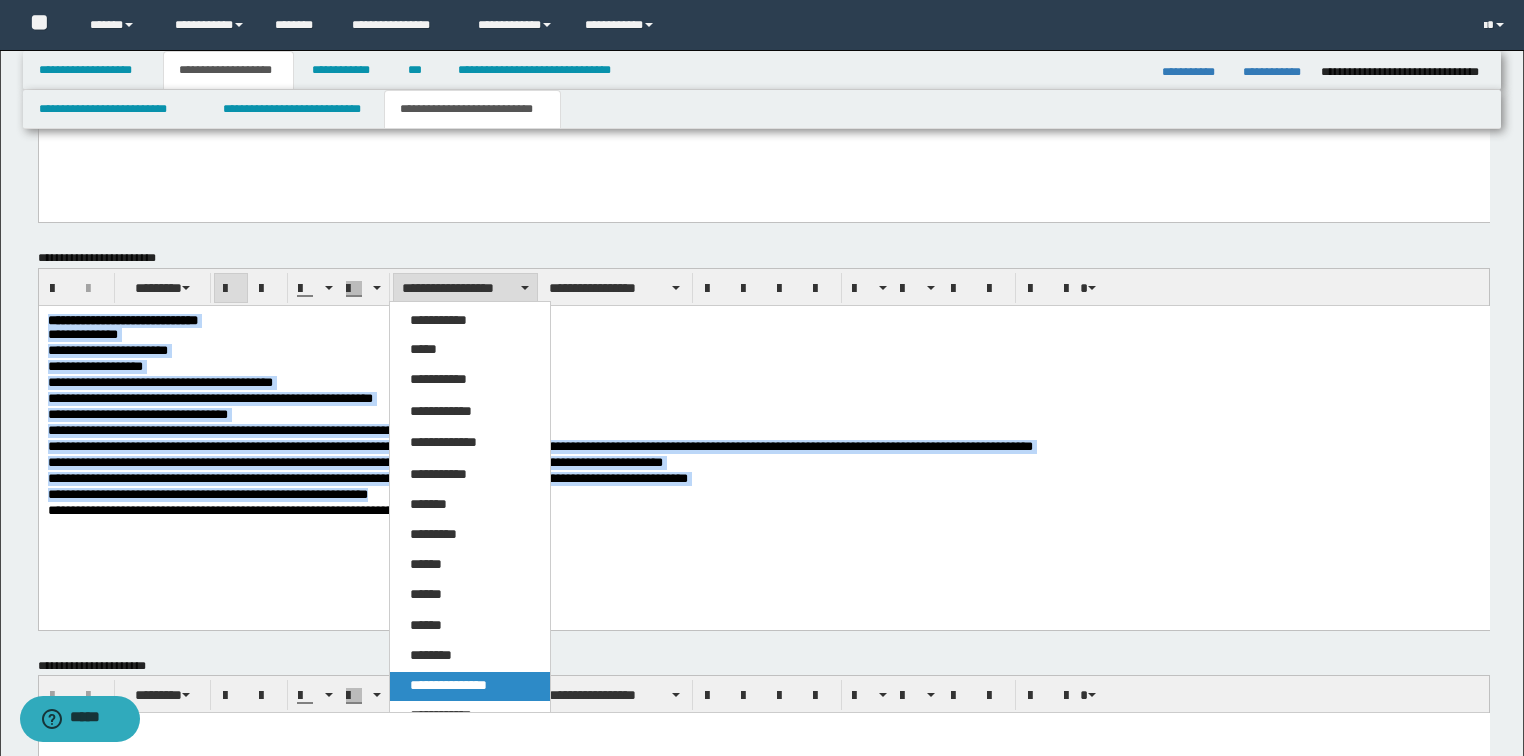 drag, startPoint x: 468, startPoint y: 681, endPoint x: 492, endPoint y: 639, distance: 48.373547 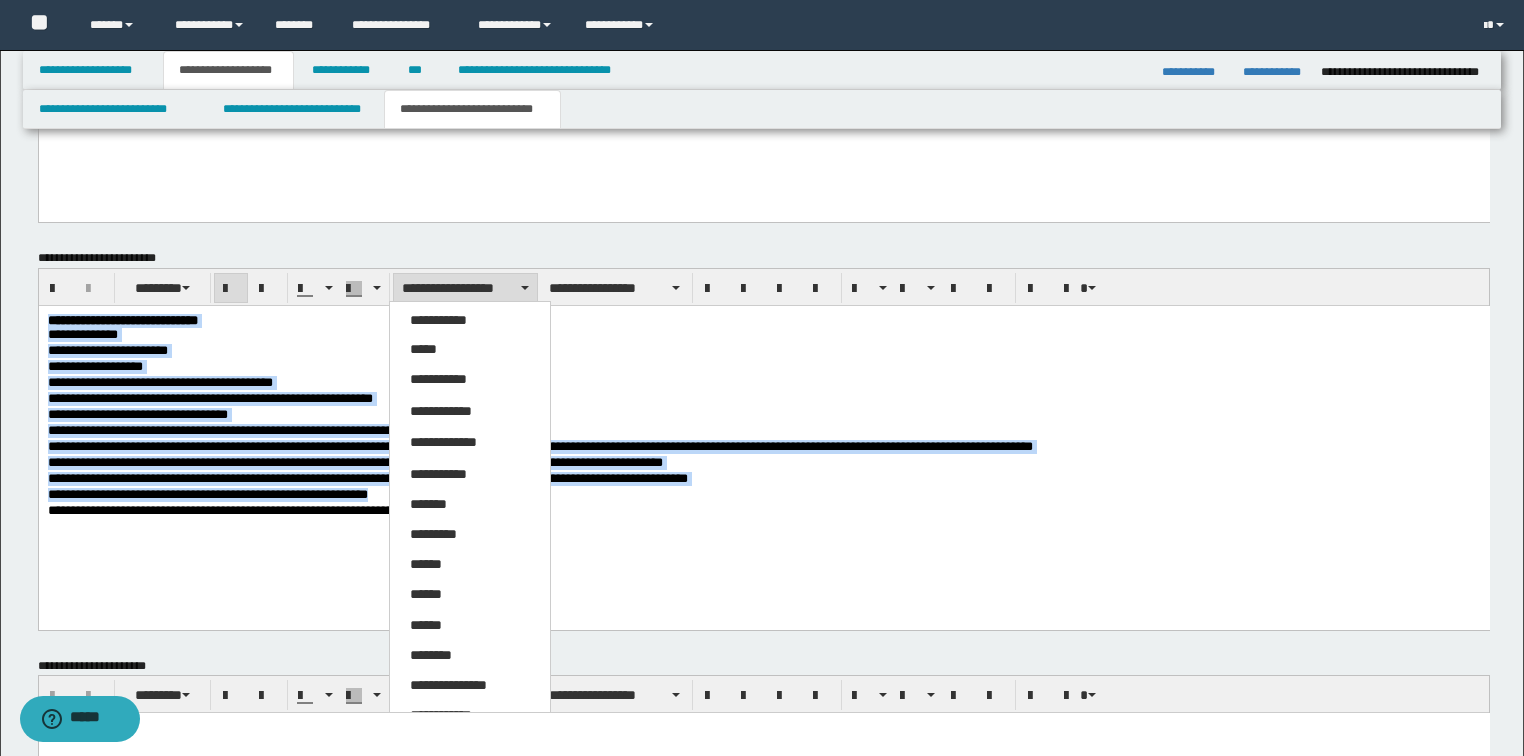 click on "**********" at bounding box center [448, 685] 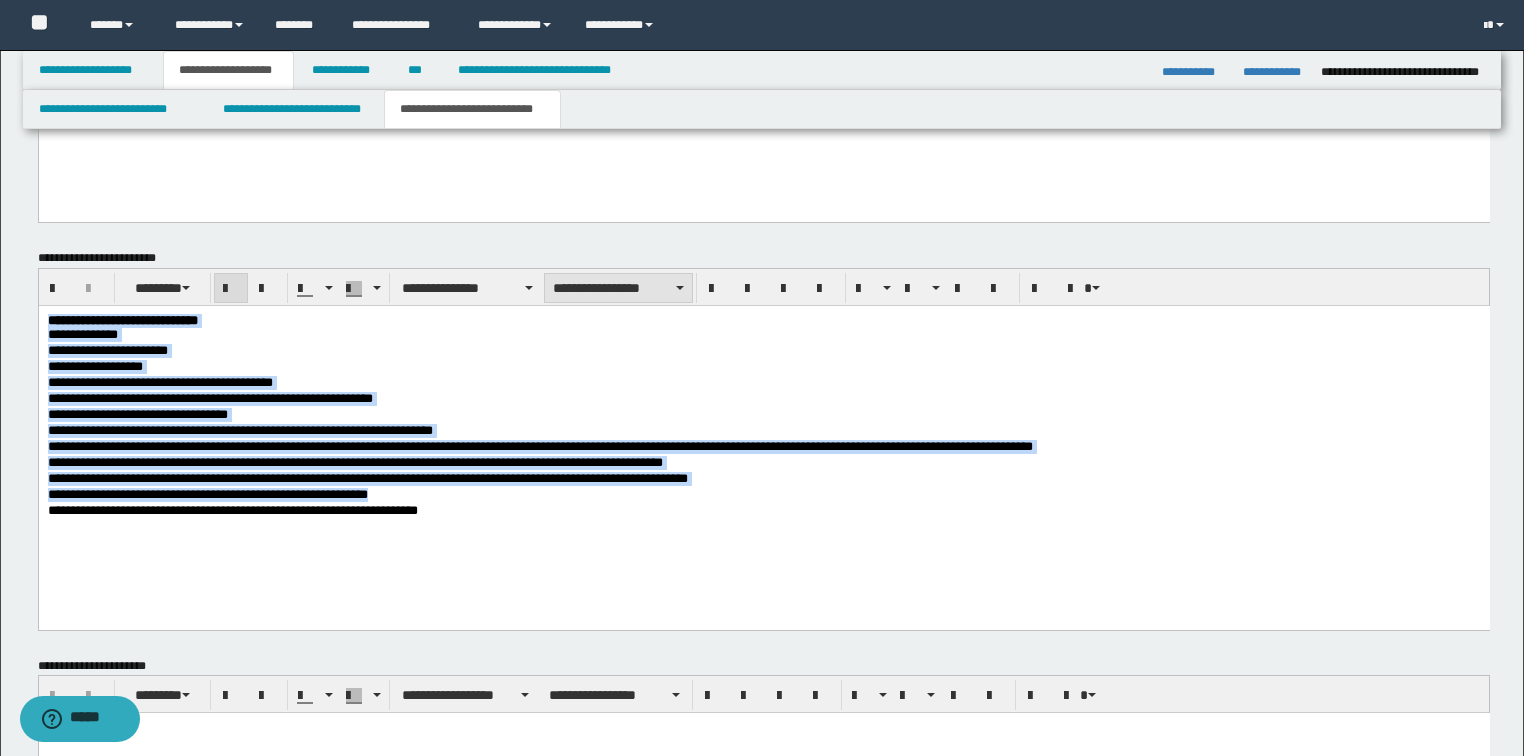 click on "**********" at bounding box center (618, 288) 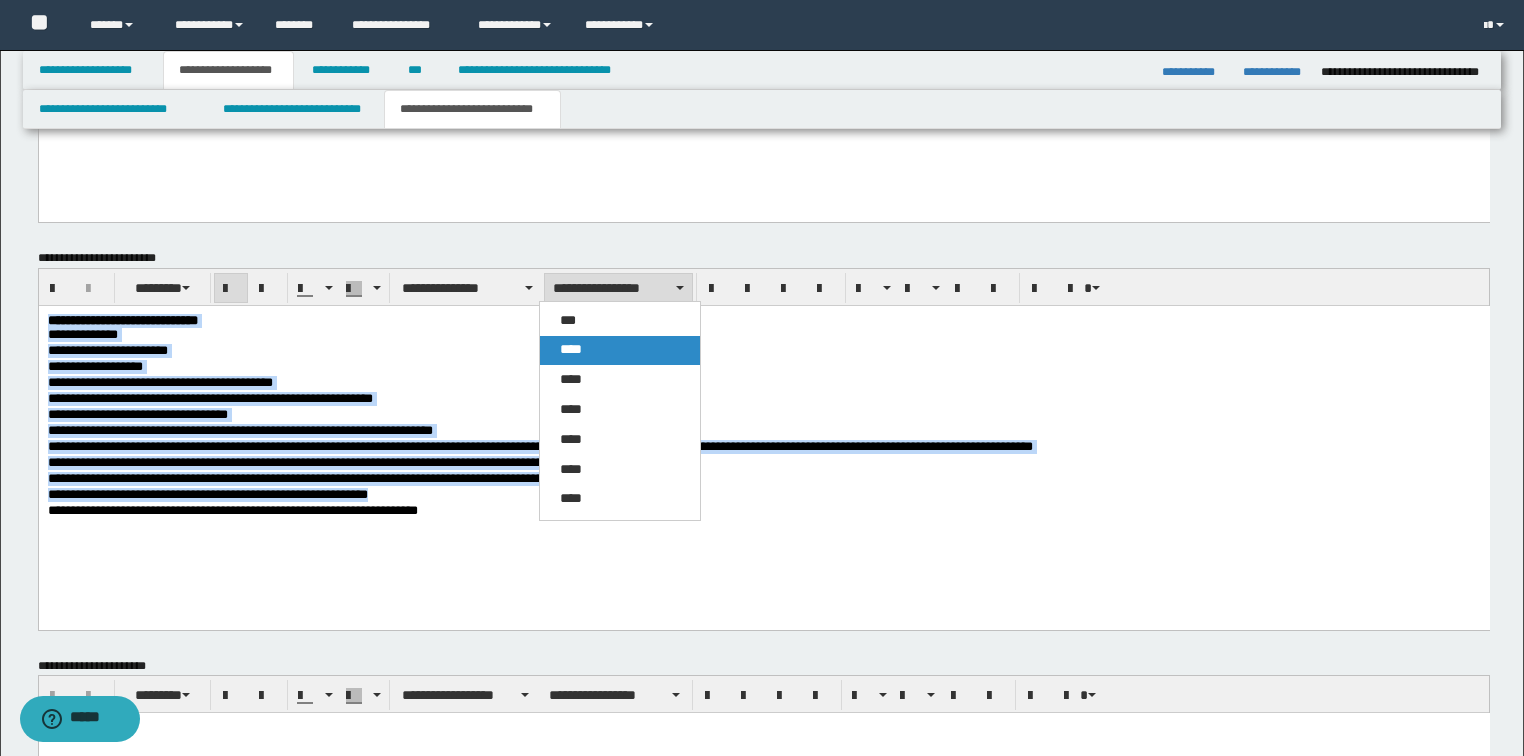 click on "****" at bounding box center (620, 350) 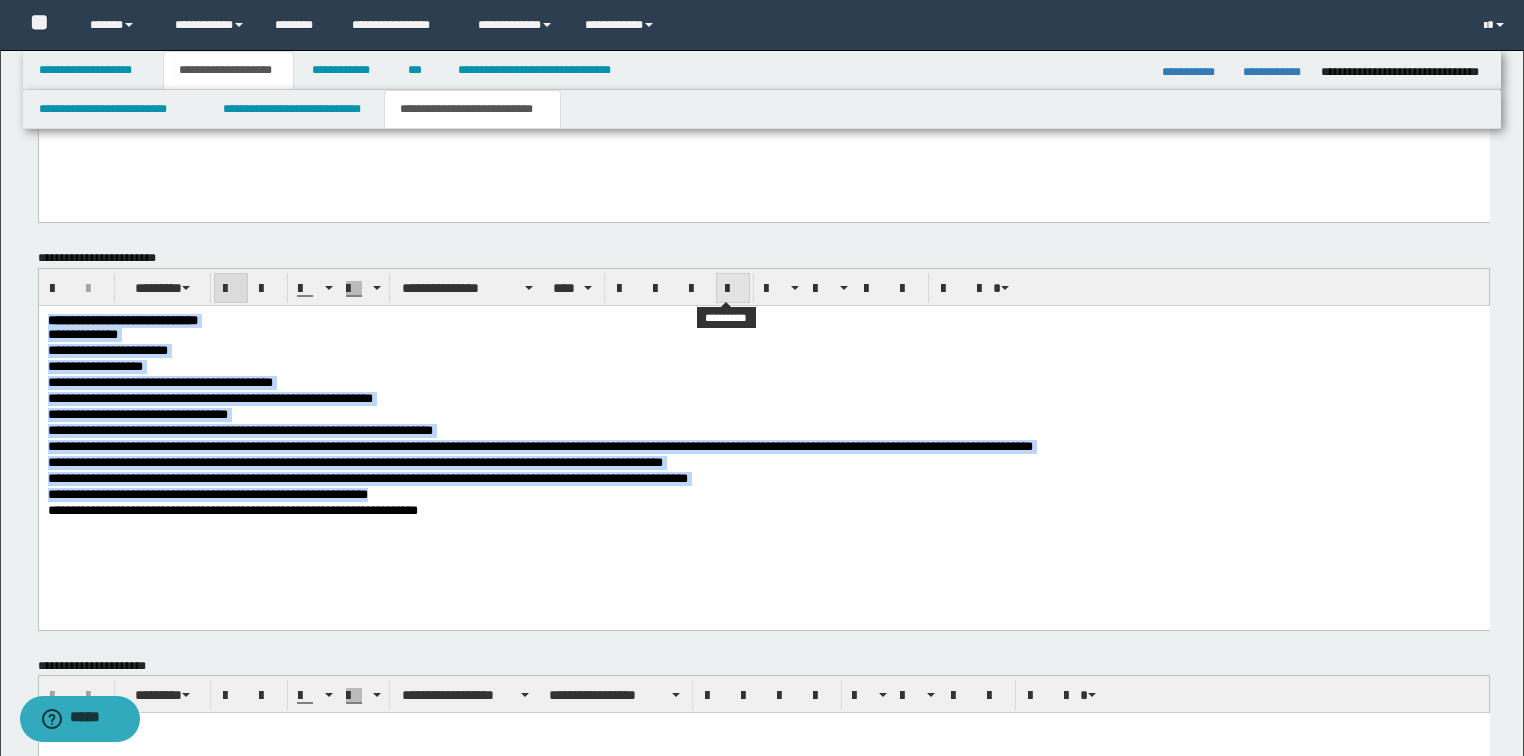click at bounding box center (733, 289) 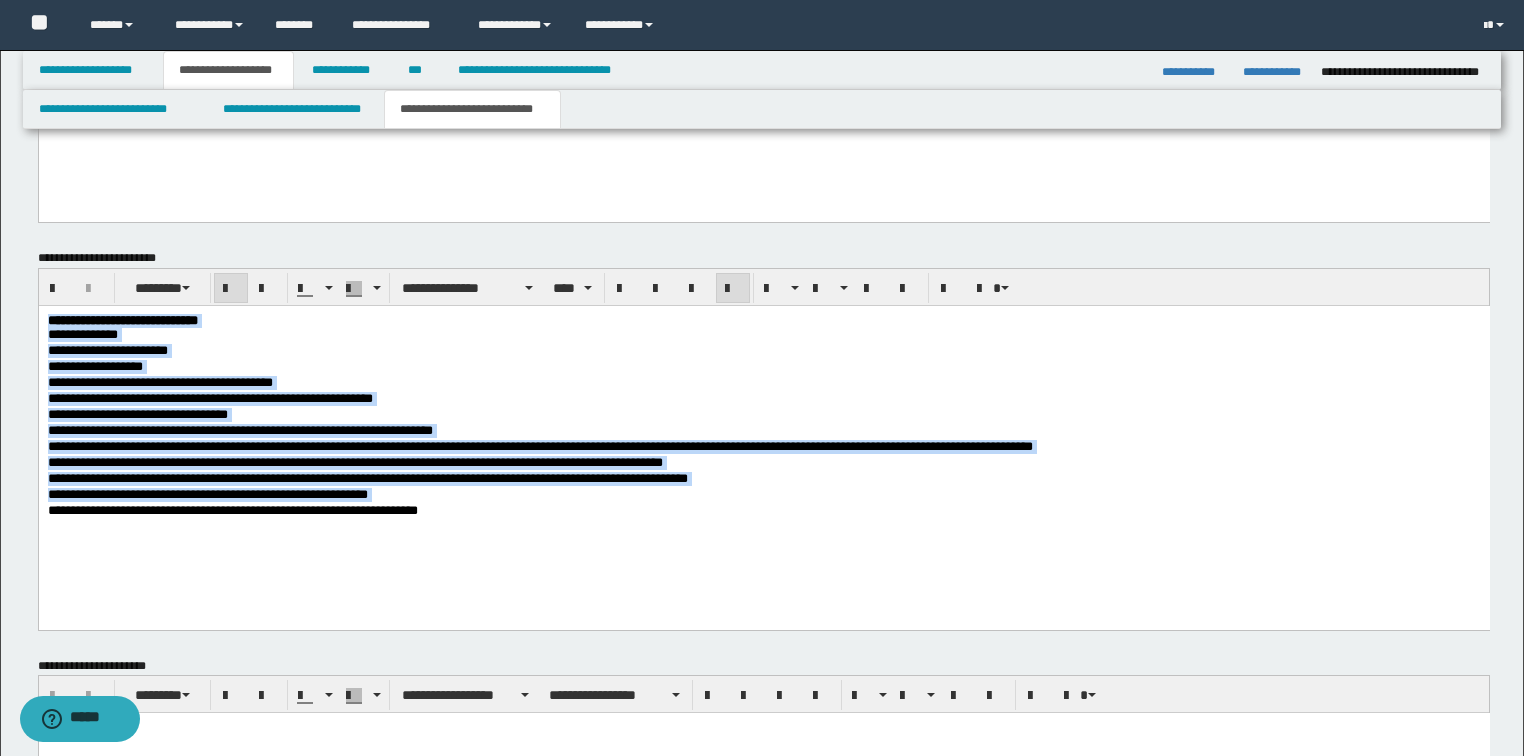 click on "**********" at bounding box center [763, 511] 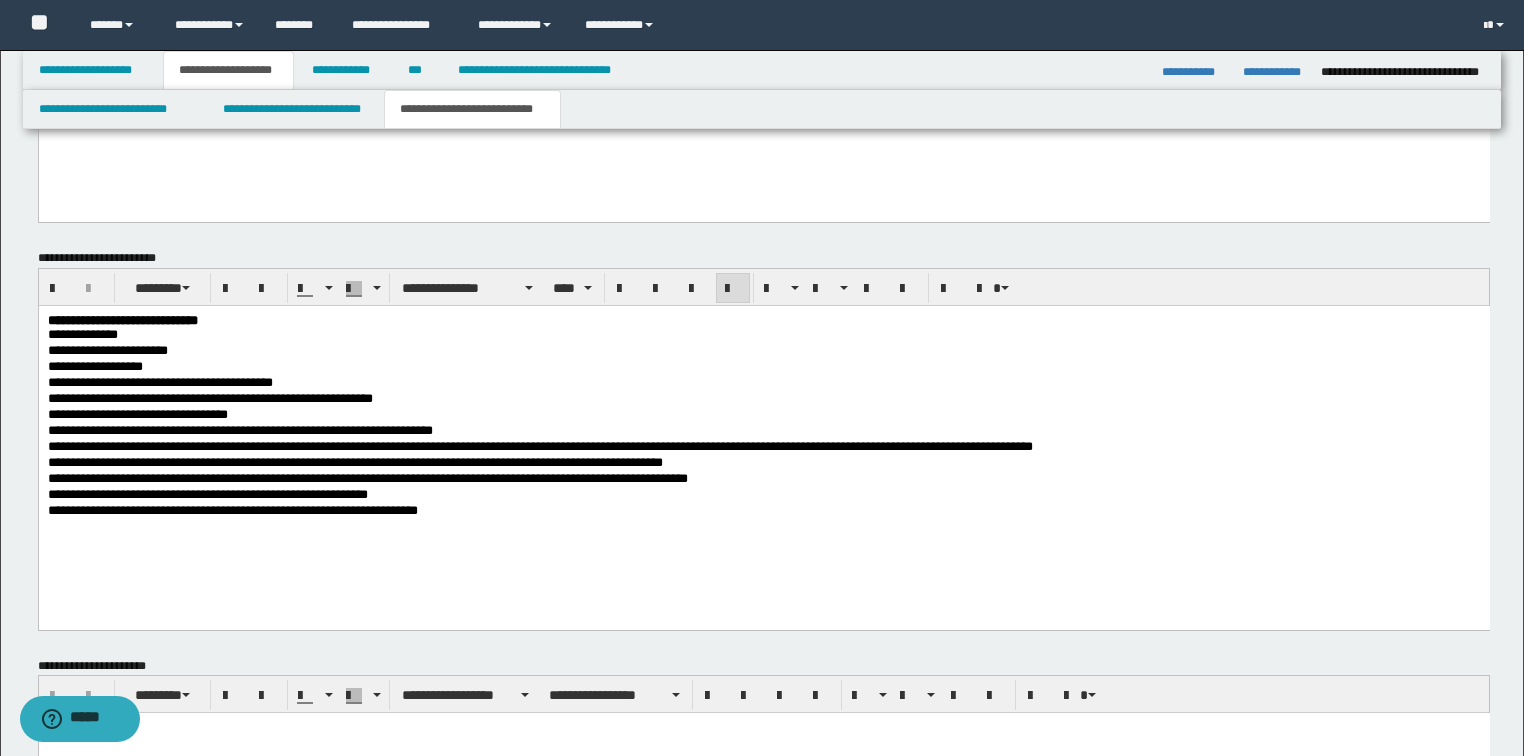scroll, scrollTop: 1092, scrollLeft: 0, axis: vertical 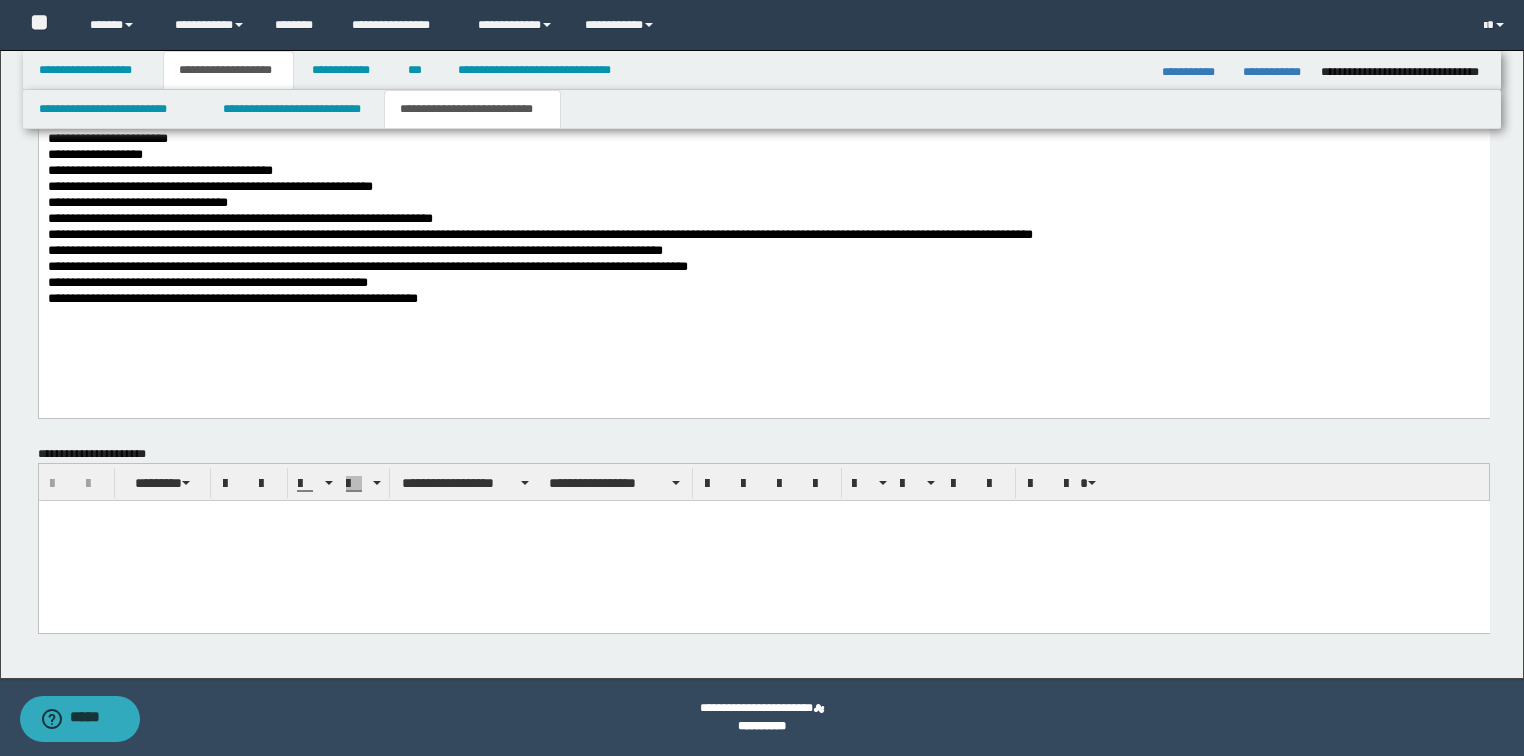click at bounding box center (763, 541) 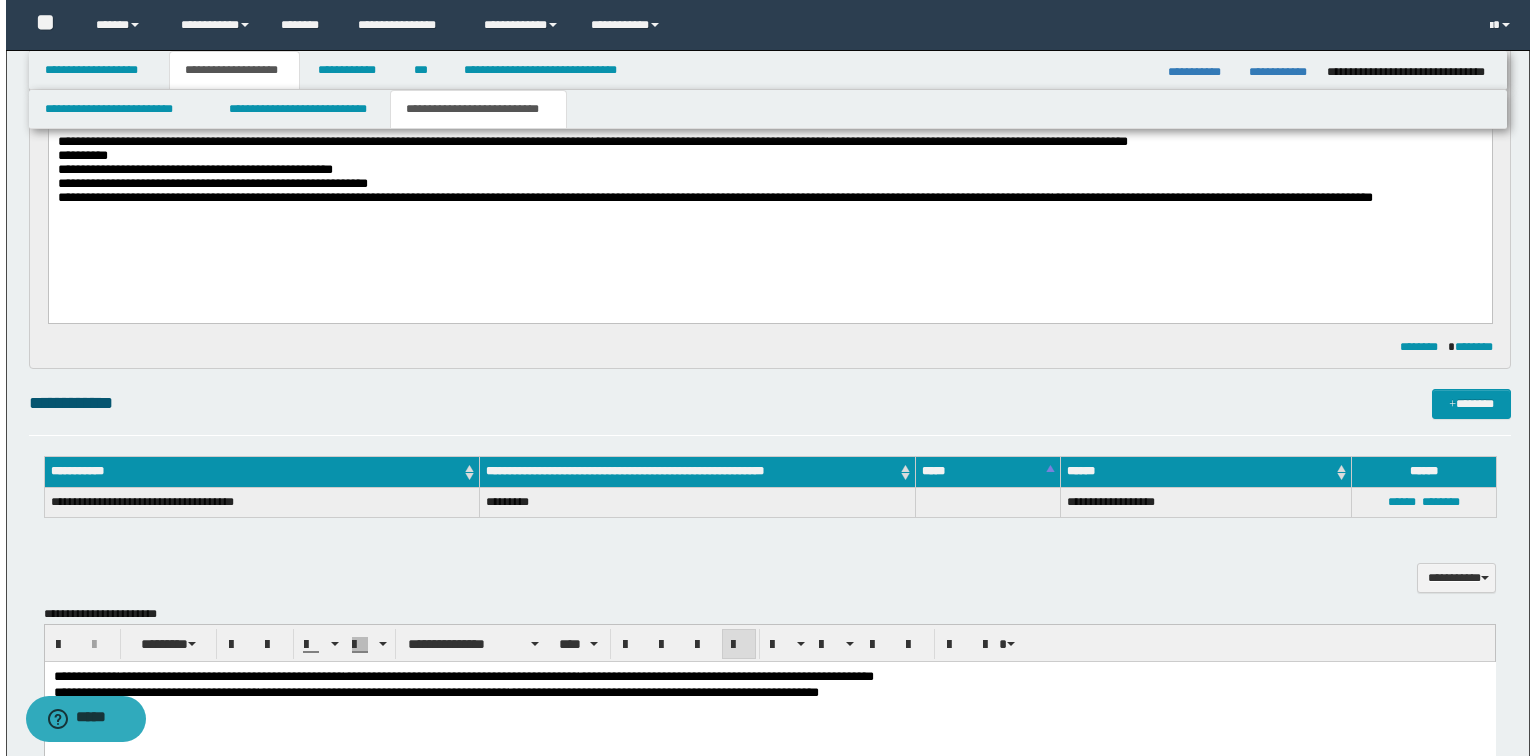 scroll, scrollTop: 0, scrollLeft: 0, axis: both 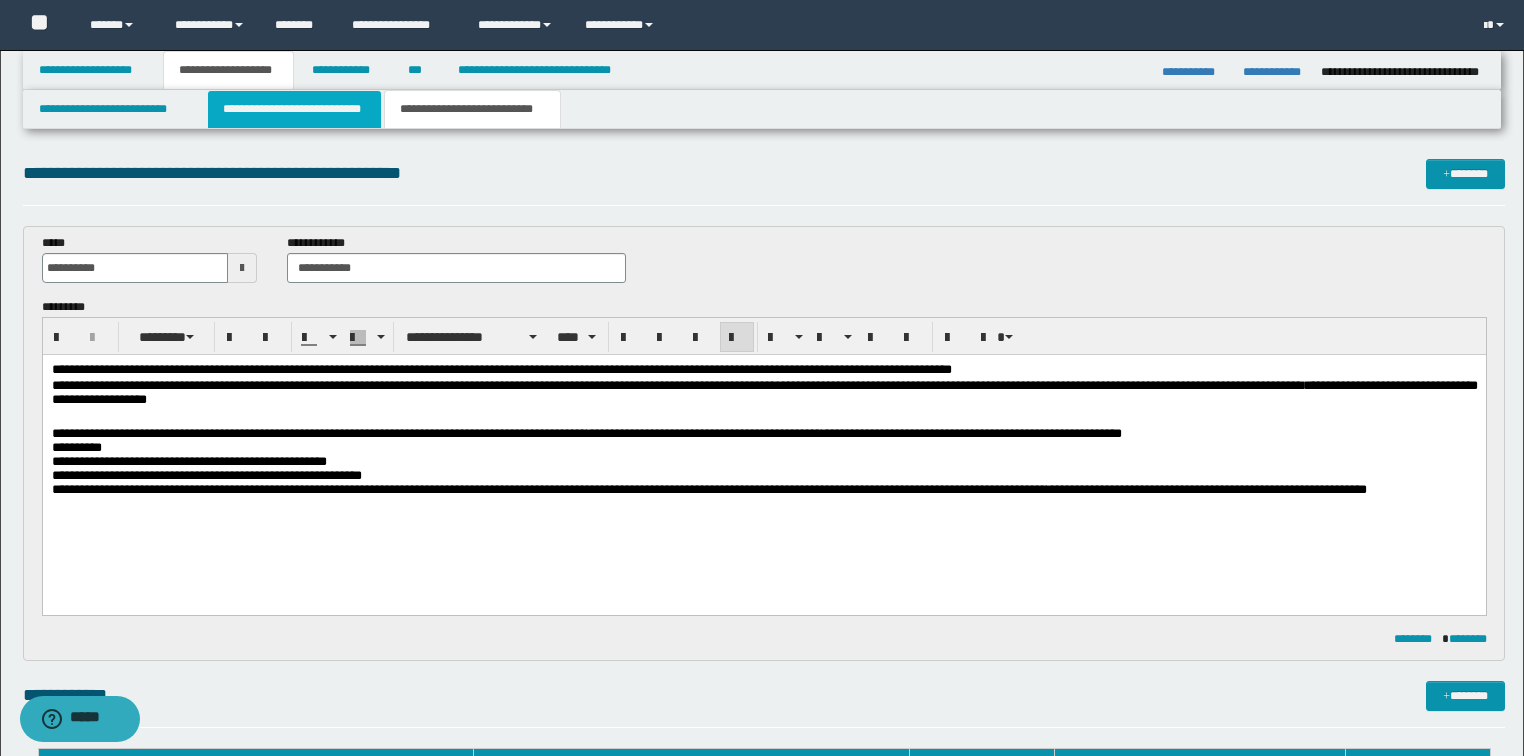 click on "**********" at bounding box center (294, 109) 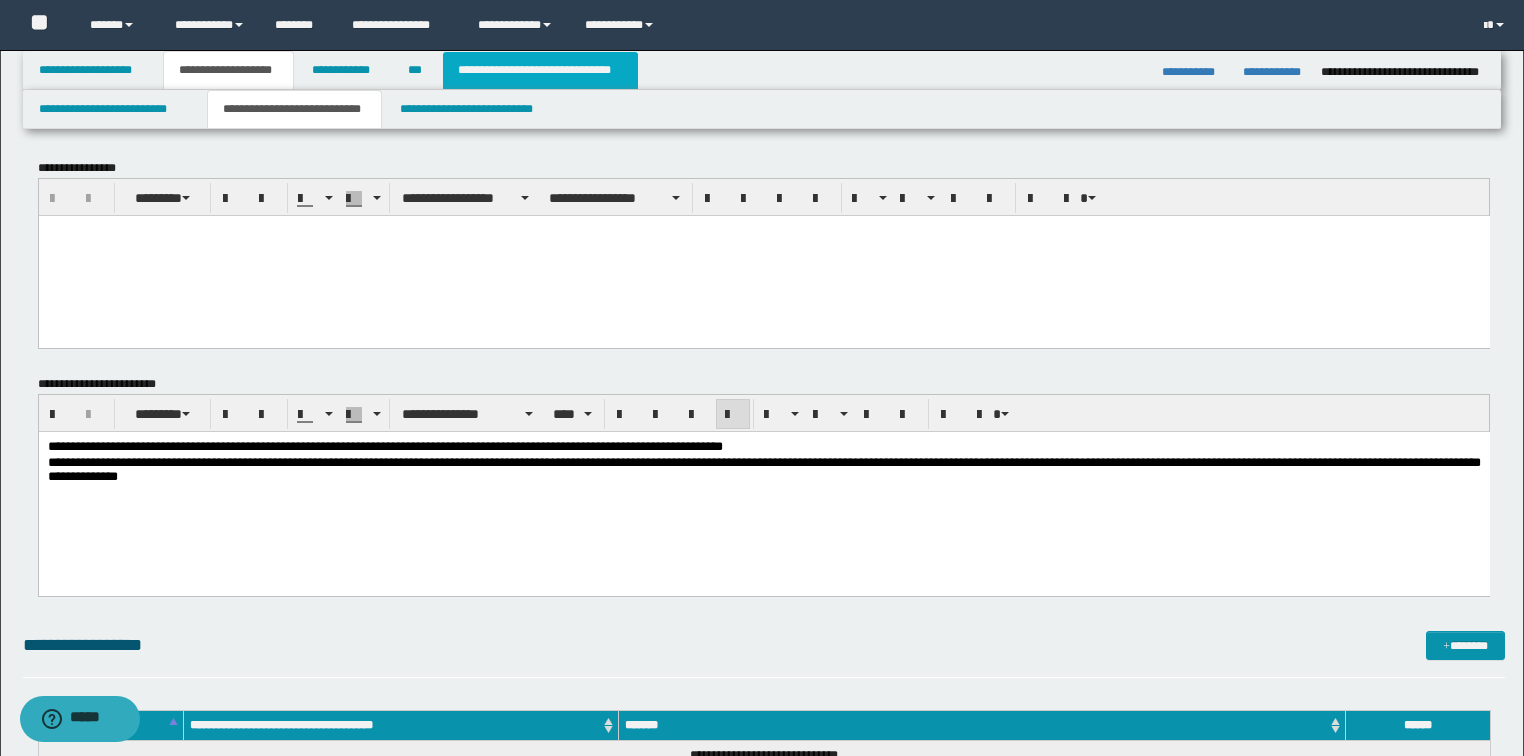 click on "**********" at bounding box center [540, 70] 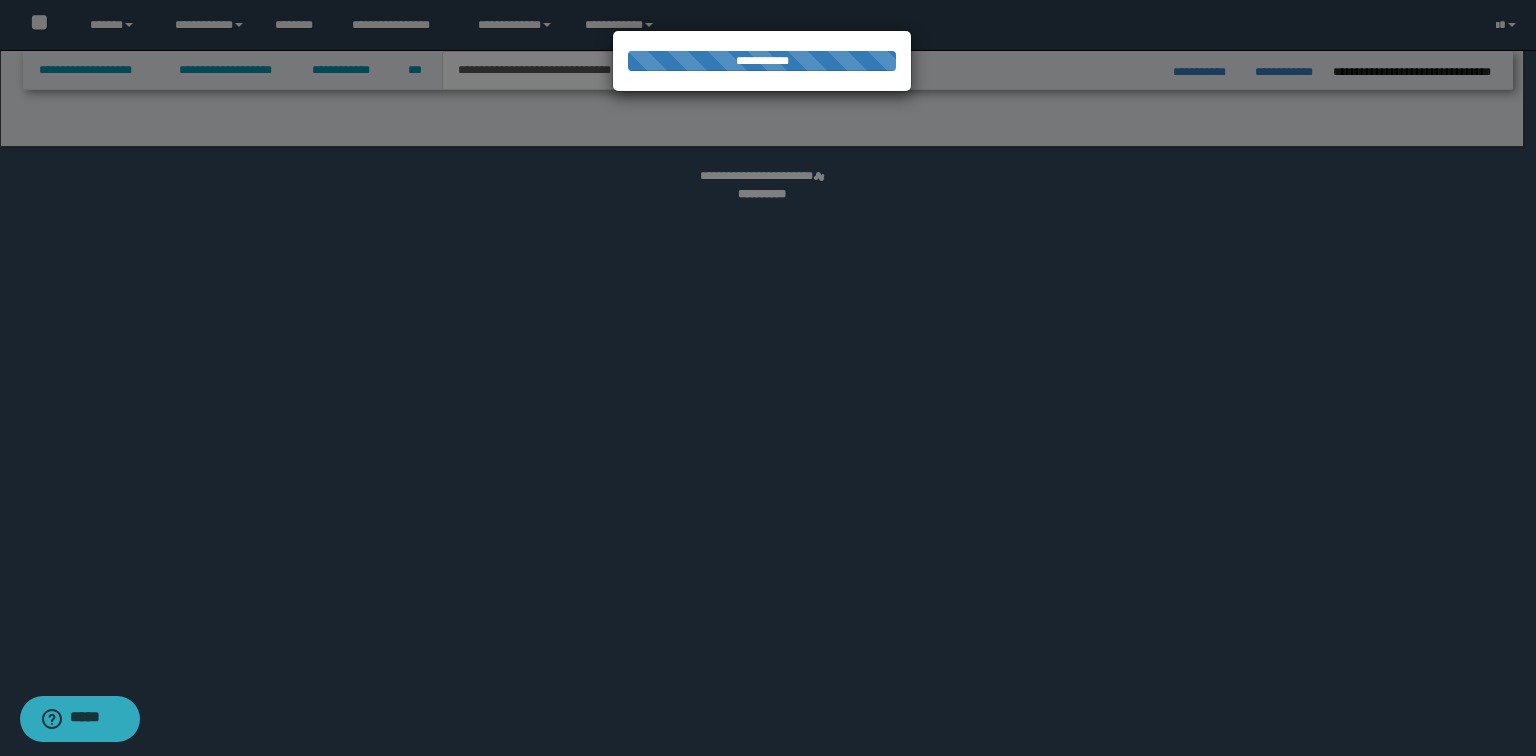 select on "*" 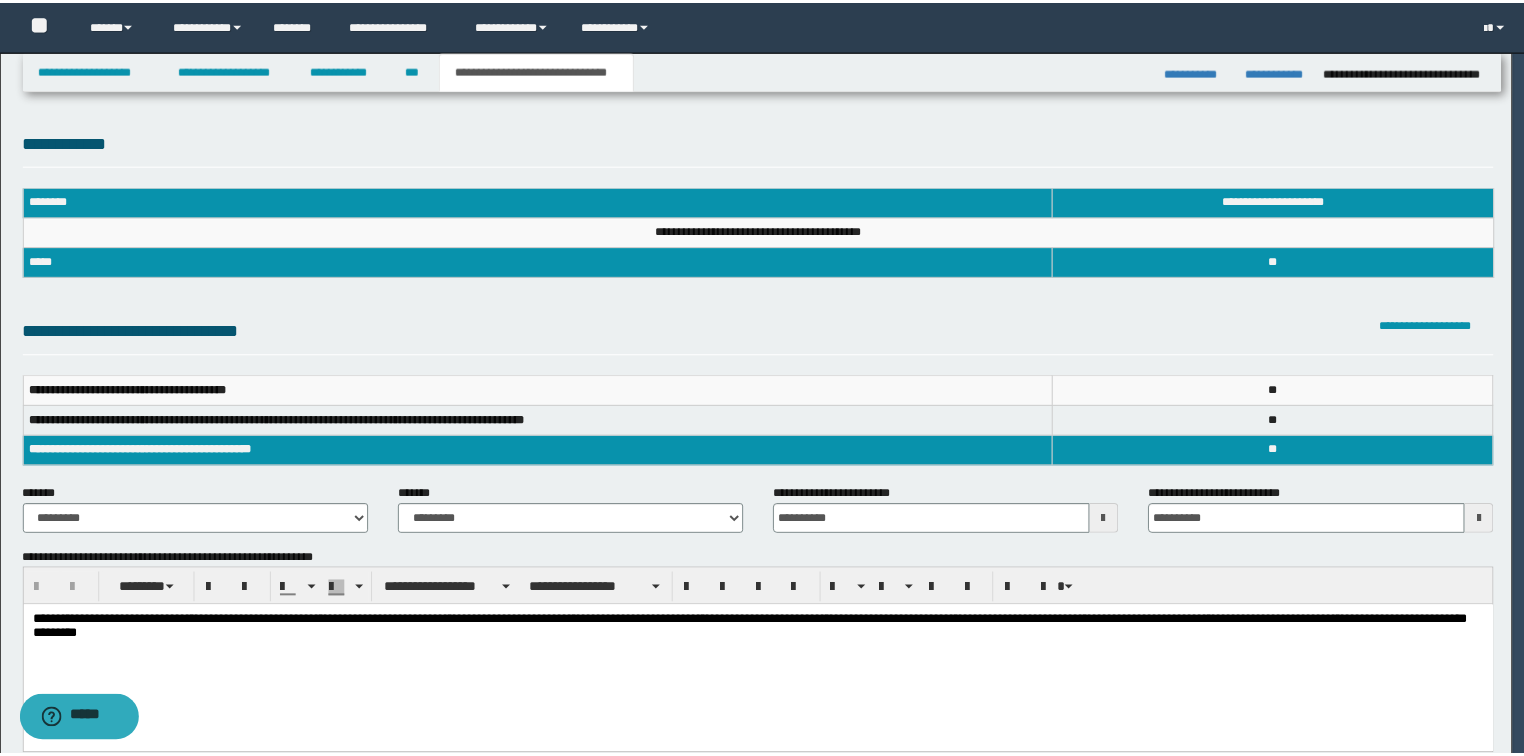 scroll, scrollTop: 0, scrollLeft: 0, axis: both 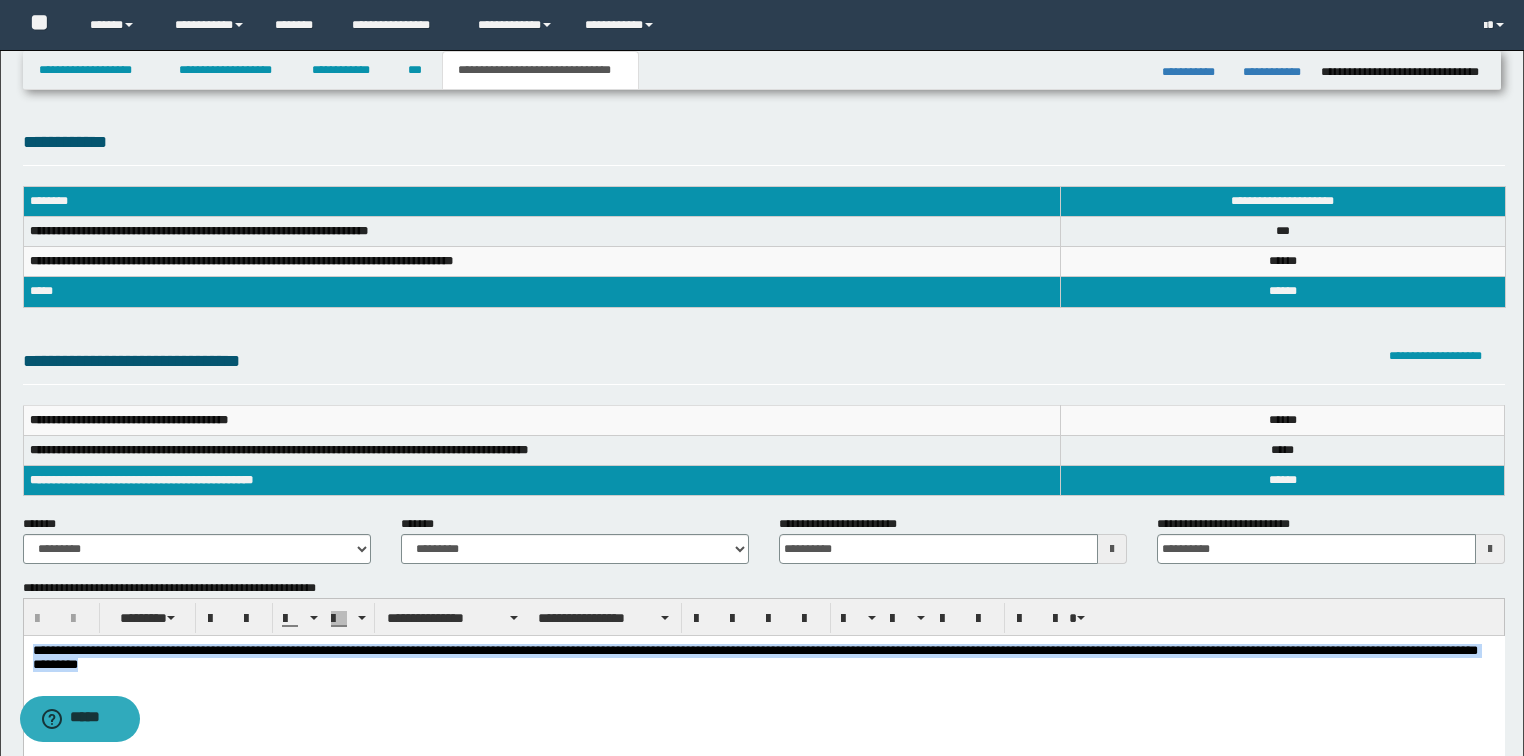 drag, startPoint x: 272, startPoint y: 669, endPoint x: 435, endPoint y: 1238, distance: 591.88684 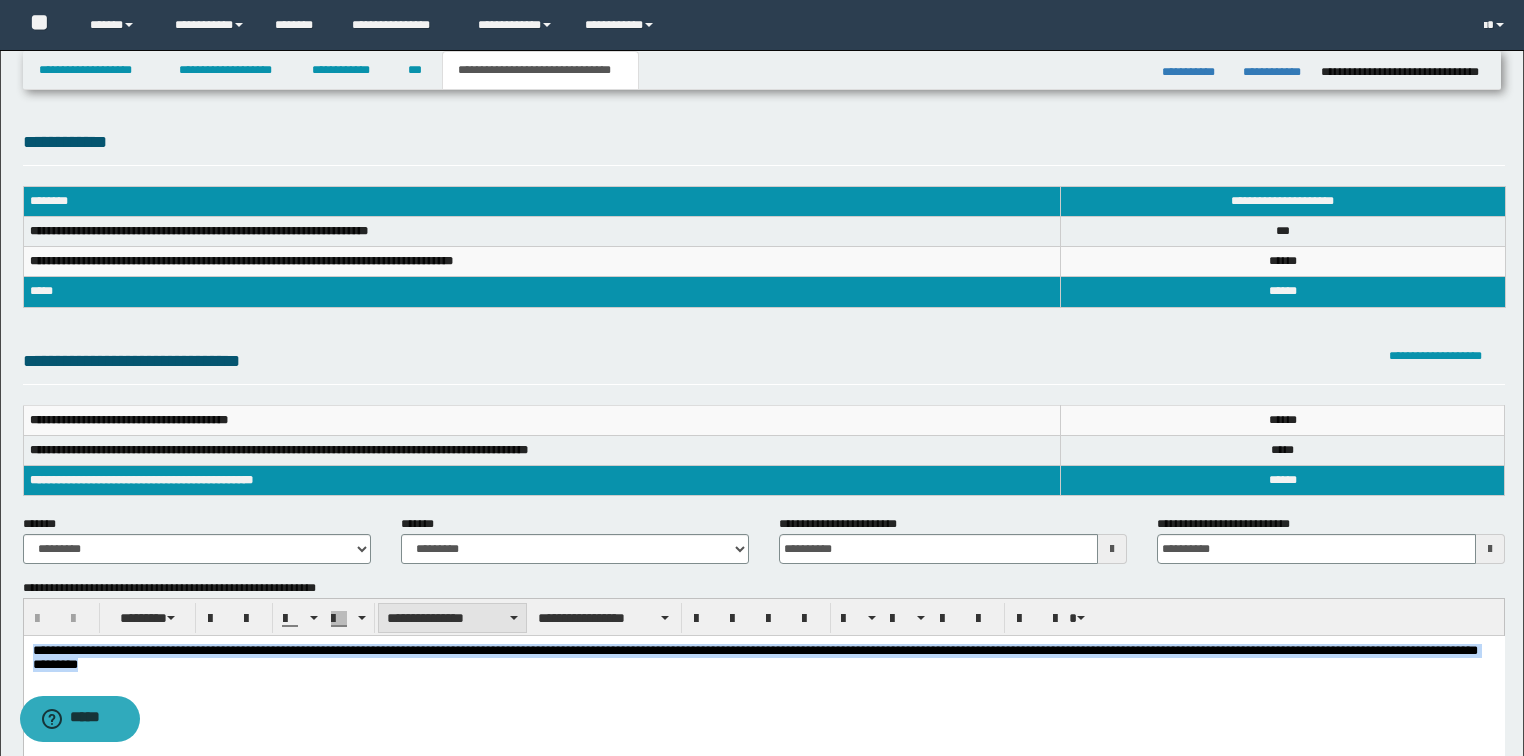 click on "**********" at bounding box center [452, 618] 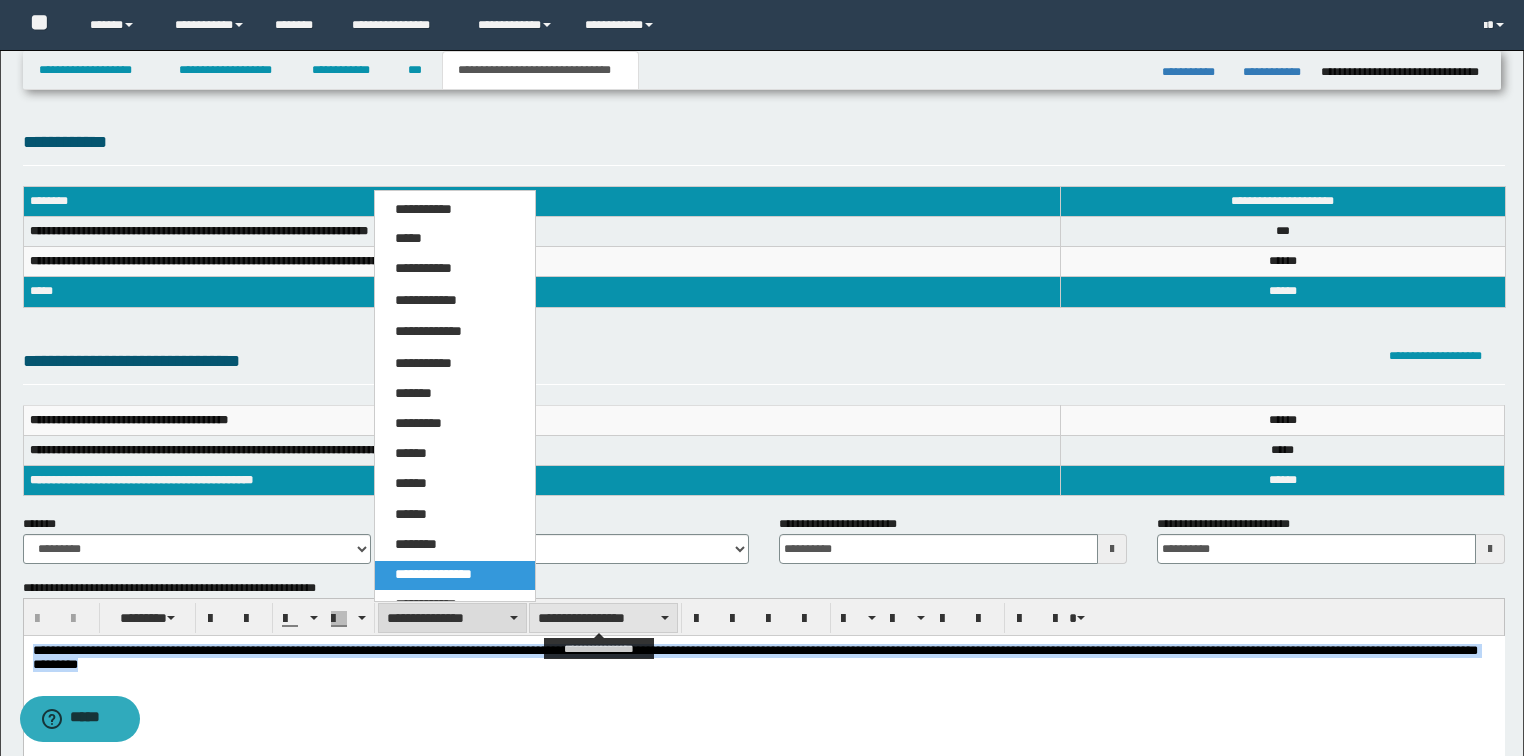 click on "**********" at bounding box center [603, 618] 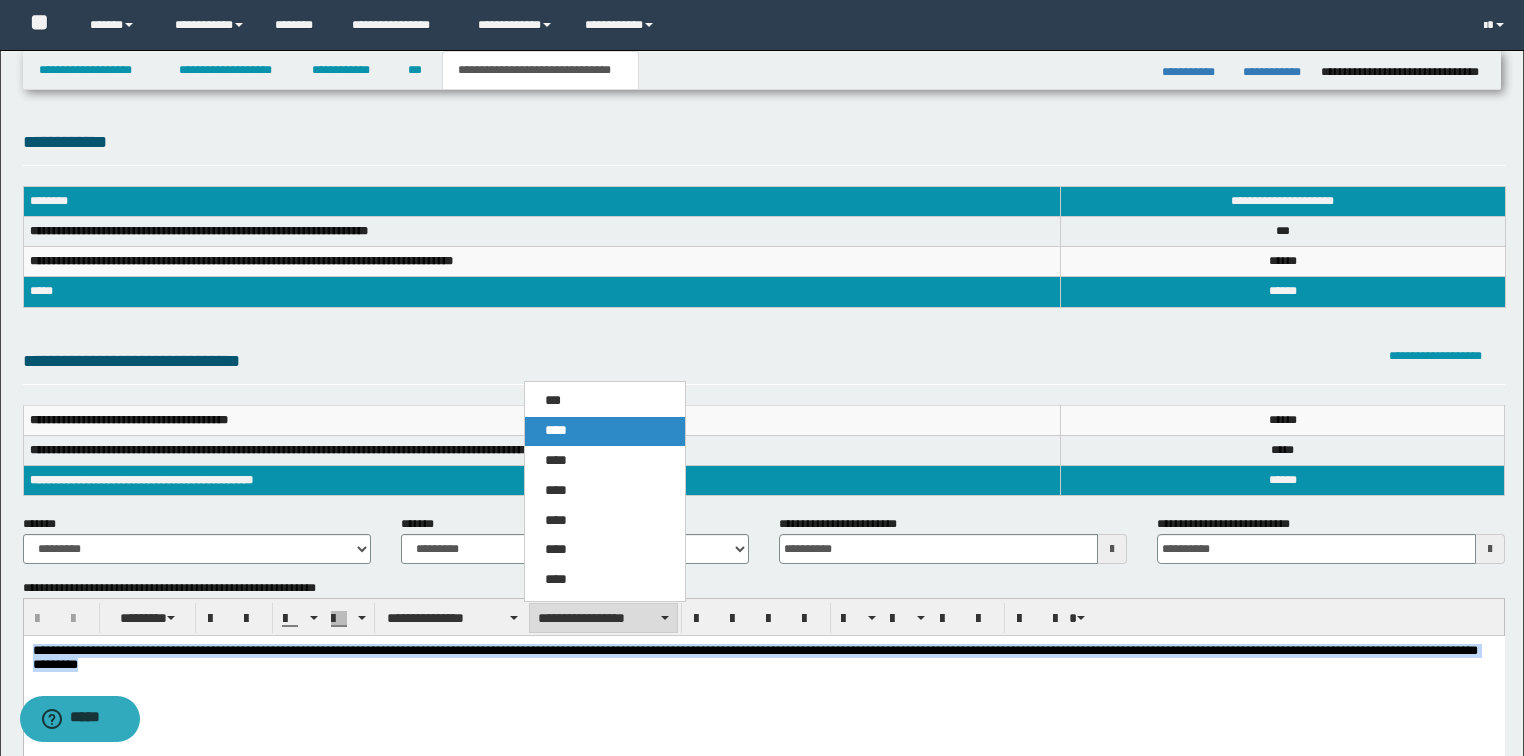 click on "****" at bounding box center [605, 431] 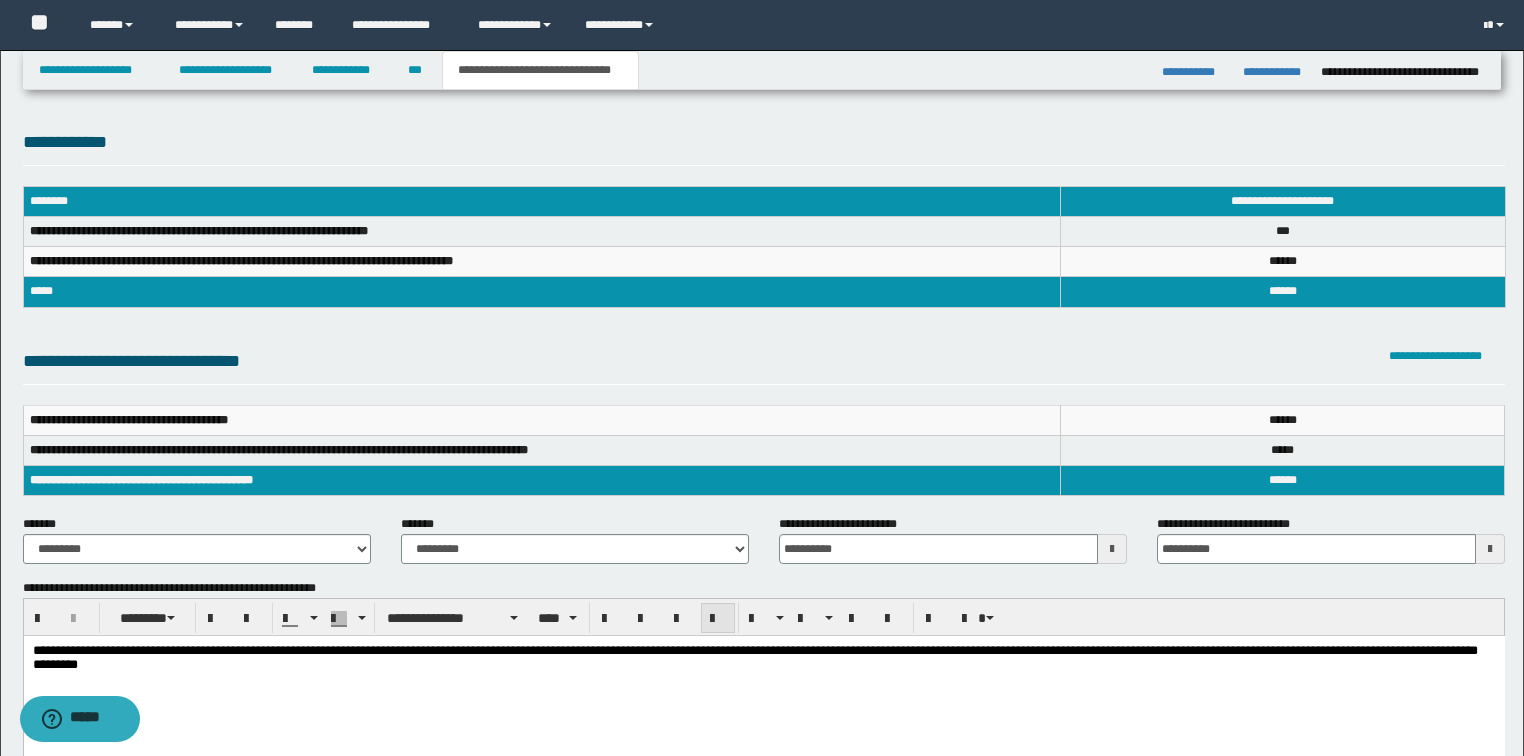 click at bounding box center (718, 619) 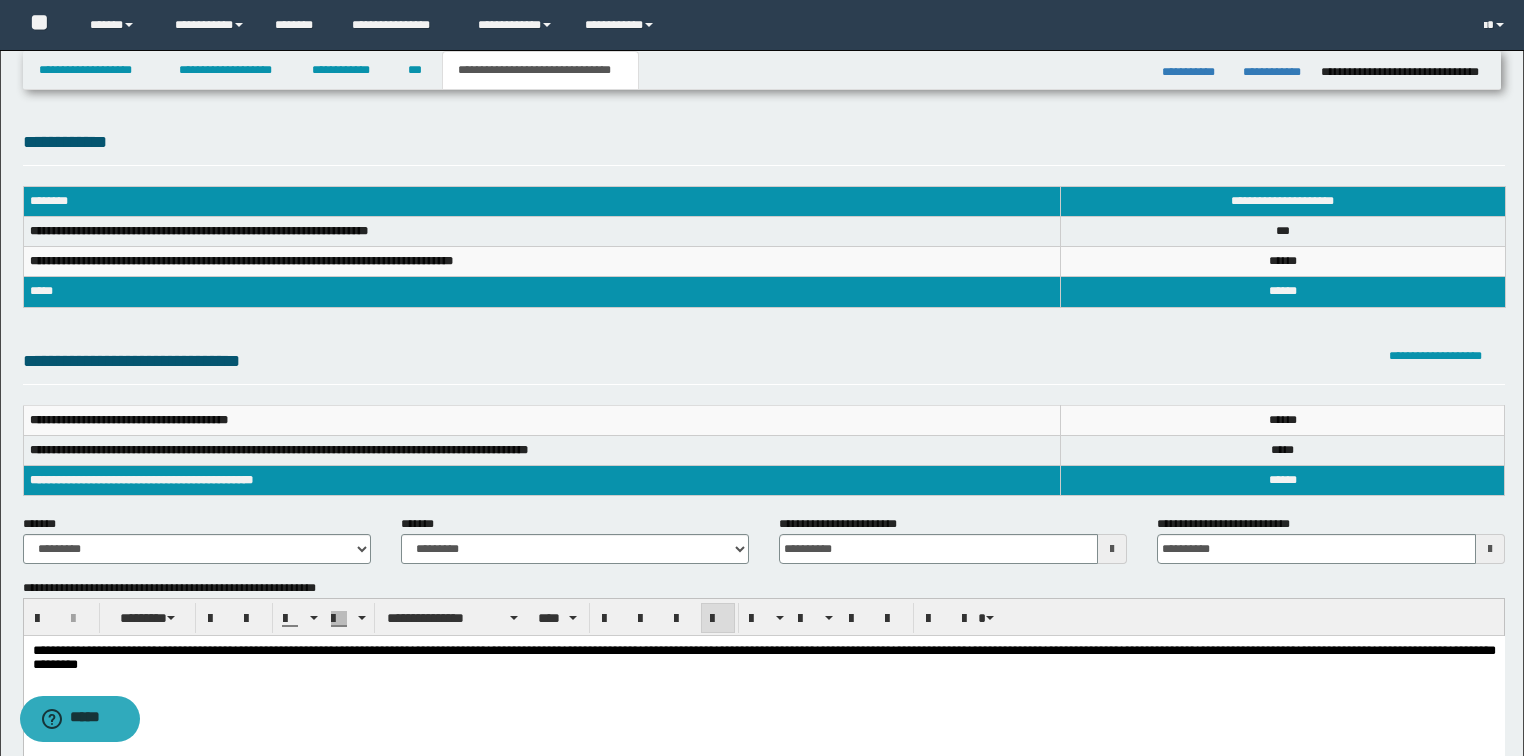 click on "**********" at bounding box center (763, 683) 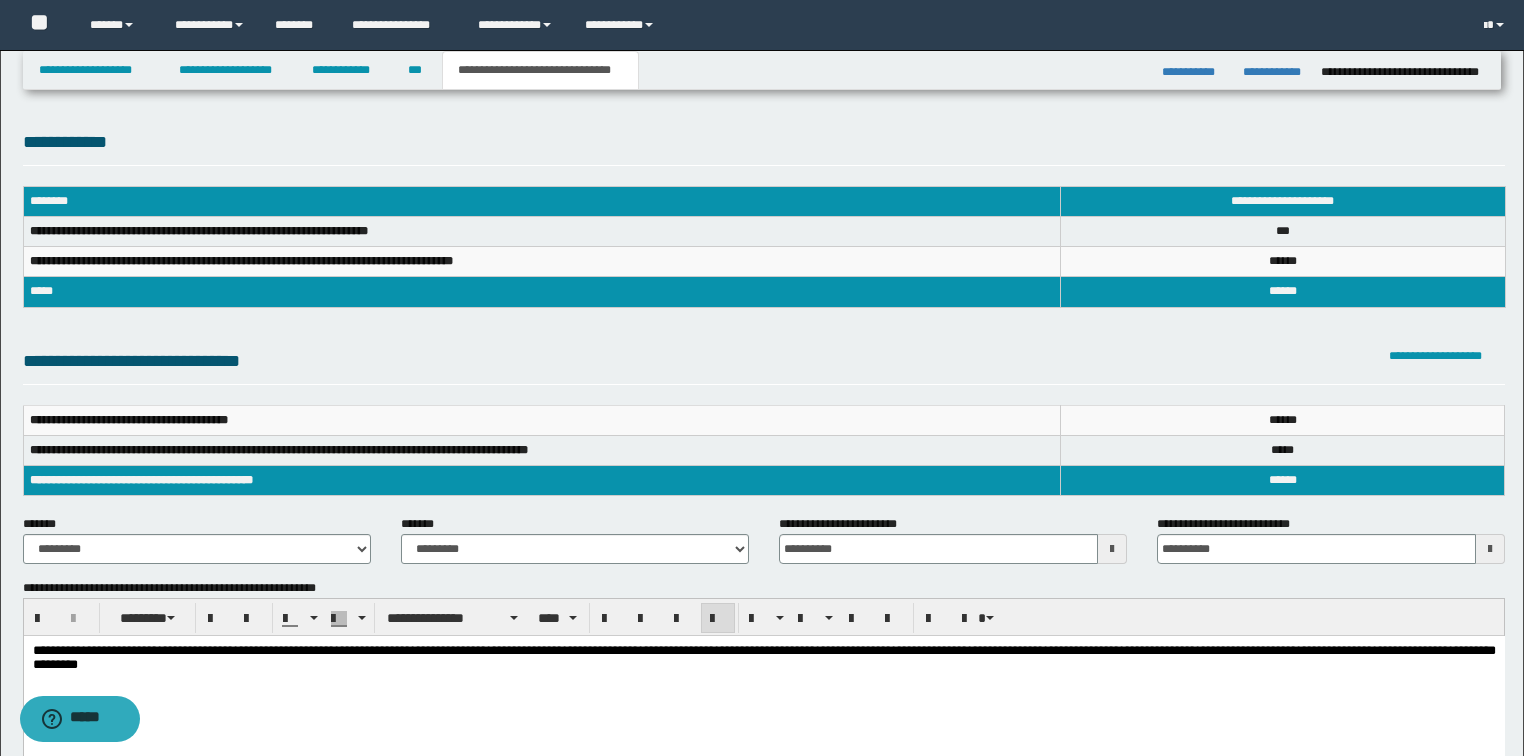 click on "**********" at bounding box center [763, 657] 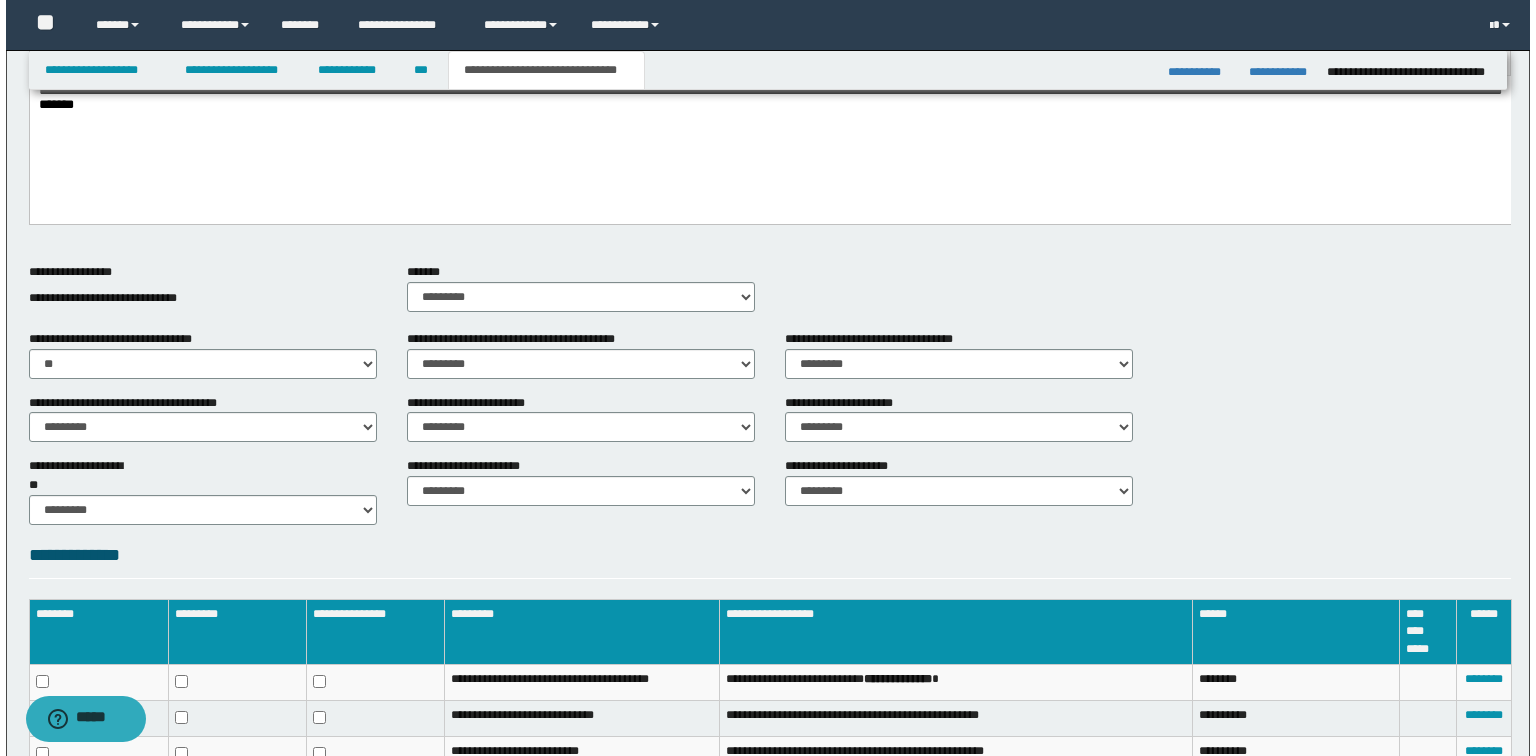 scroll, scrollTop: 836, scrollLeft: 0, axis: vertical 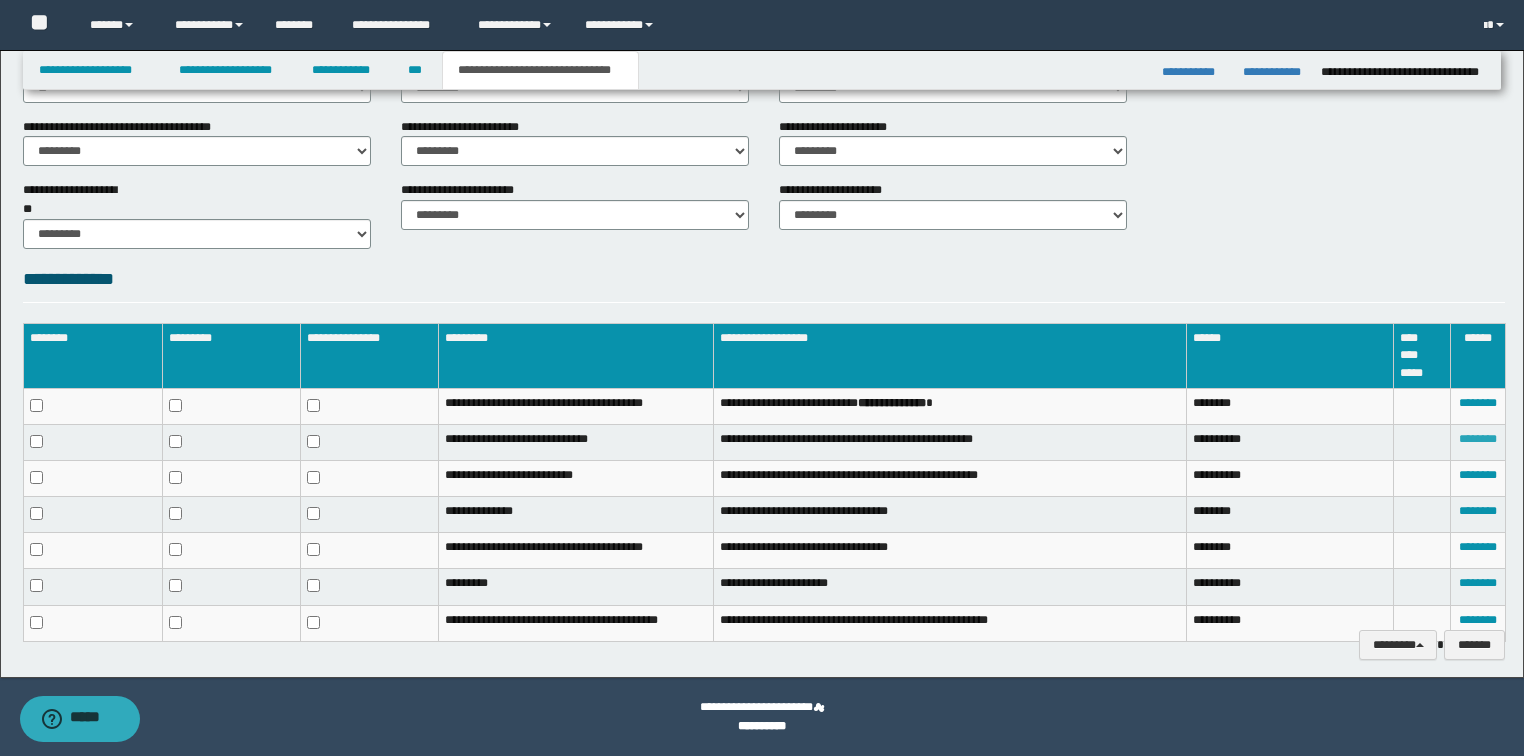 click on "********" at bounding box center [1478, 439] 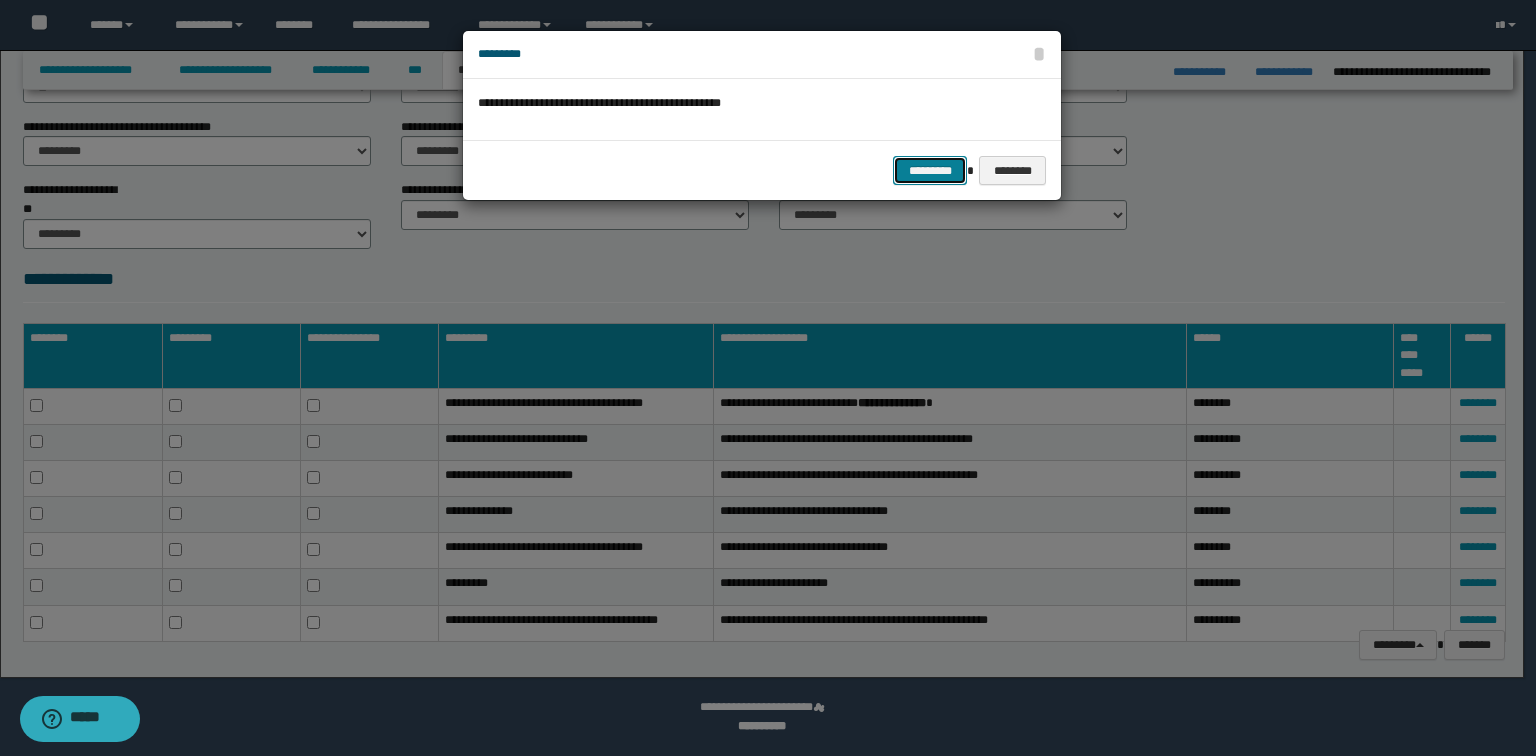 click on "*********" at bounding box center (930, 171) 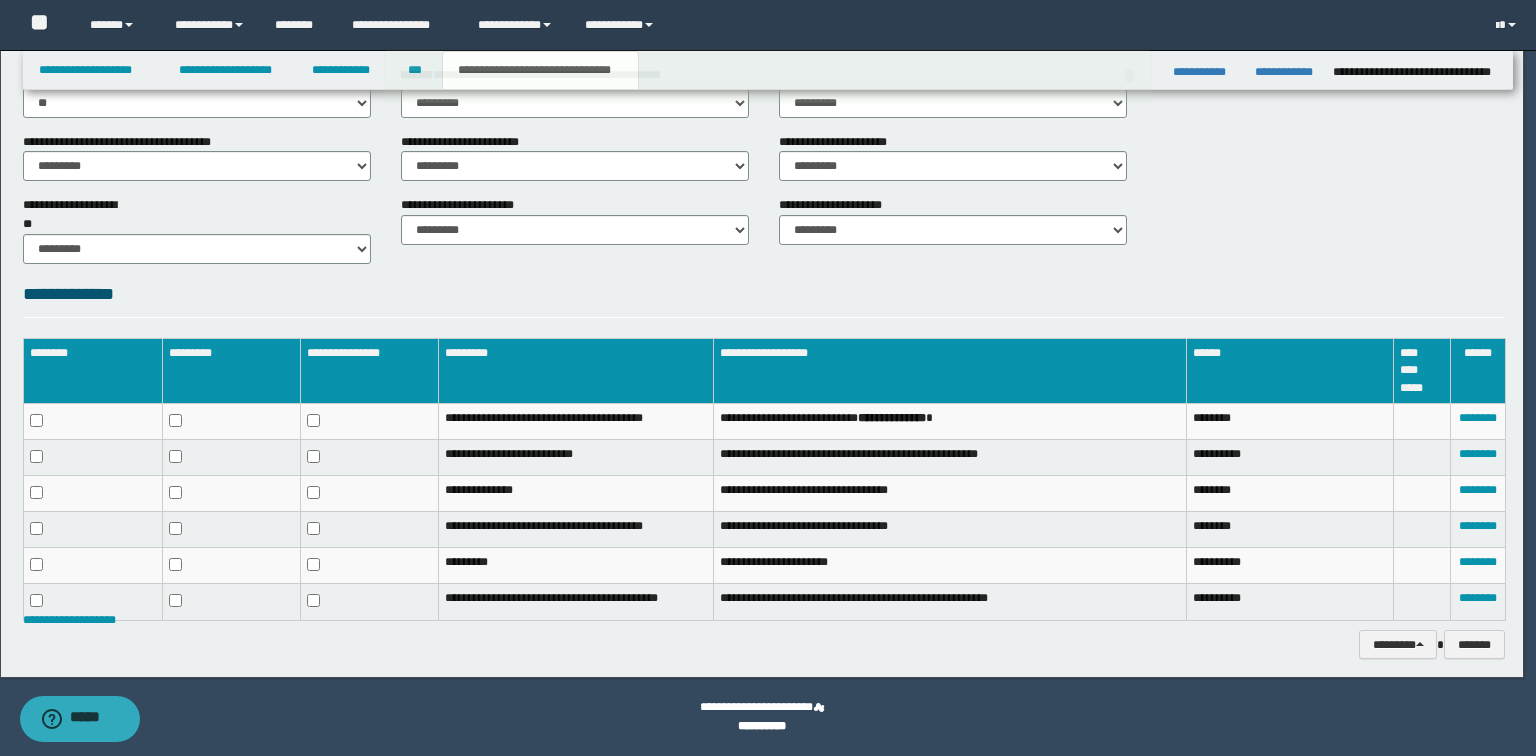 scroll, scrollTop: 820, scrollLeft: 0, axis: vertical 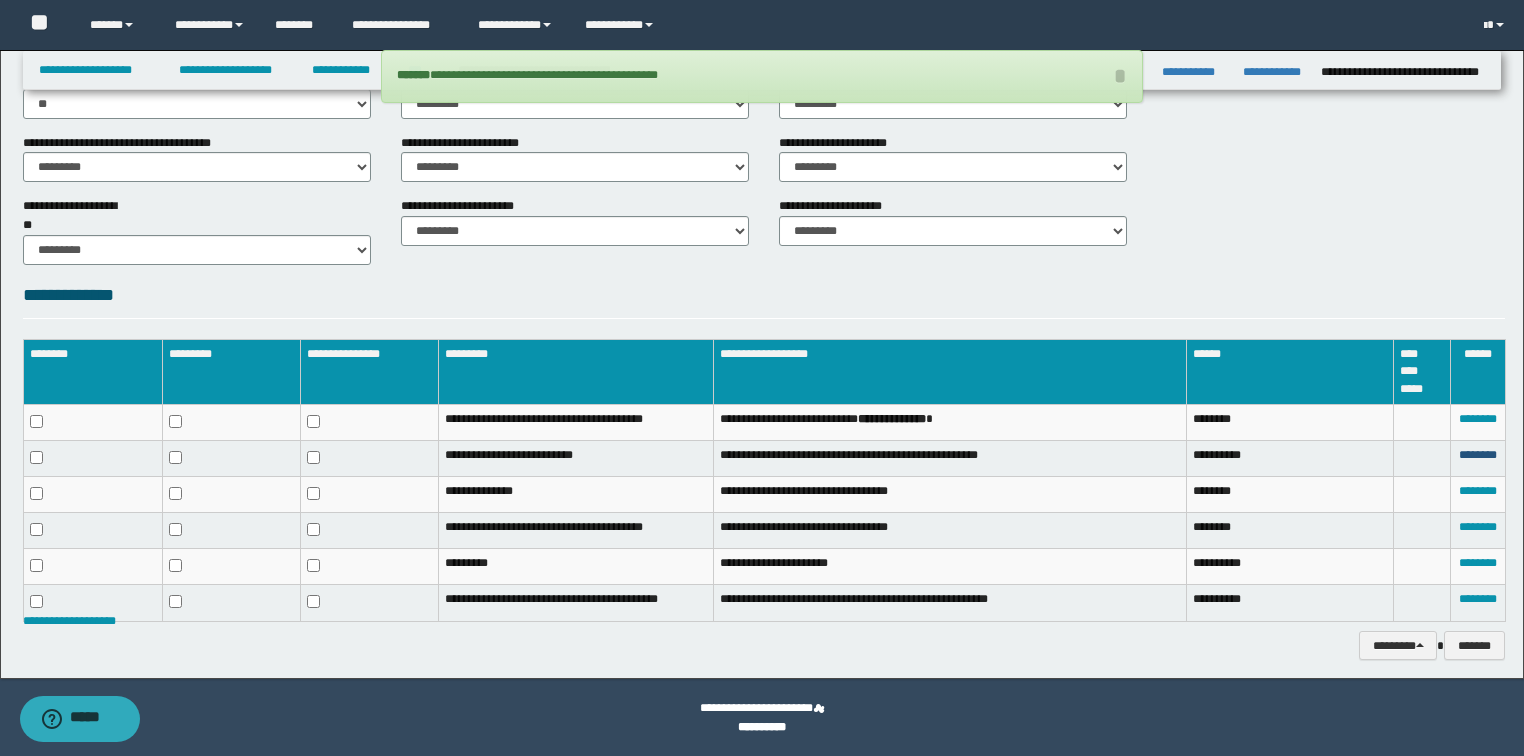 drag, startPoint x: 1472, startPoint y: 433, endPoint x: 1457, endPoint y: 423, distance: 18.027756 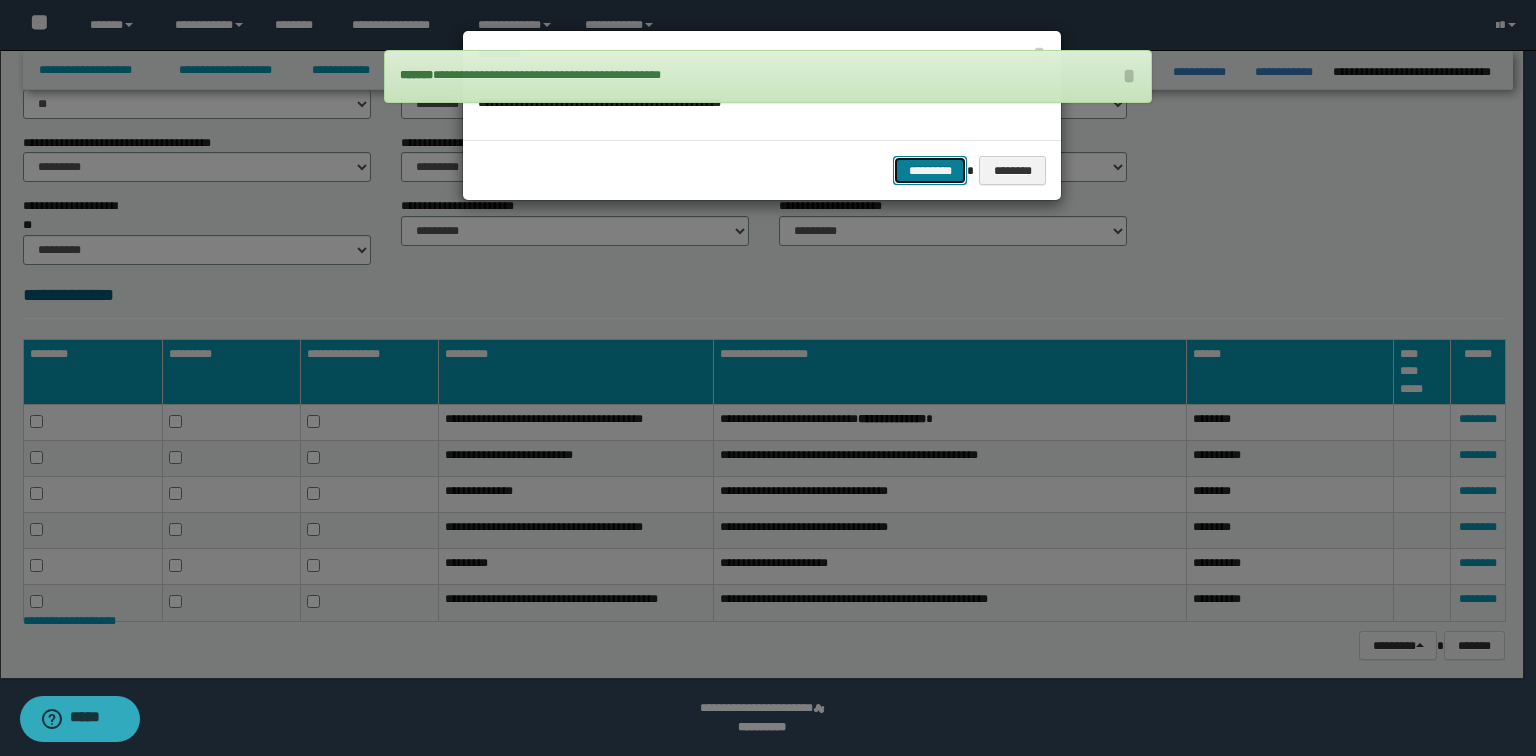 click on "*********" at bounding box center (930, 171) 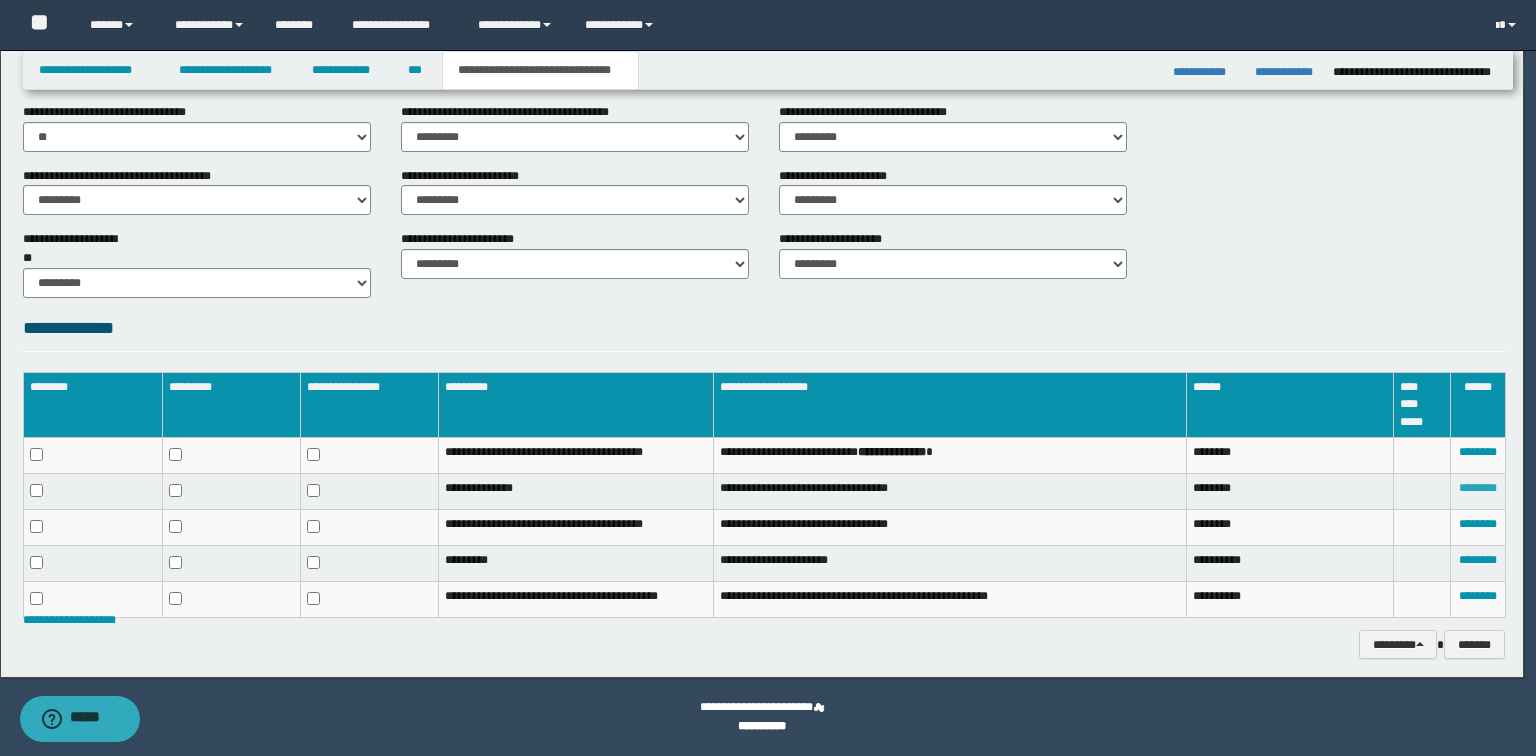 scroll, scrollTop: 786, scrollLeft: 0, axis: vertical 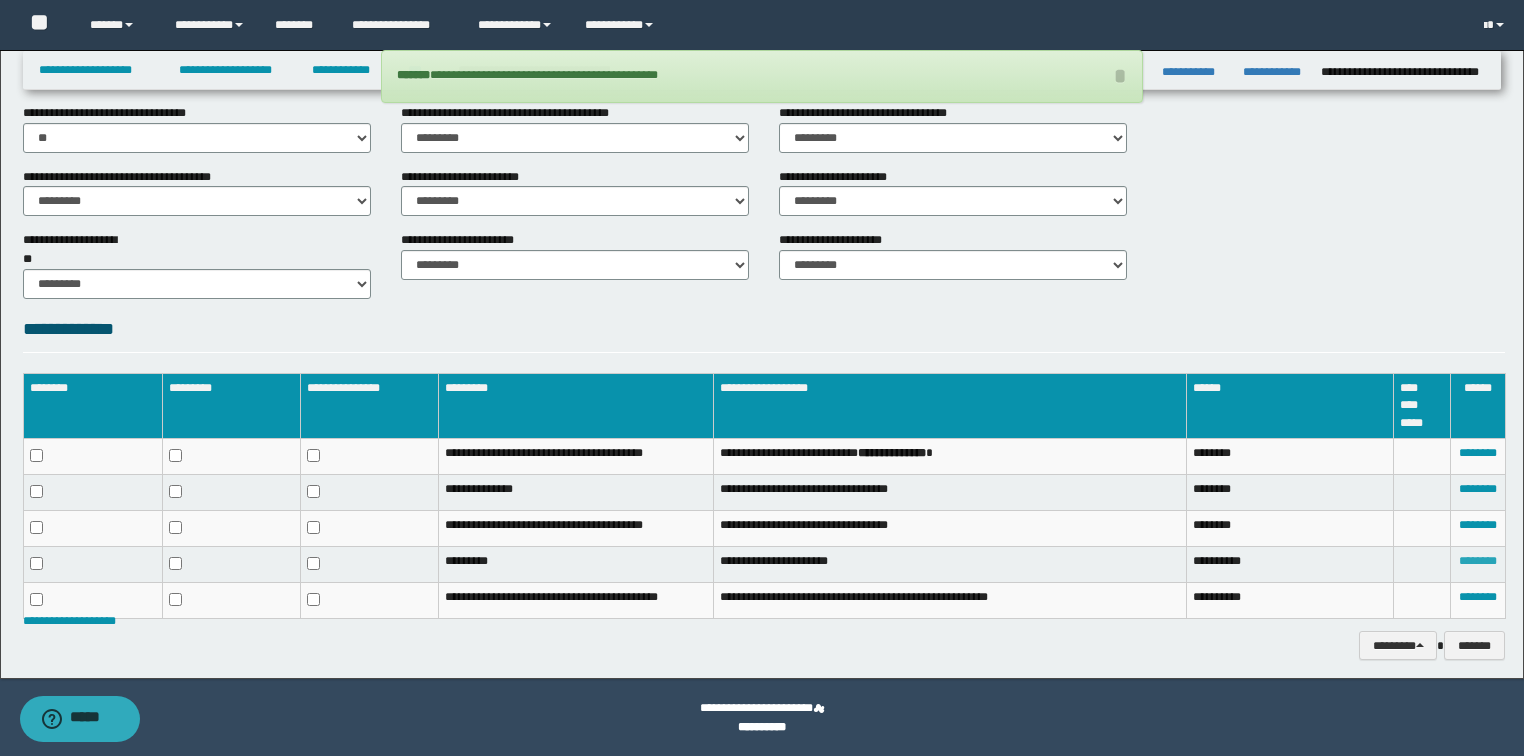 click on "********" at bounding box center (1478, 561) 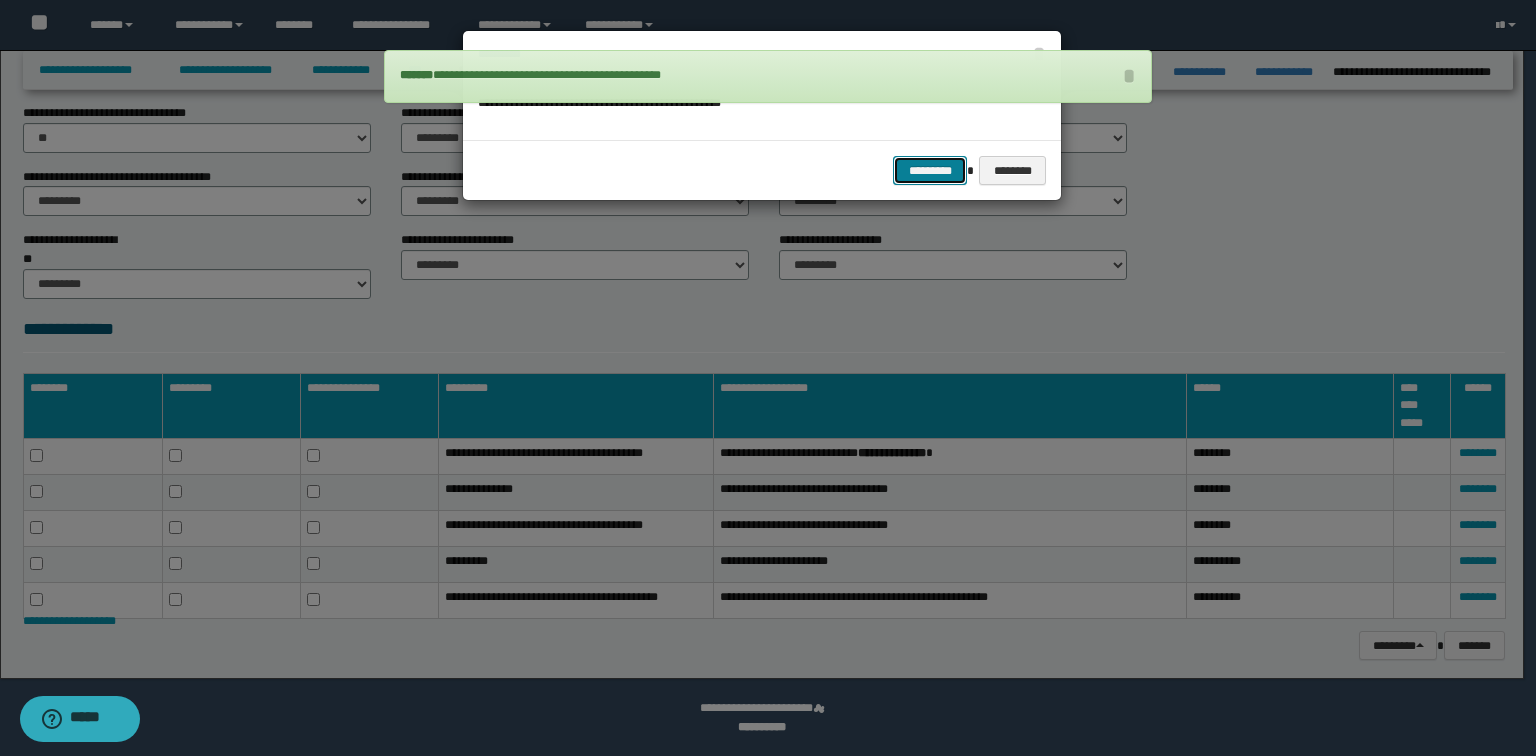 drag, startPoint x: 931, startPoint y: 168, endPoint x: 1329, endPoint y: 344, distance: 435.17813 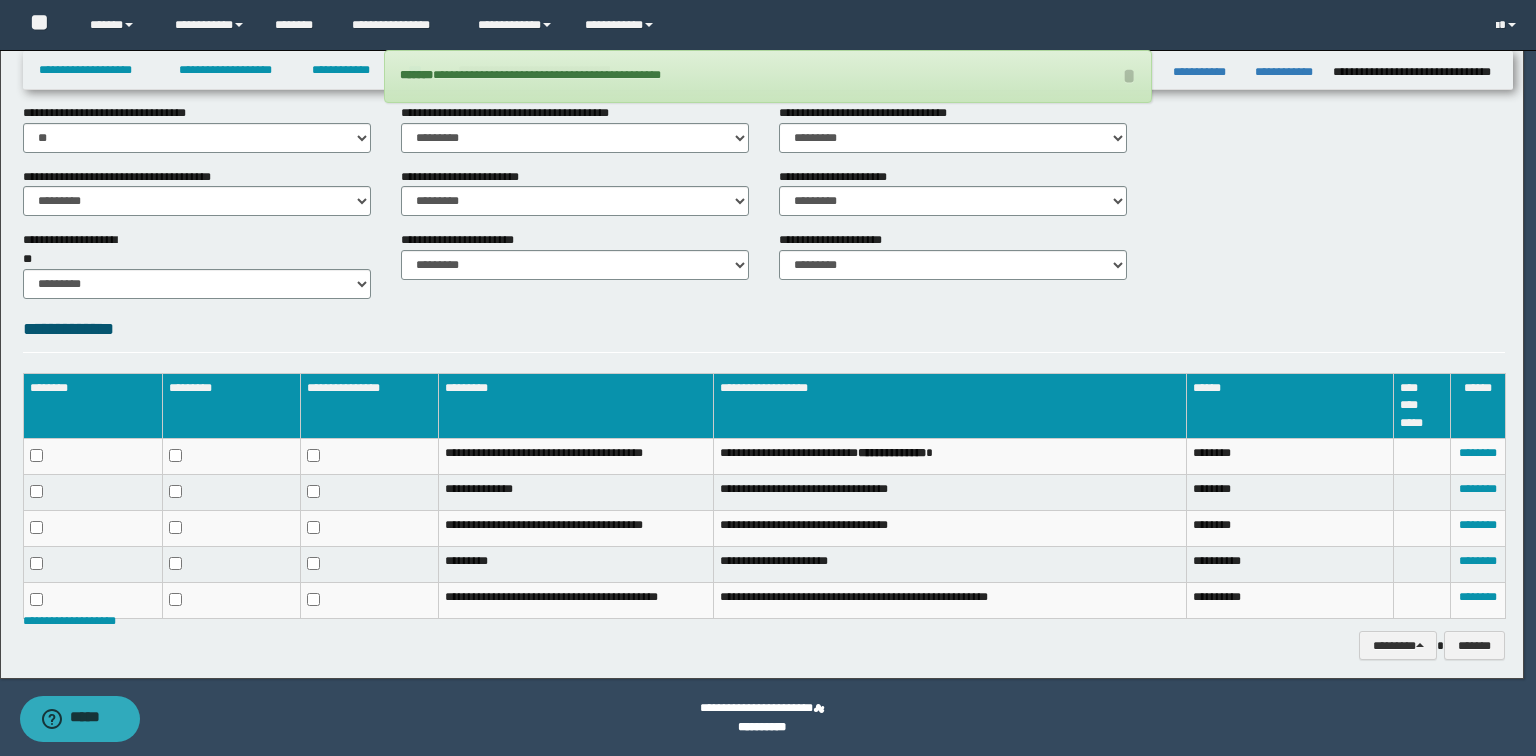 scroll, scrollTop: 752, scrollLeft: 0, axis: vertical 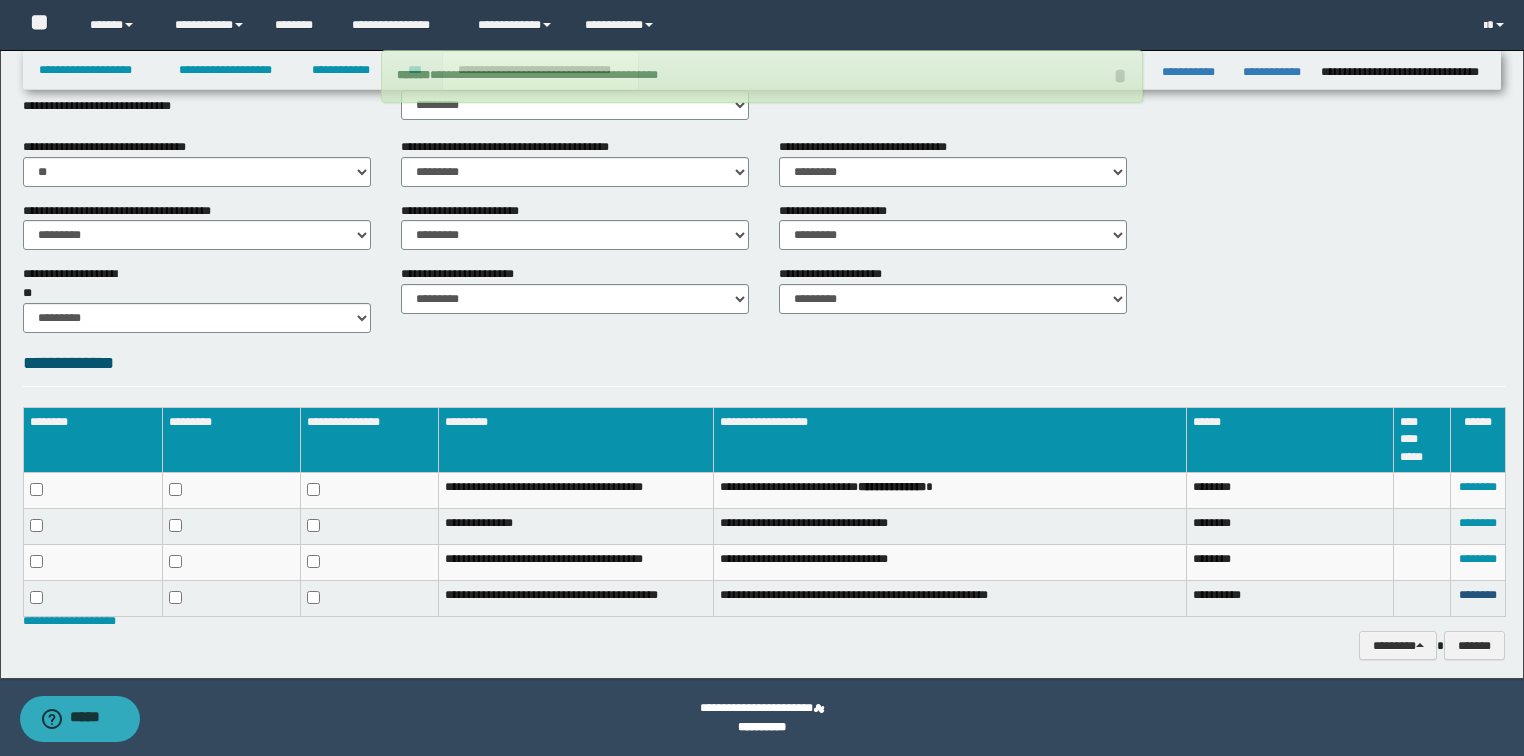 drag, startPoint x: 1486, startPoint y: 568, endPoint x: 1487, endPoint y: 455, distance: 113.004425 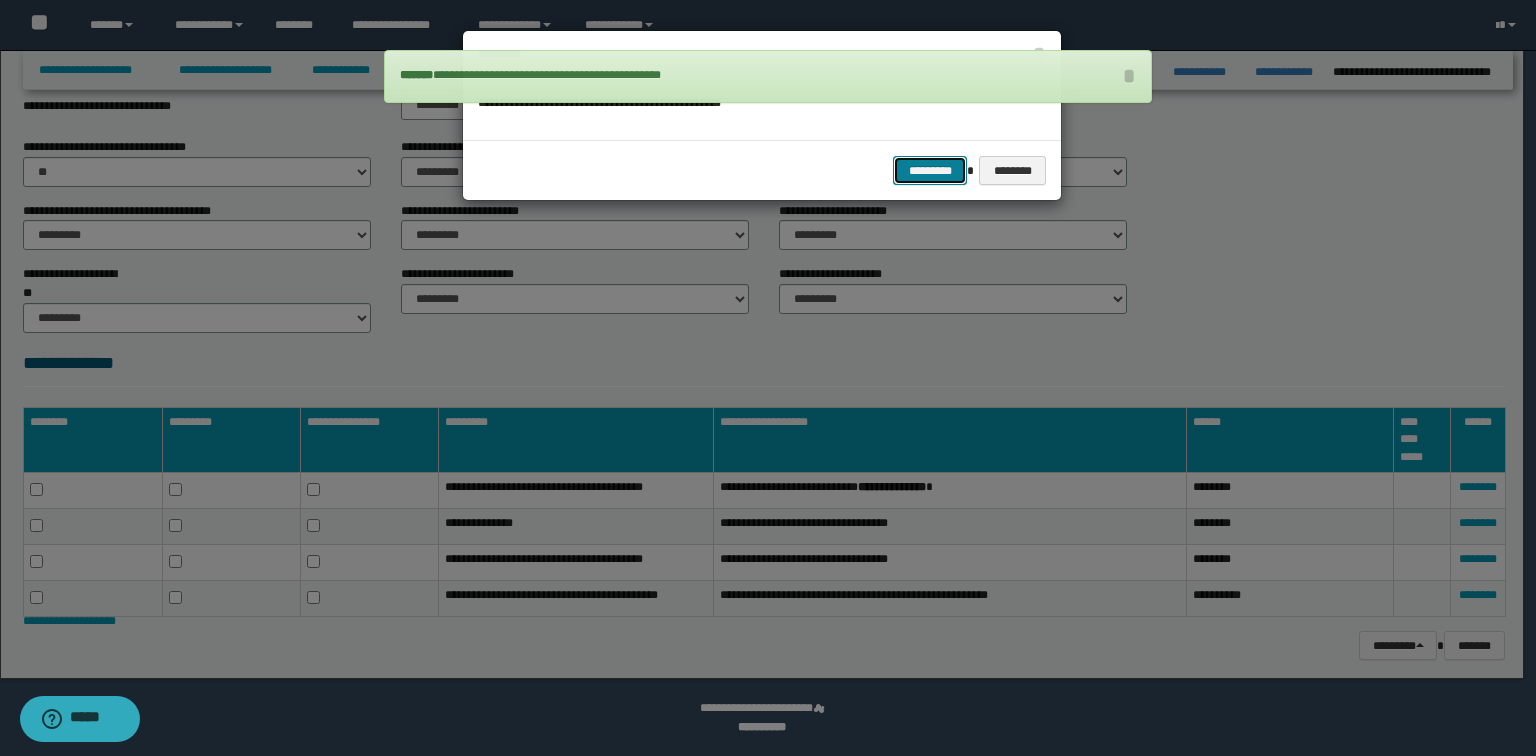 click on "*********" at bounding box center [930, 171] 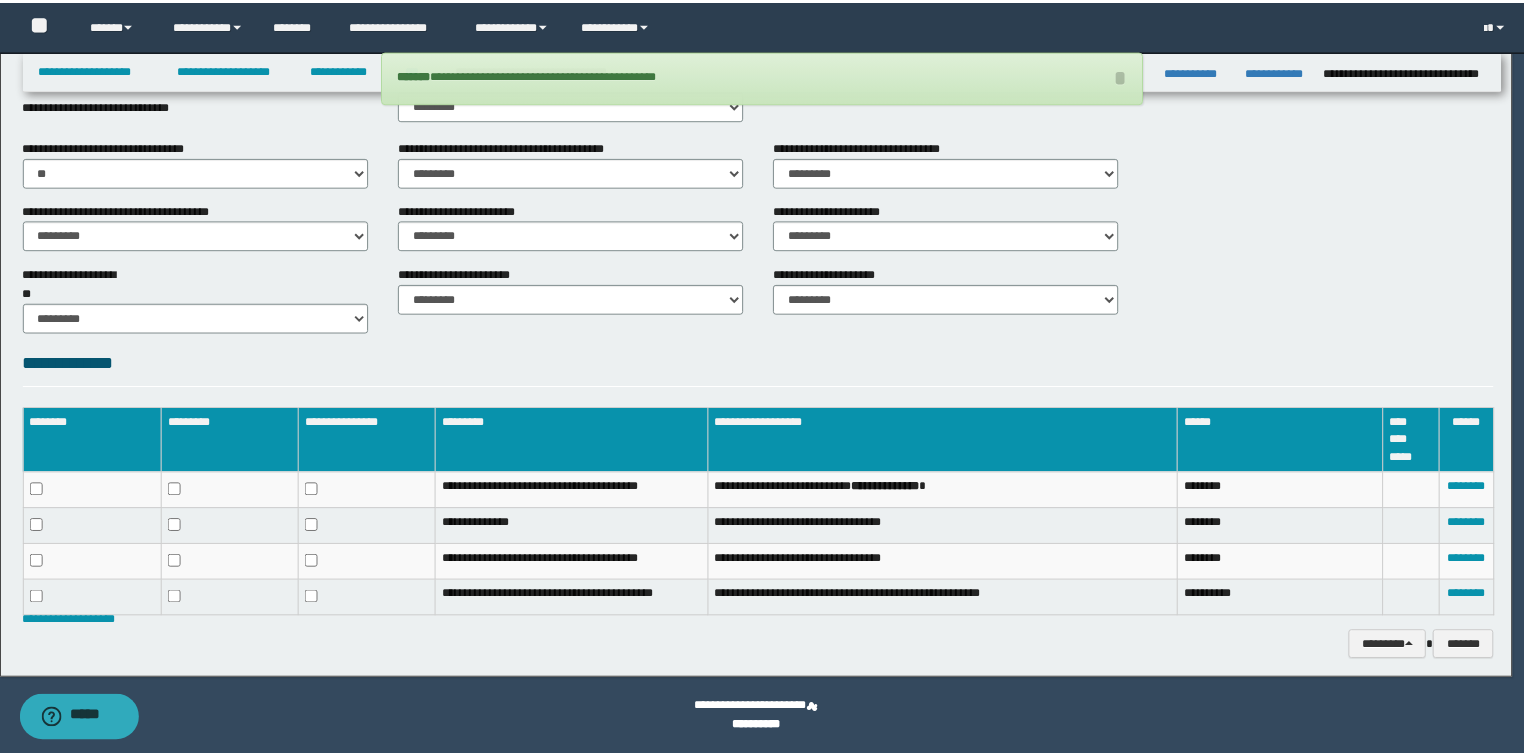 scroll, scrollTop: 718, scrollLeft: 0, axis: vertical 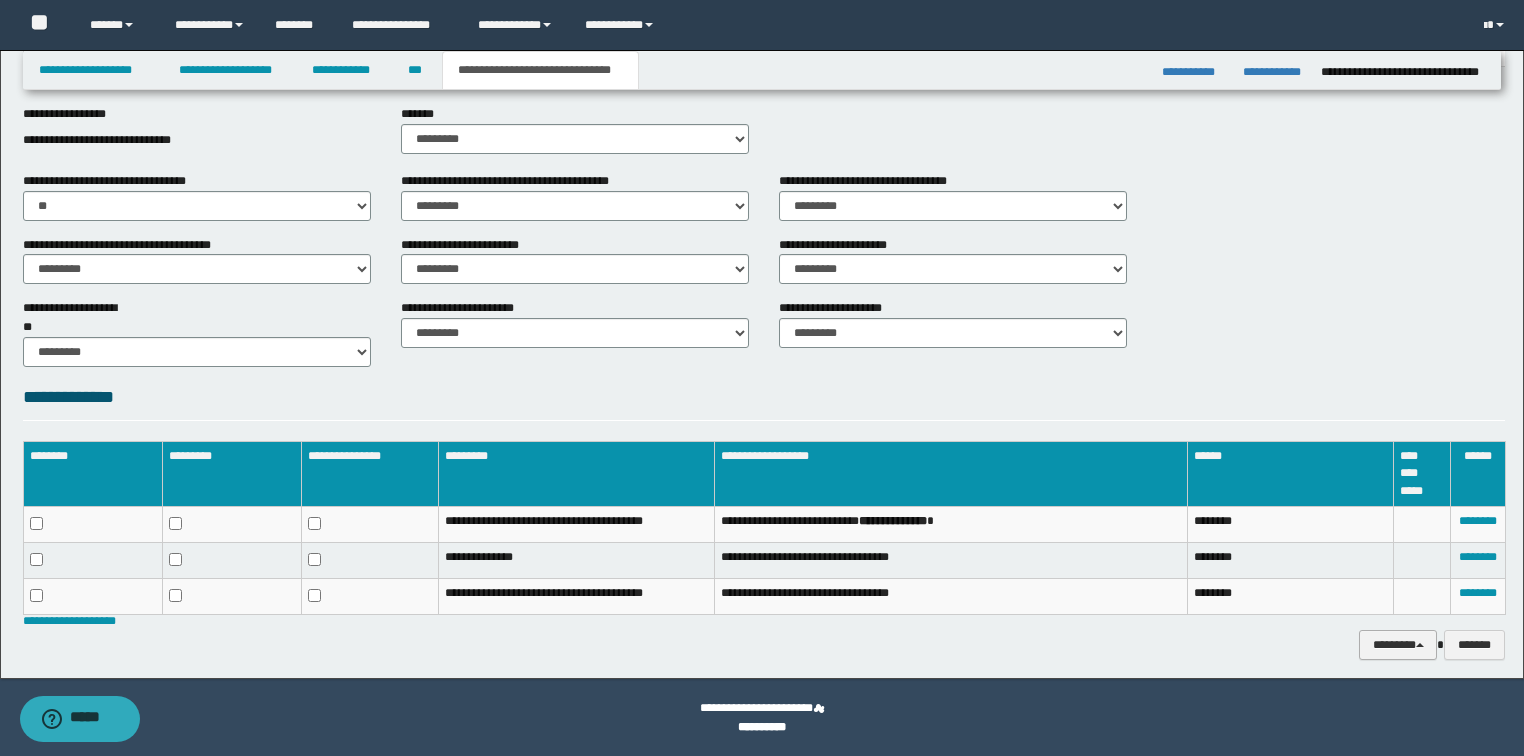 click on "********" at bounding box center [1398, 645] 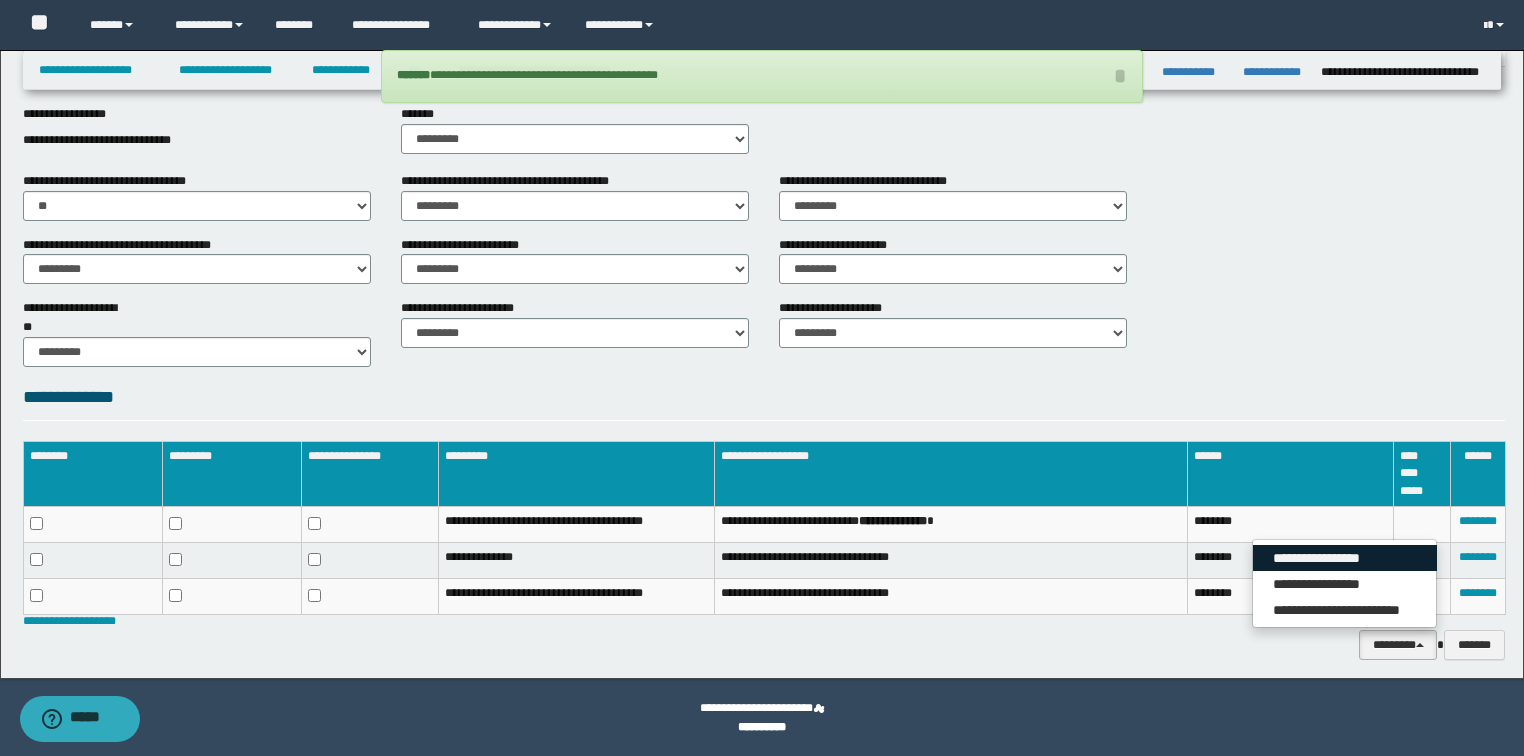 click on "**********" at bounding box center [1345, 558] 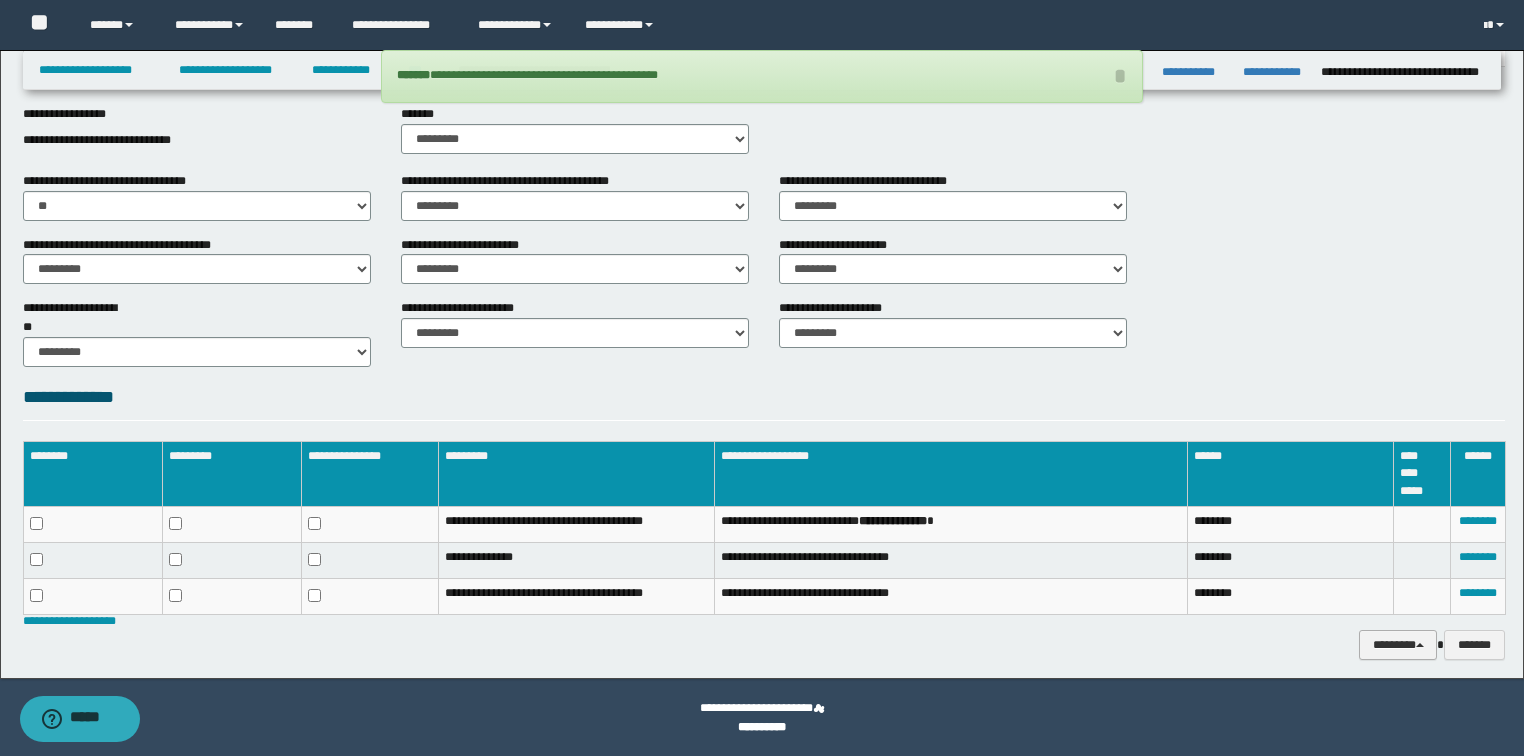 click on "********" at bounding box center [1398, 645] 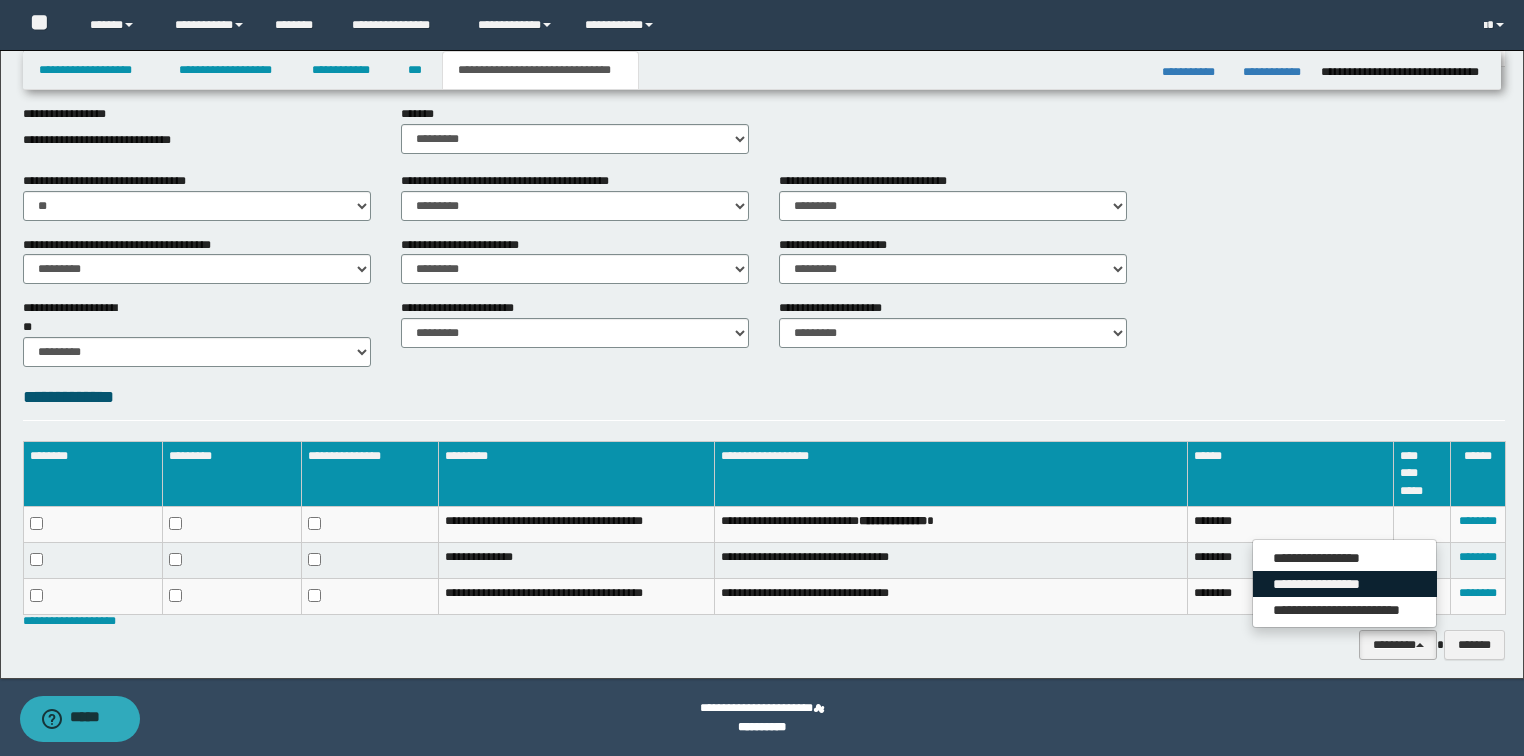click on "**********" at bounding box center [1345, 584] 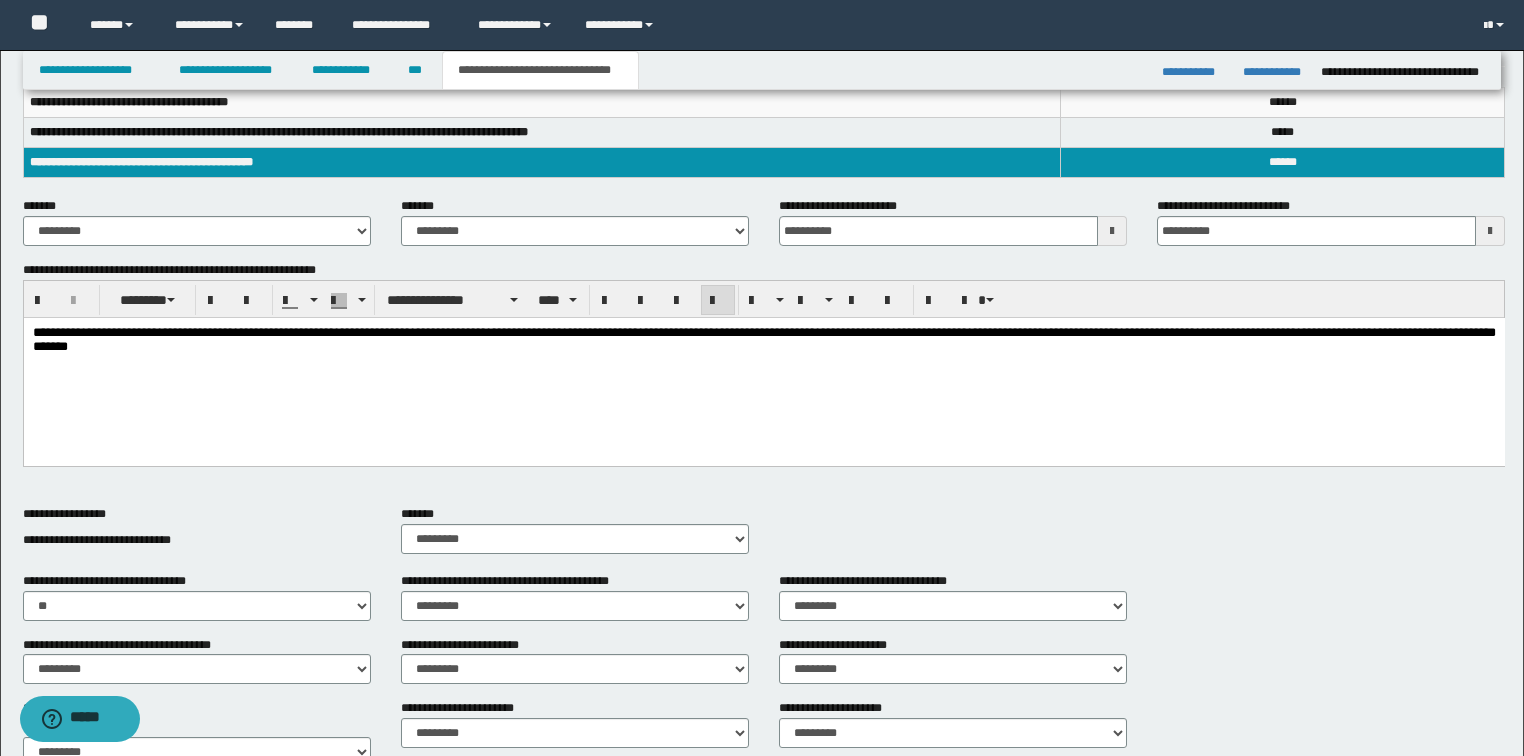 scroll, scrollTop: 0, scrollLeft: 0, axis: both 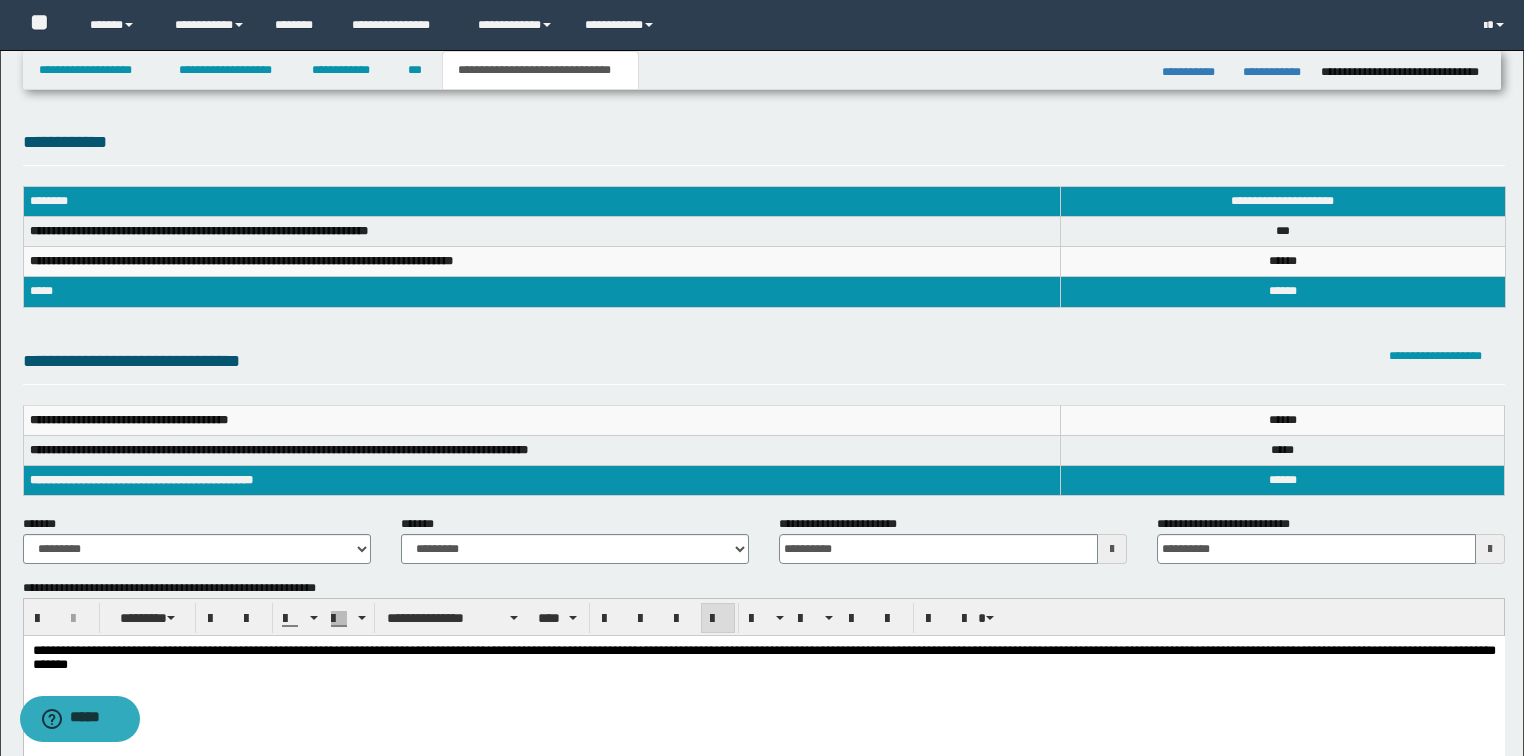 click on "**********" at bounding box center [764, 147] 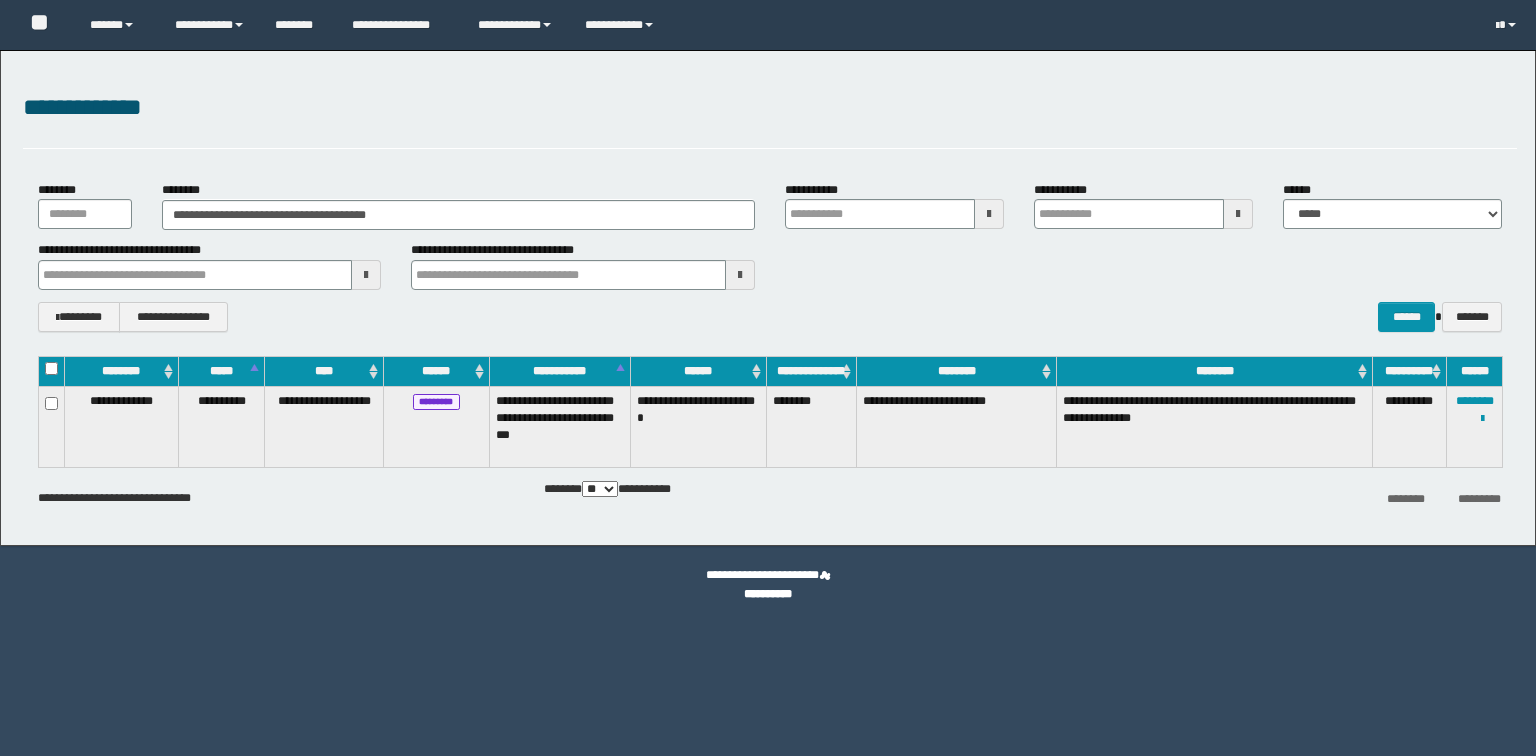 scroll, scrollTop: 0, scrollLeft: 0, axis: both 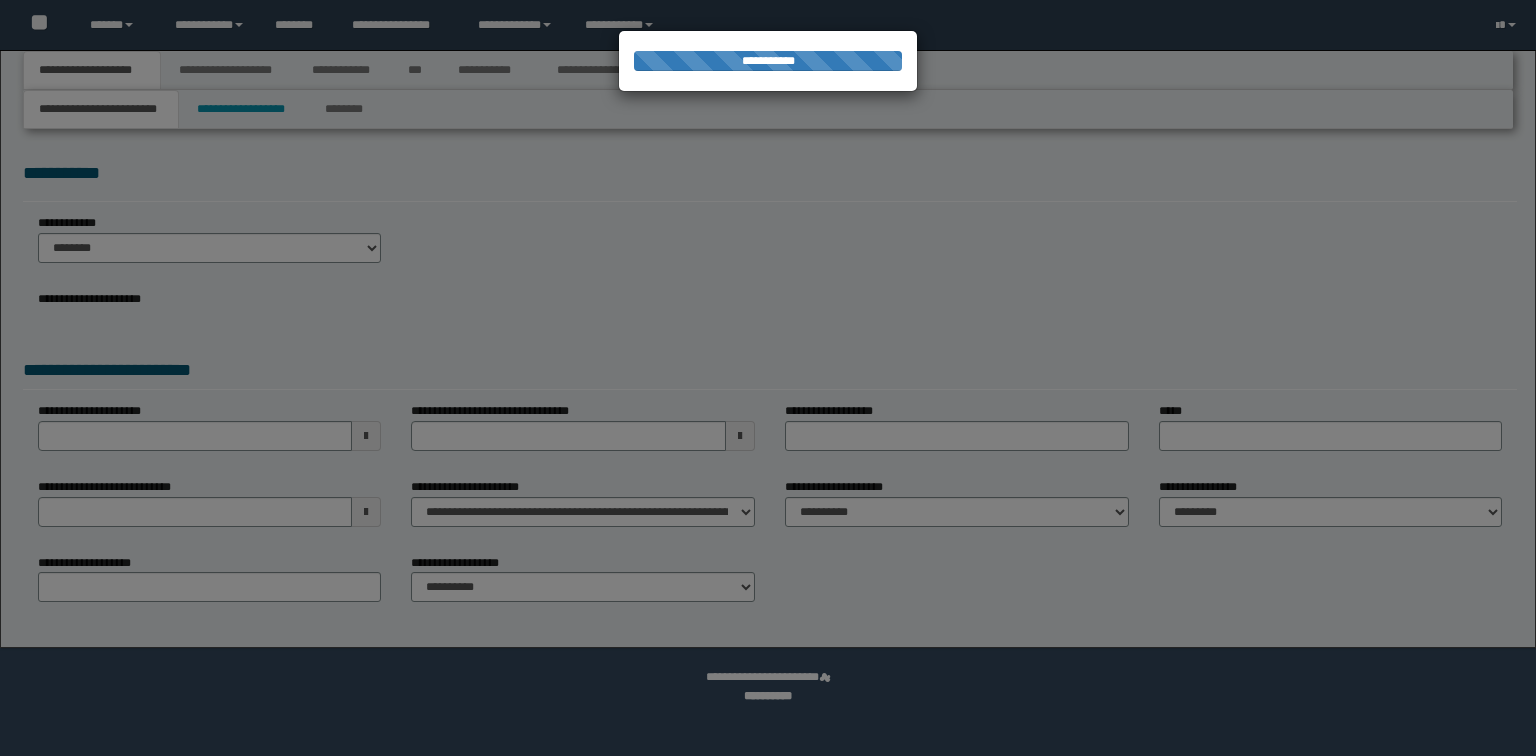 select on "*" 